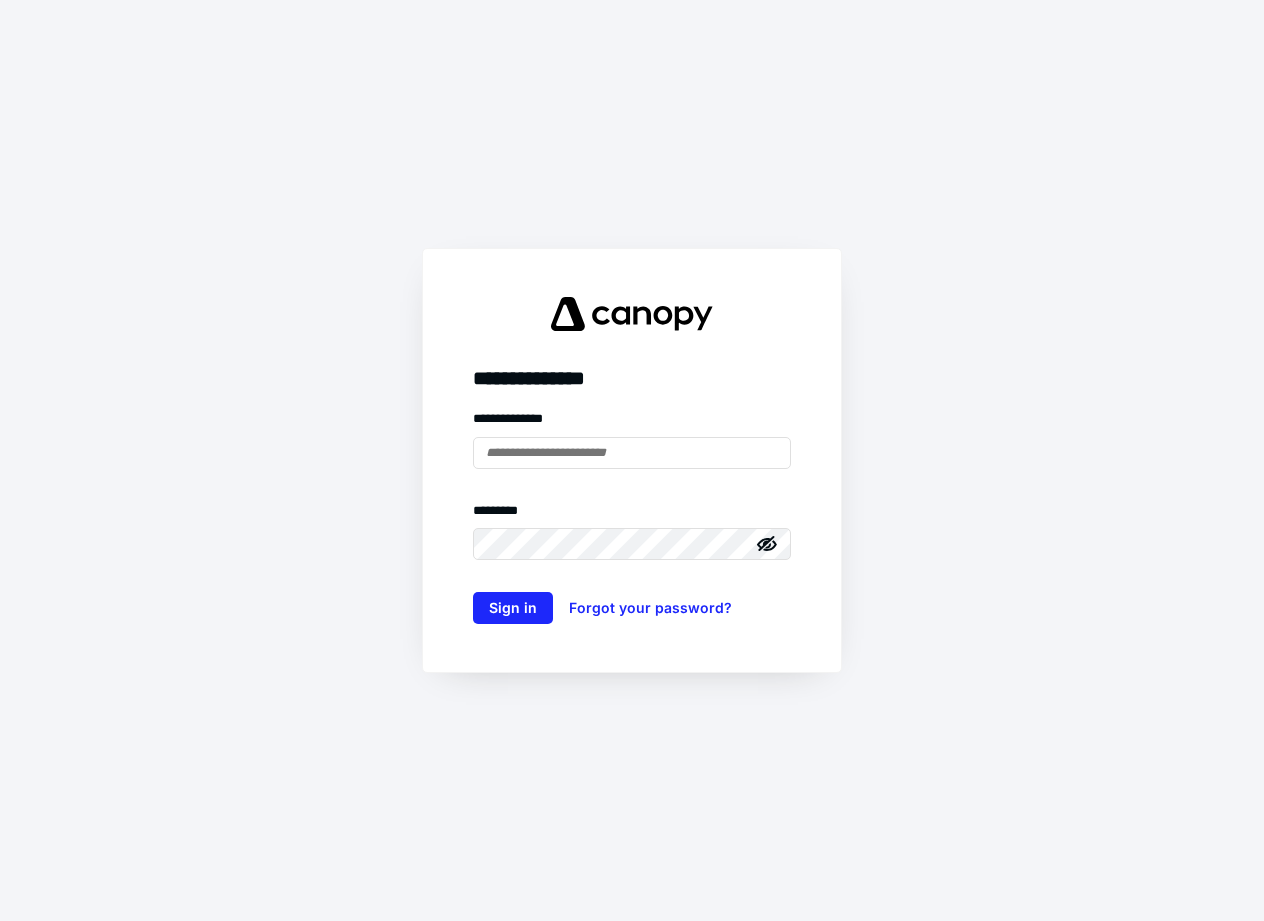 scroll, scrollTop: 0, scrollLeft: 0, axis: both 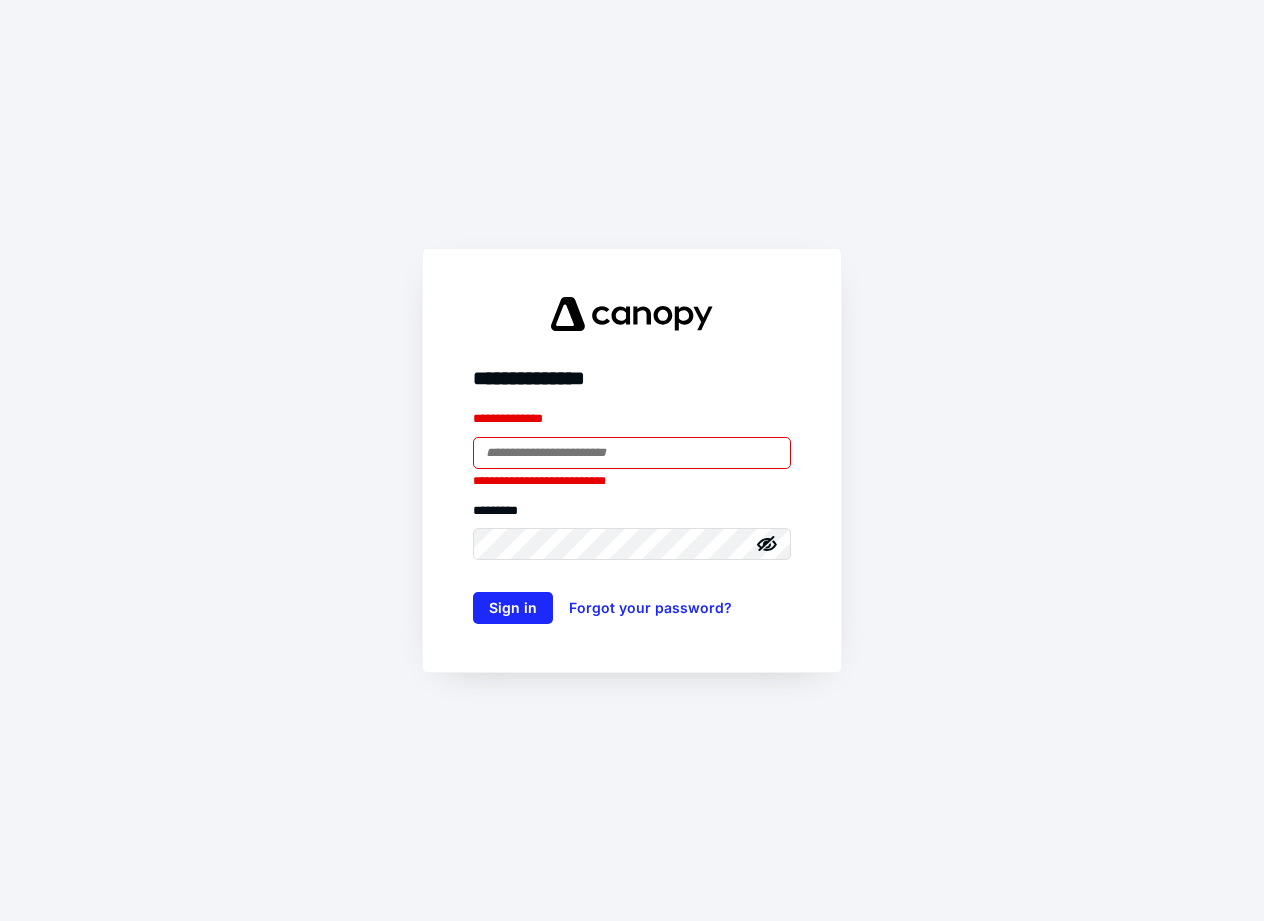 type on "**********" 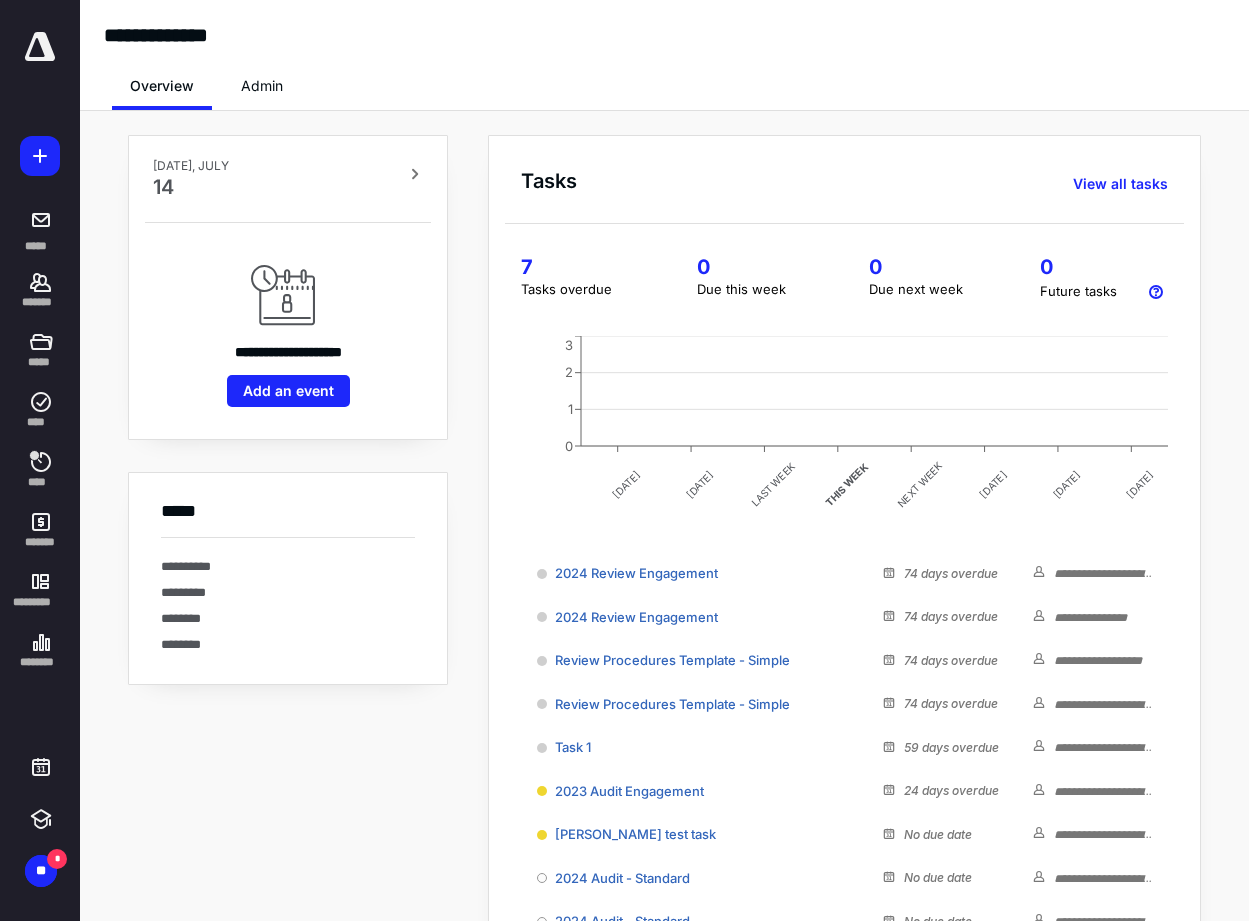 scroll, scrollTop: 0, scrollLeft: 0, axis: both 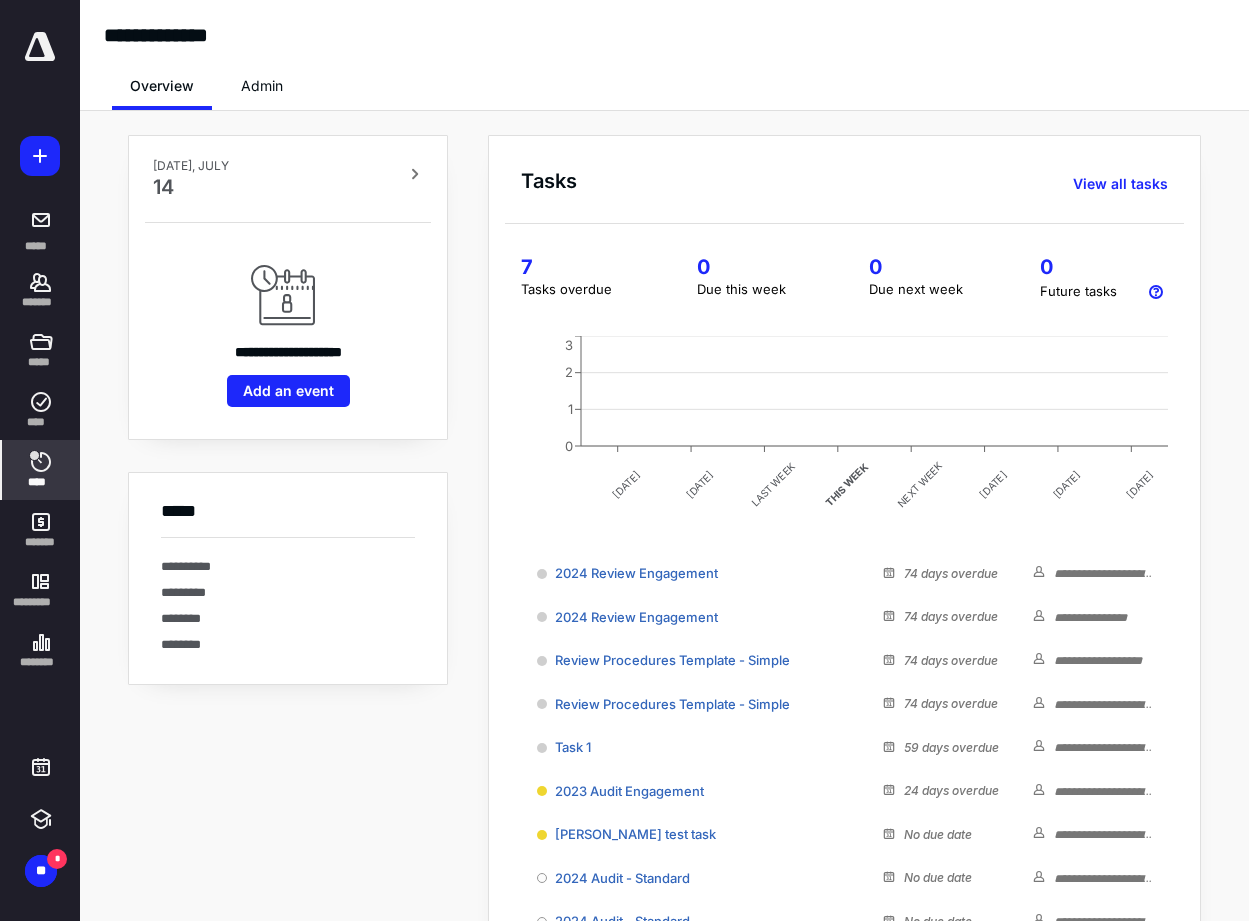 click 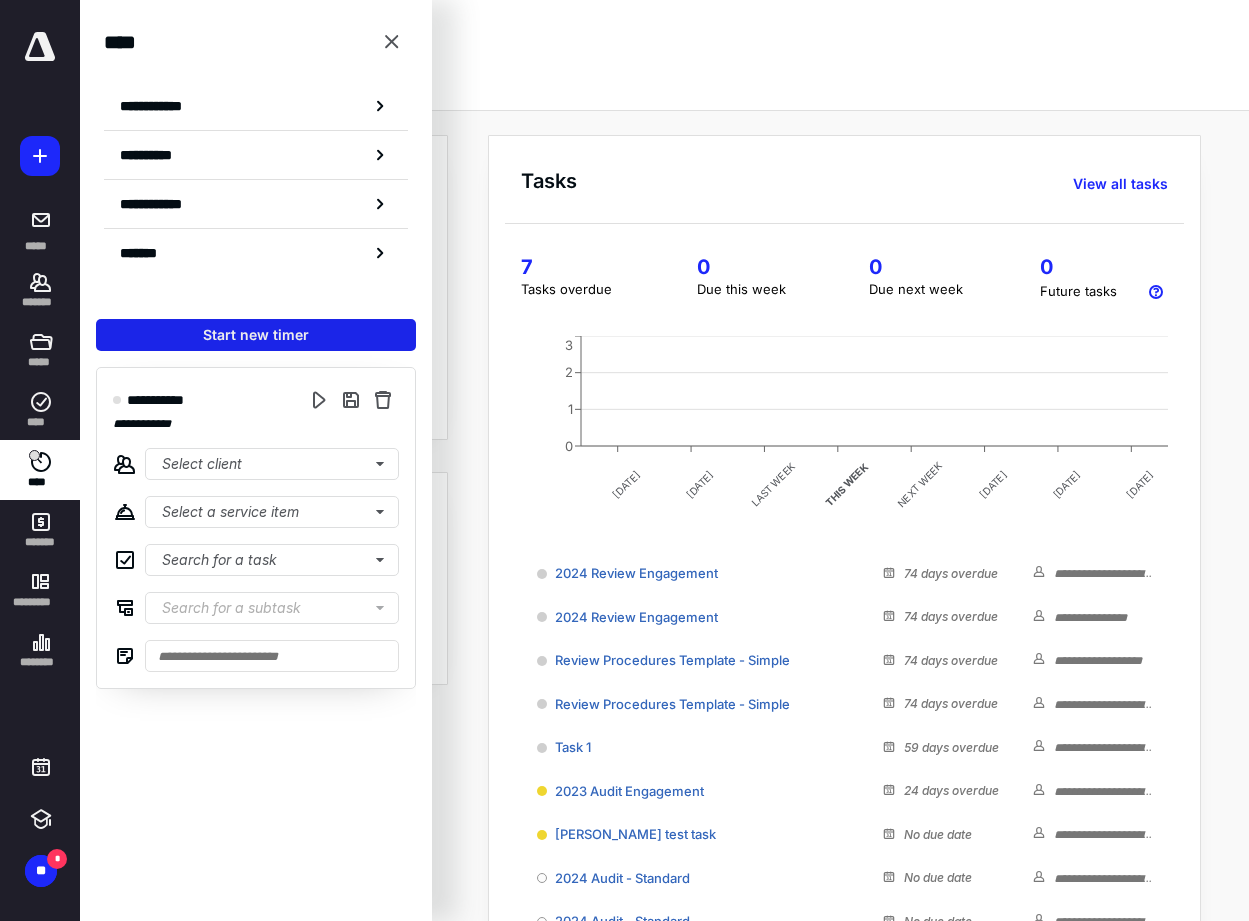 click on "Start new timer" at bounding box center [256, 335] 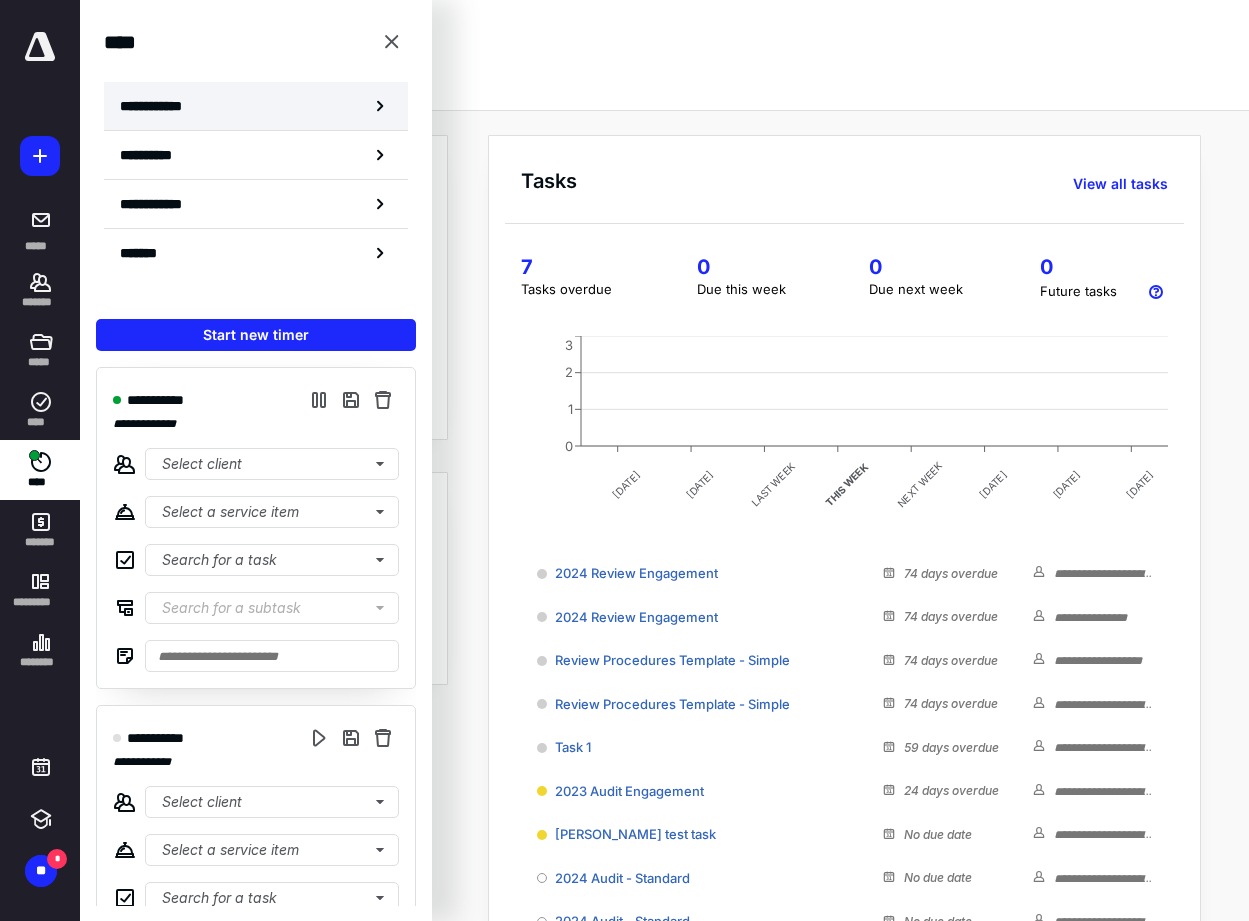 click on "**********" at bounding box center (256, 106) 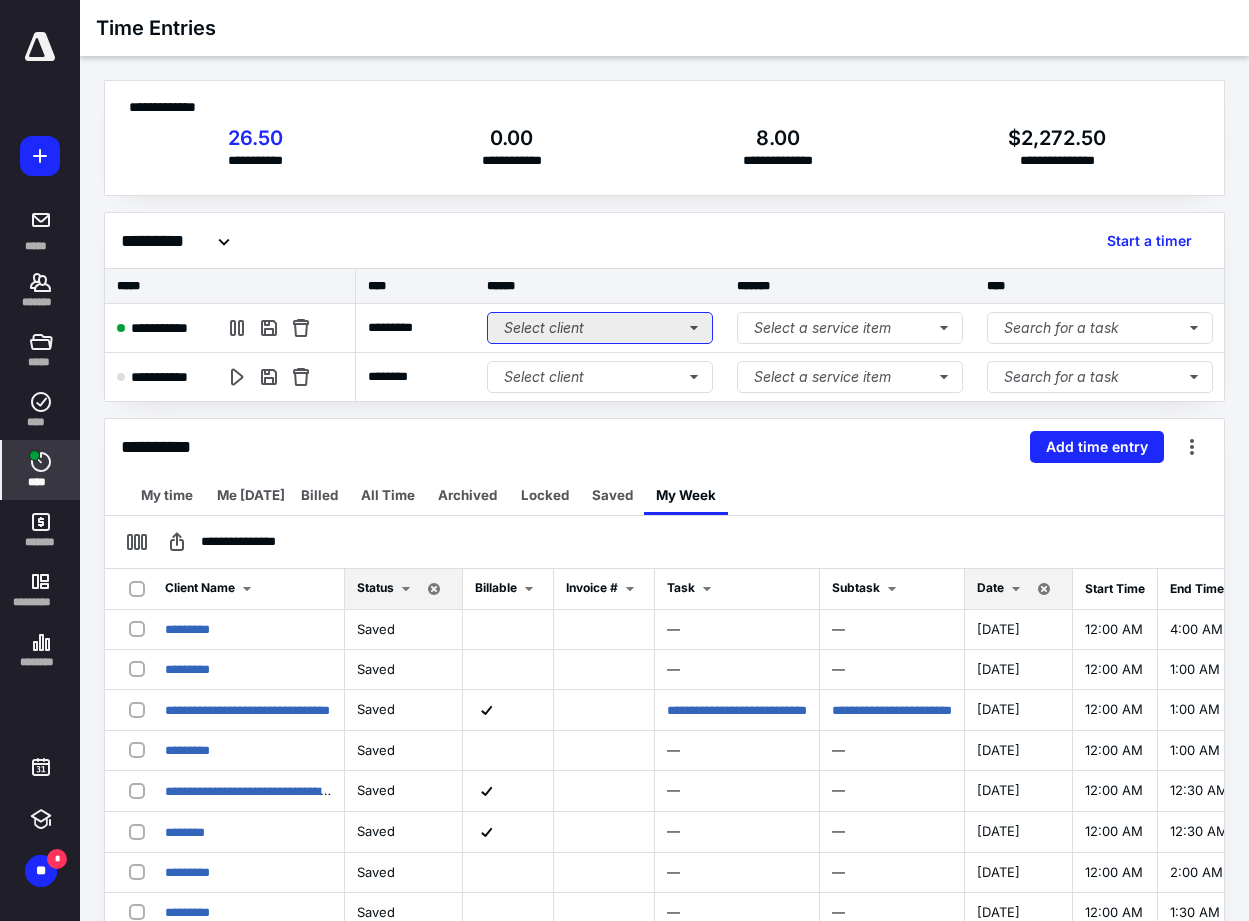 click on "Select client" at bounding box center [600, 328] 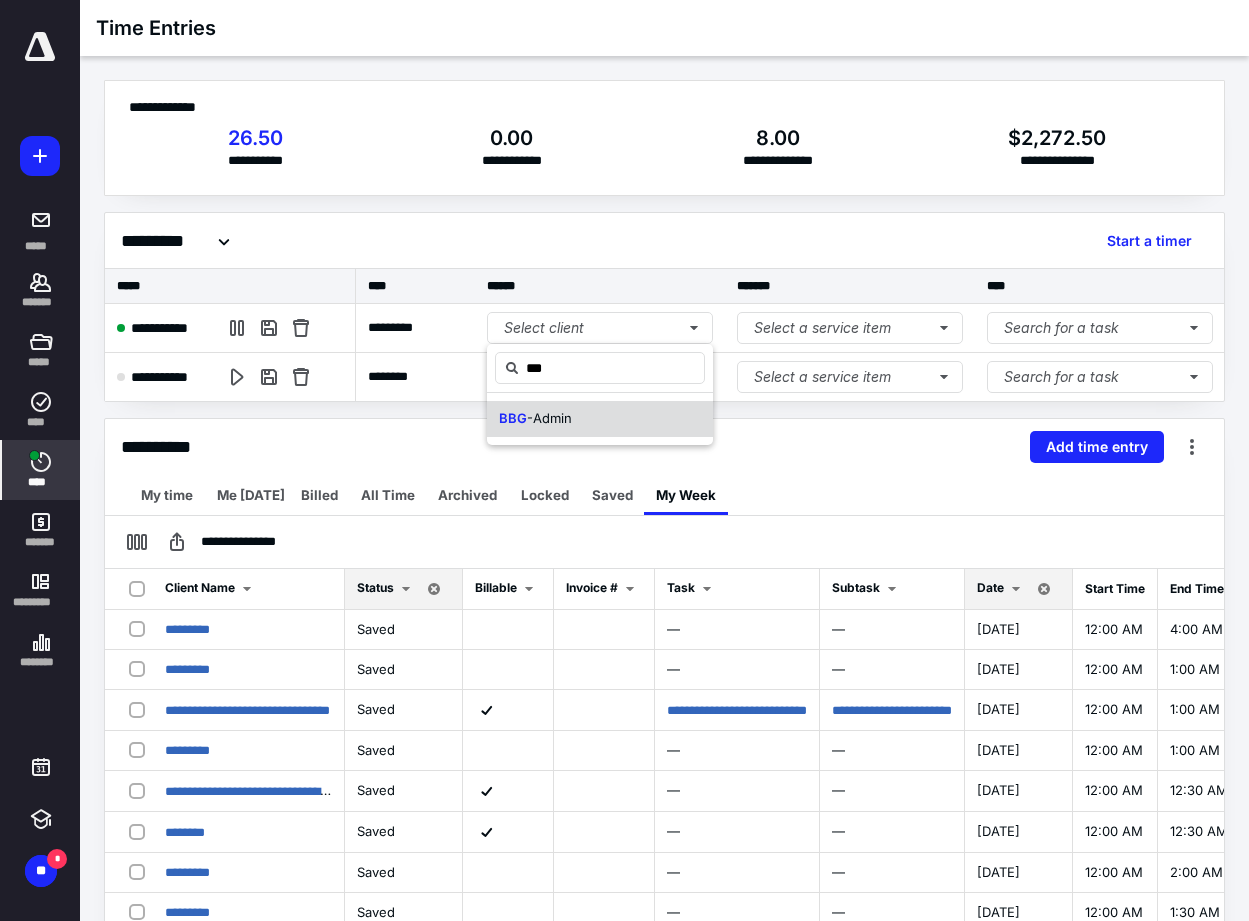 click on "BBG -Admin" at bounding box center [600, 419] 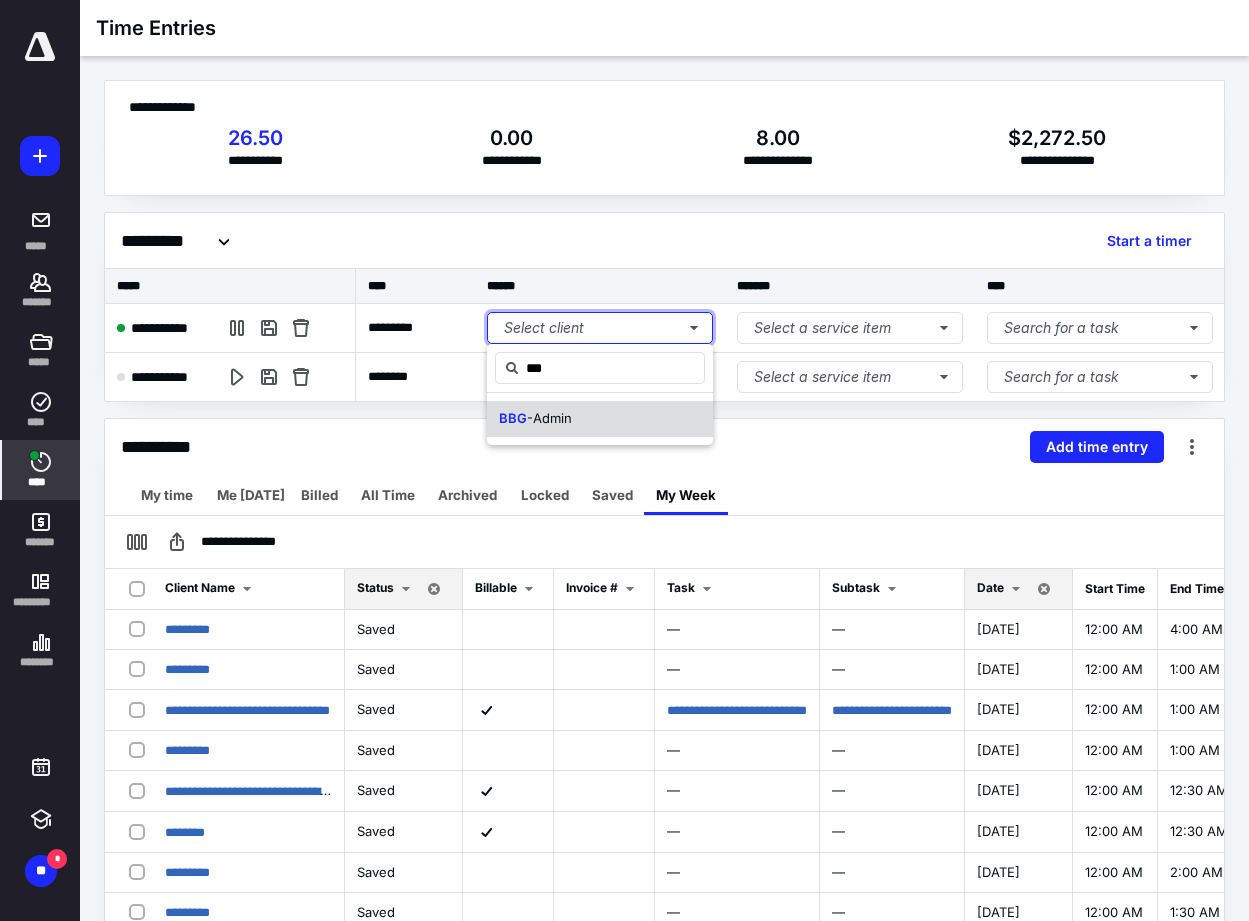type 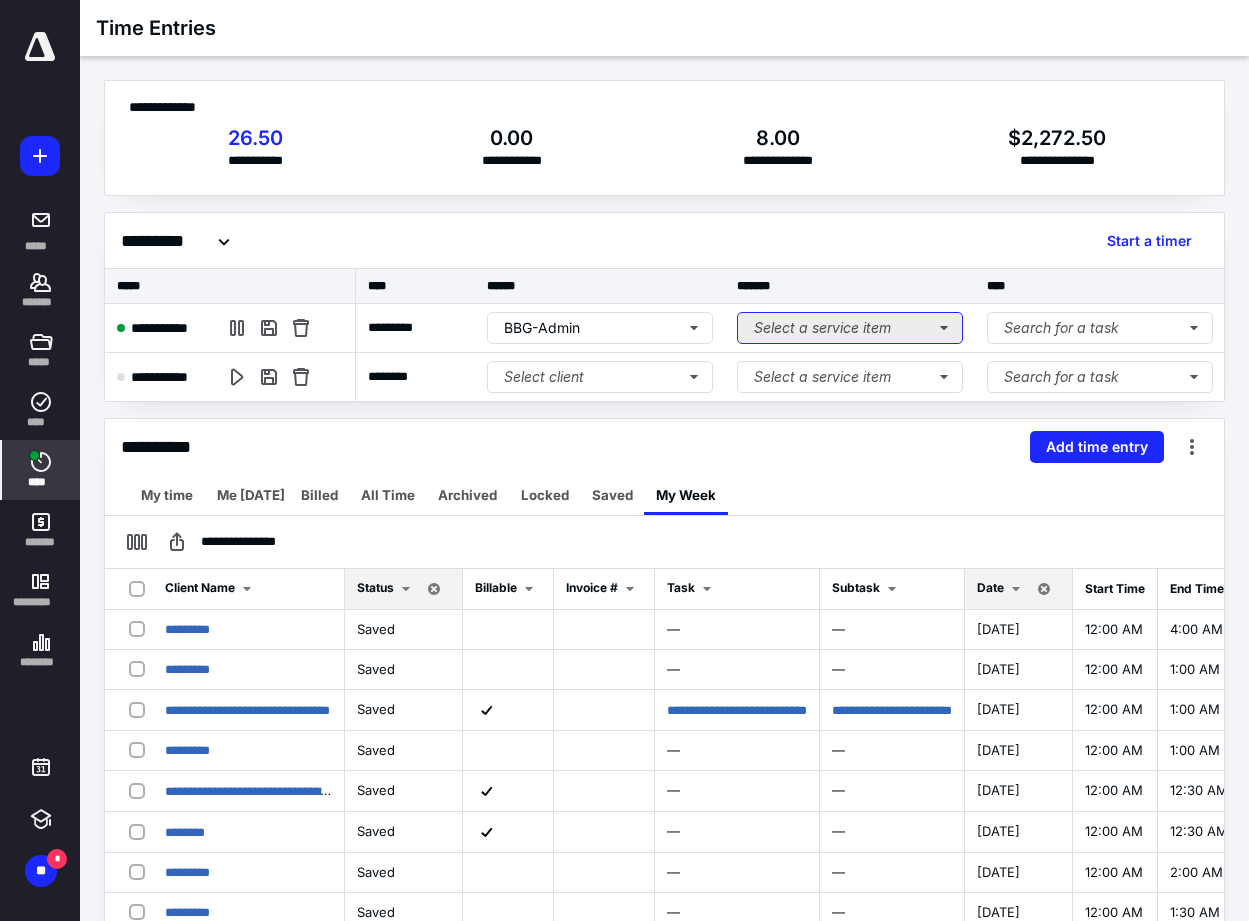 click on "Select a service item" at bounding box center (850, 328) 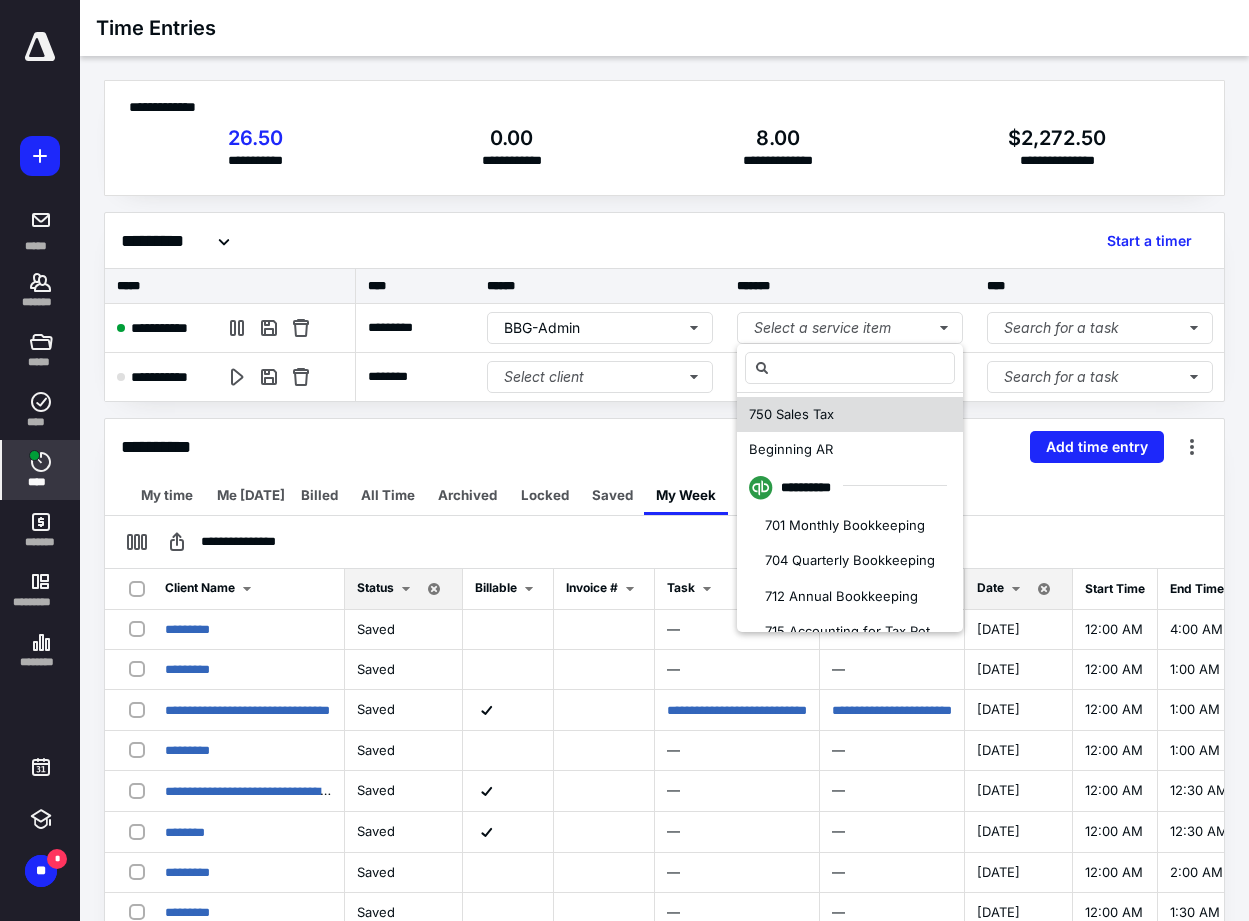 scroll, scrollTop: 300, scrollLeft: 0, axis: vertical 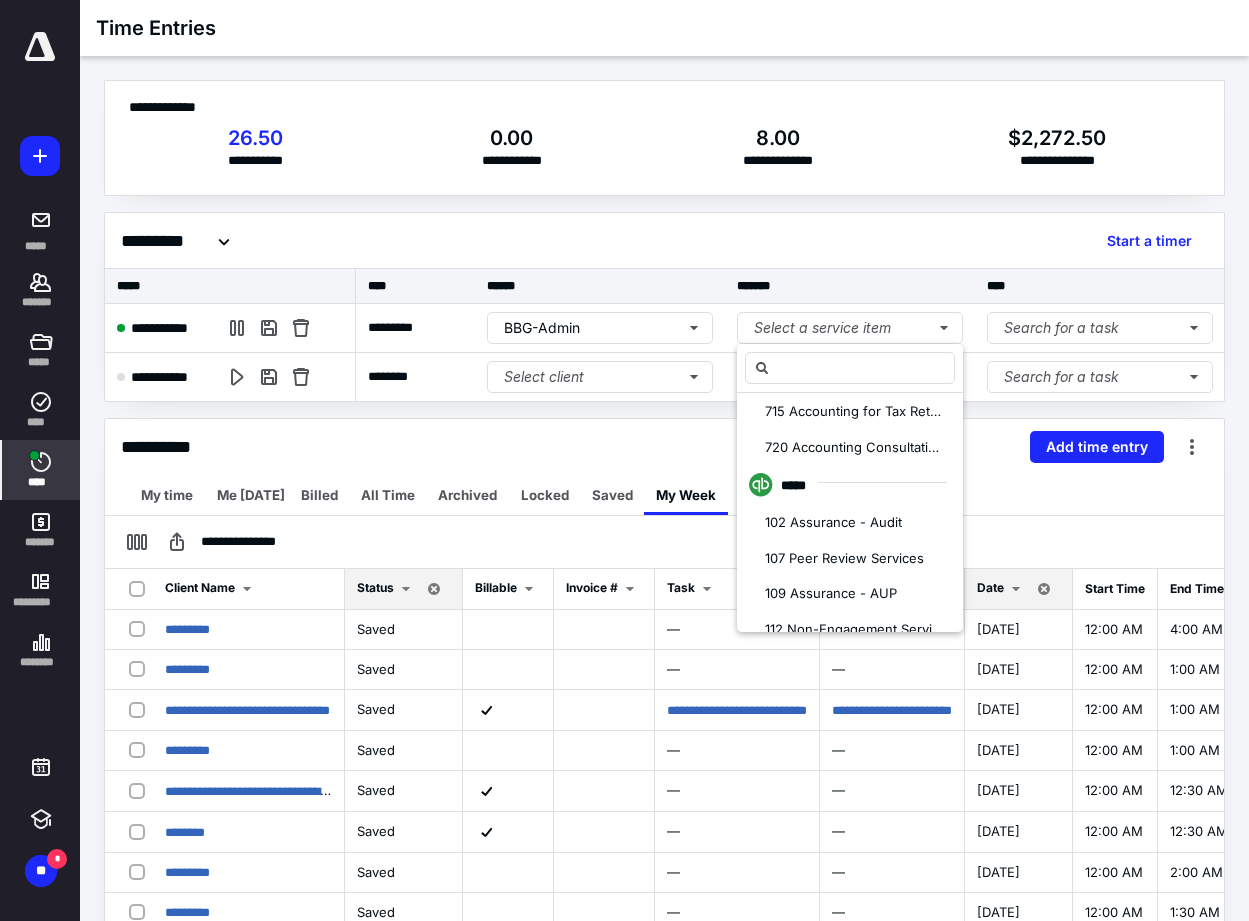 click on "********* Start a timer" at bounding box center (664, 241) 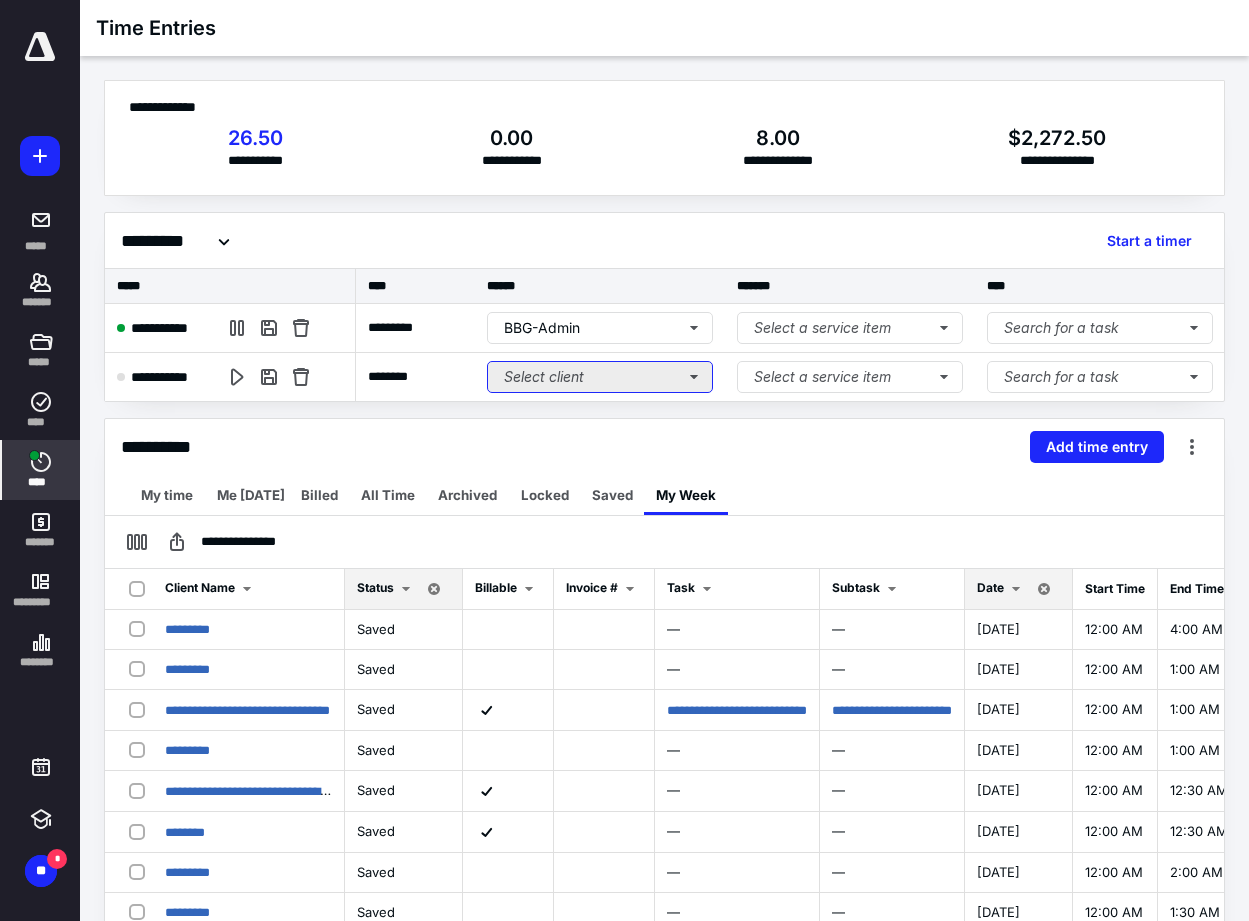 click on "Select client" at bounding box center (600, 377) 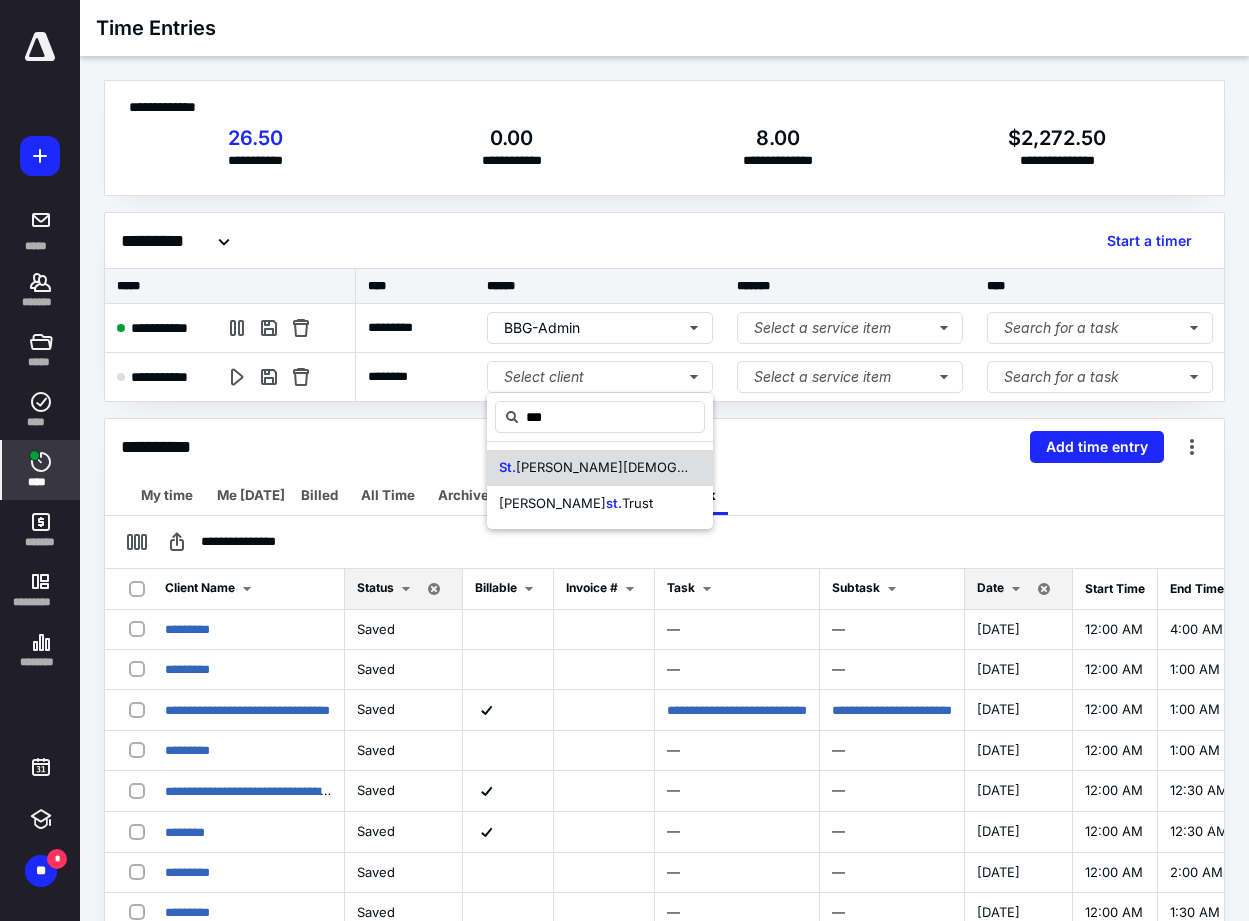 click on "[PERSON_NAME][DEMOGRAPHIC_DATA] Inc" at bounding box center [653, 467] 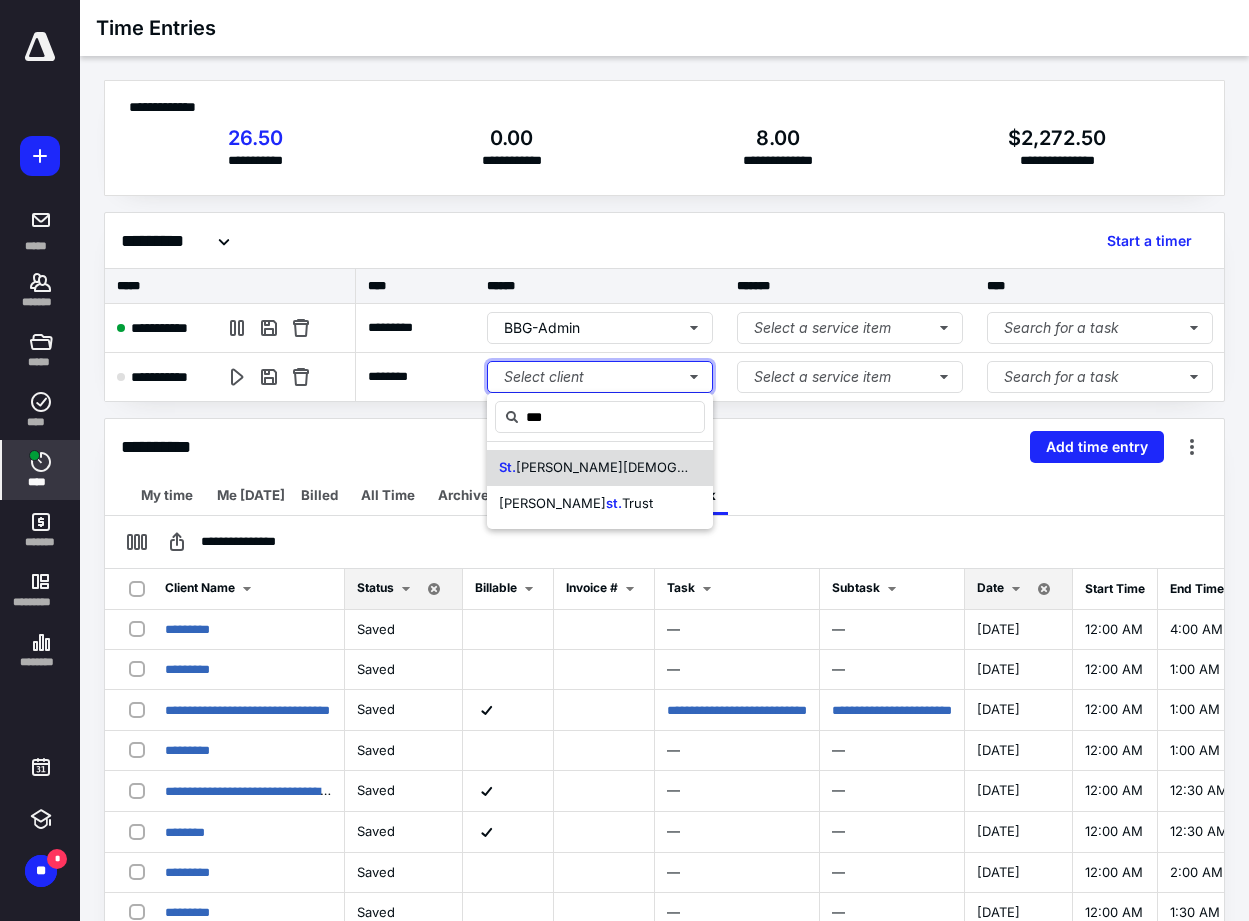 type 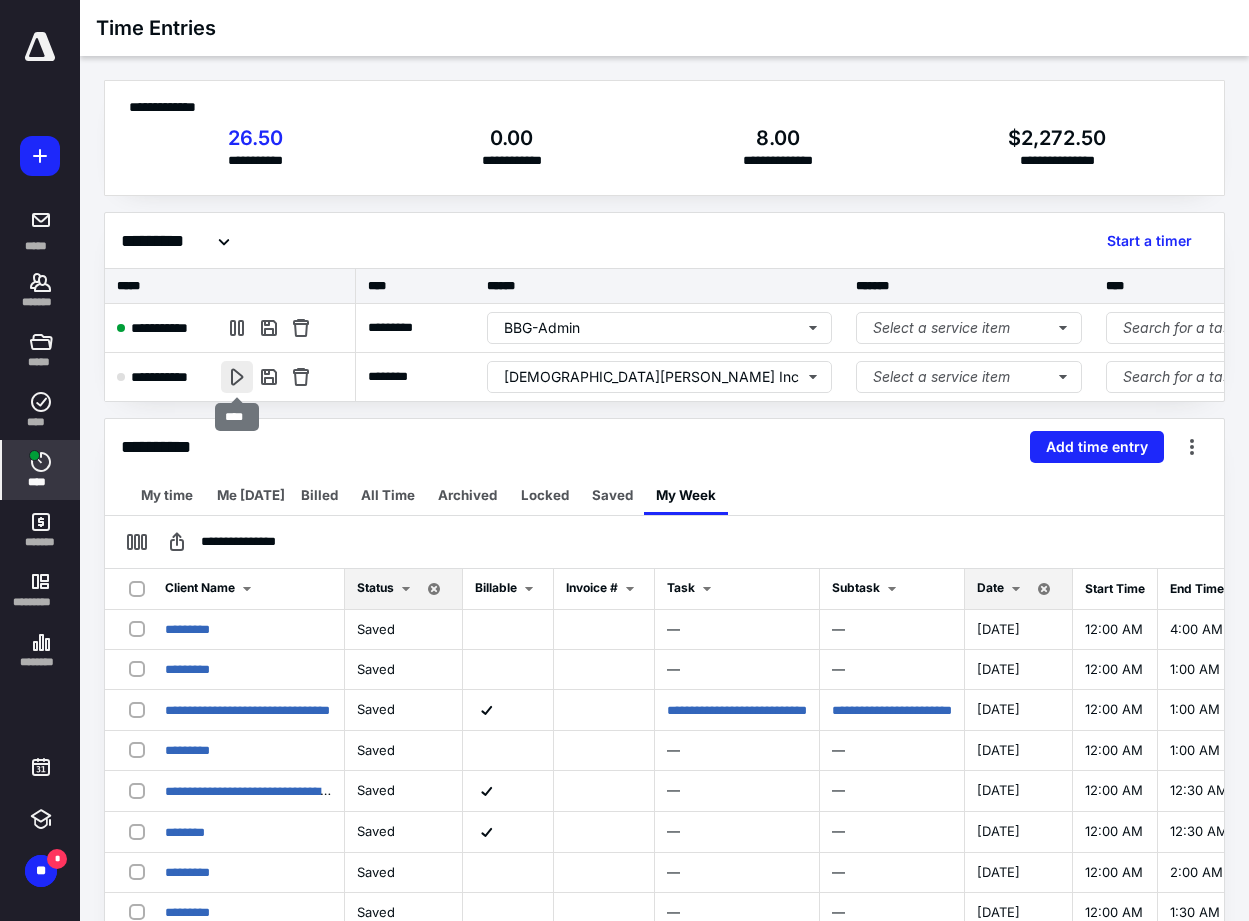 click at bounding box center (237, 377) 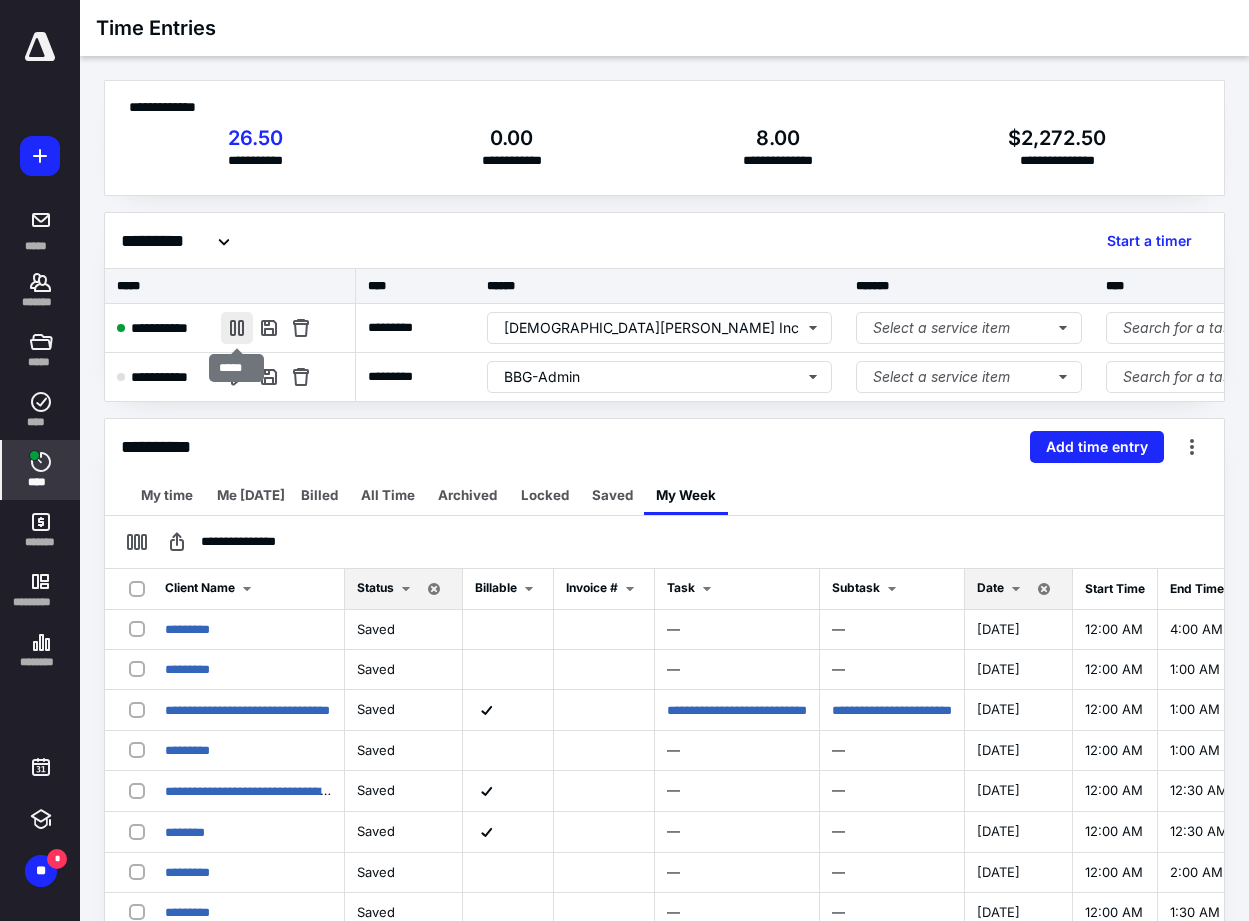 click at bounding box center (237, 328) 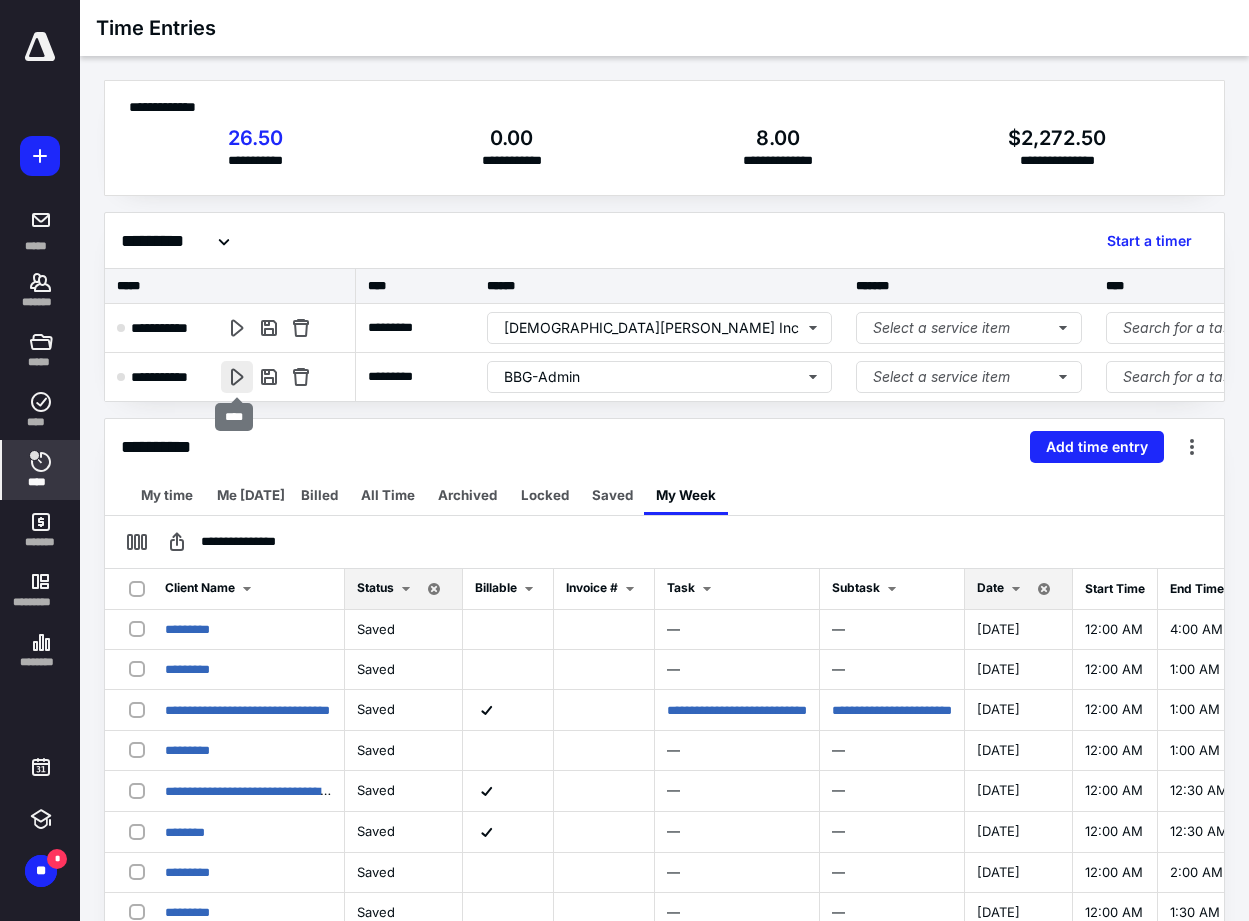 click at bounding box center (237, 377) 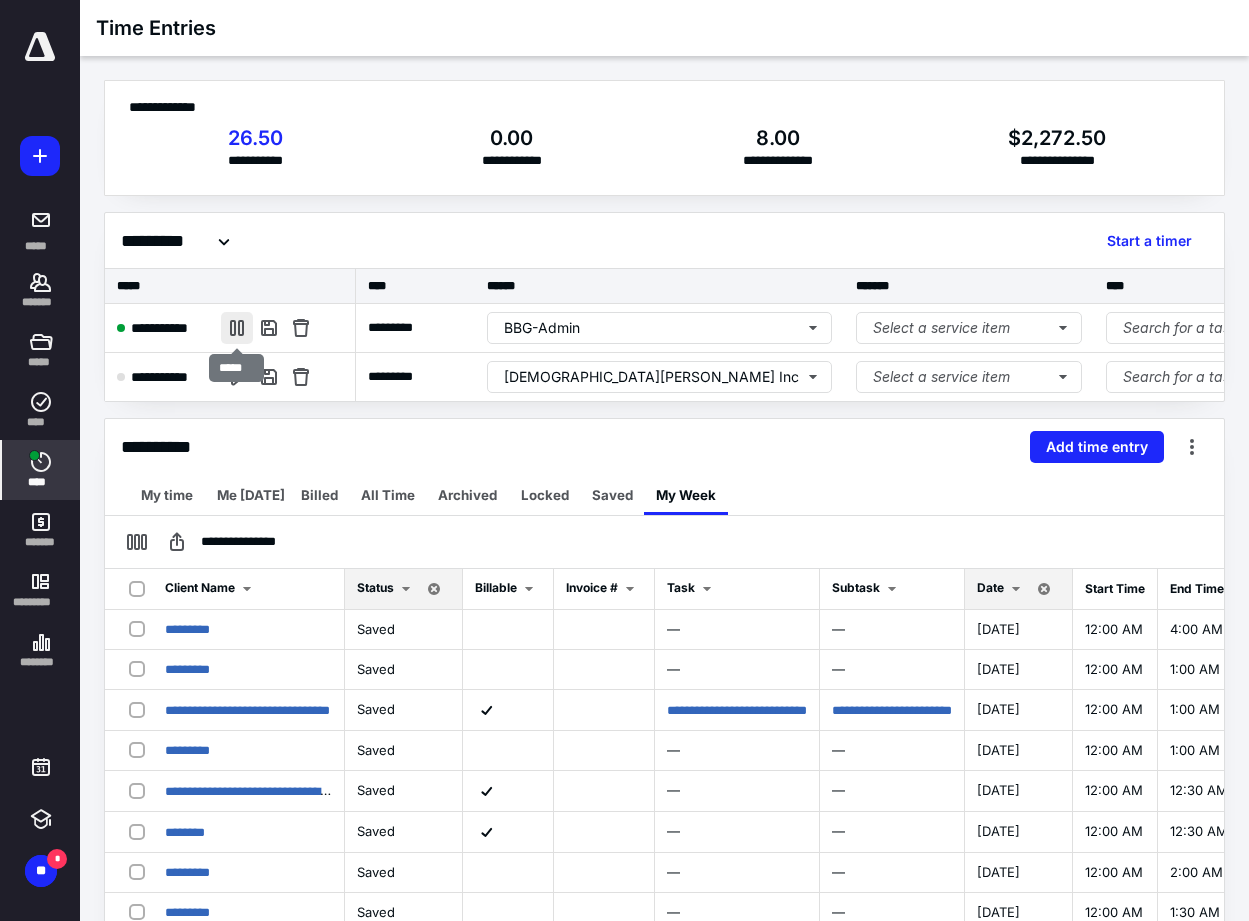 click at bounding box center (237, 328) 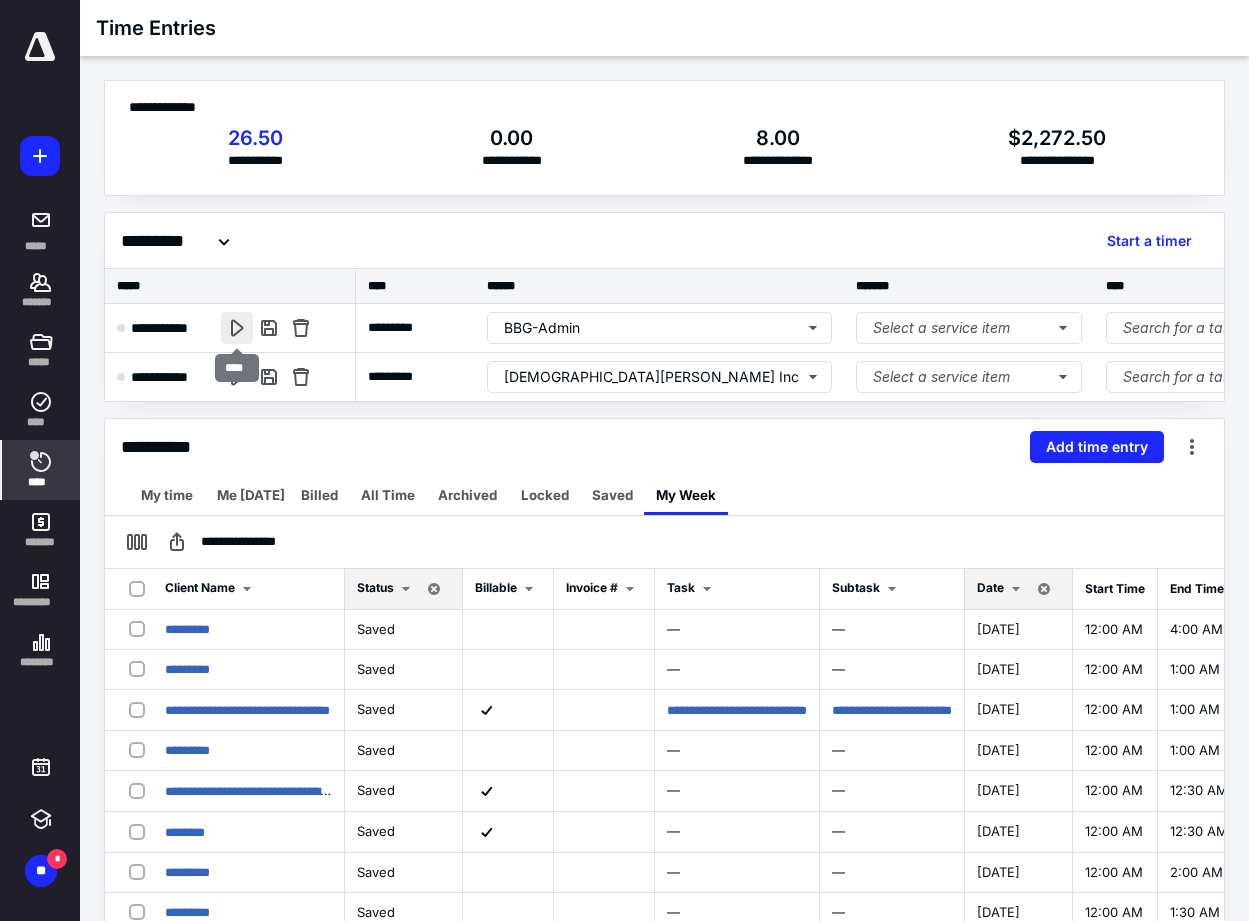 click at bounding box center (237, 328) 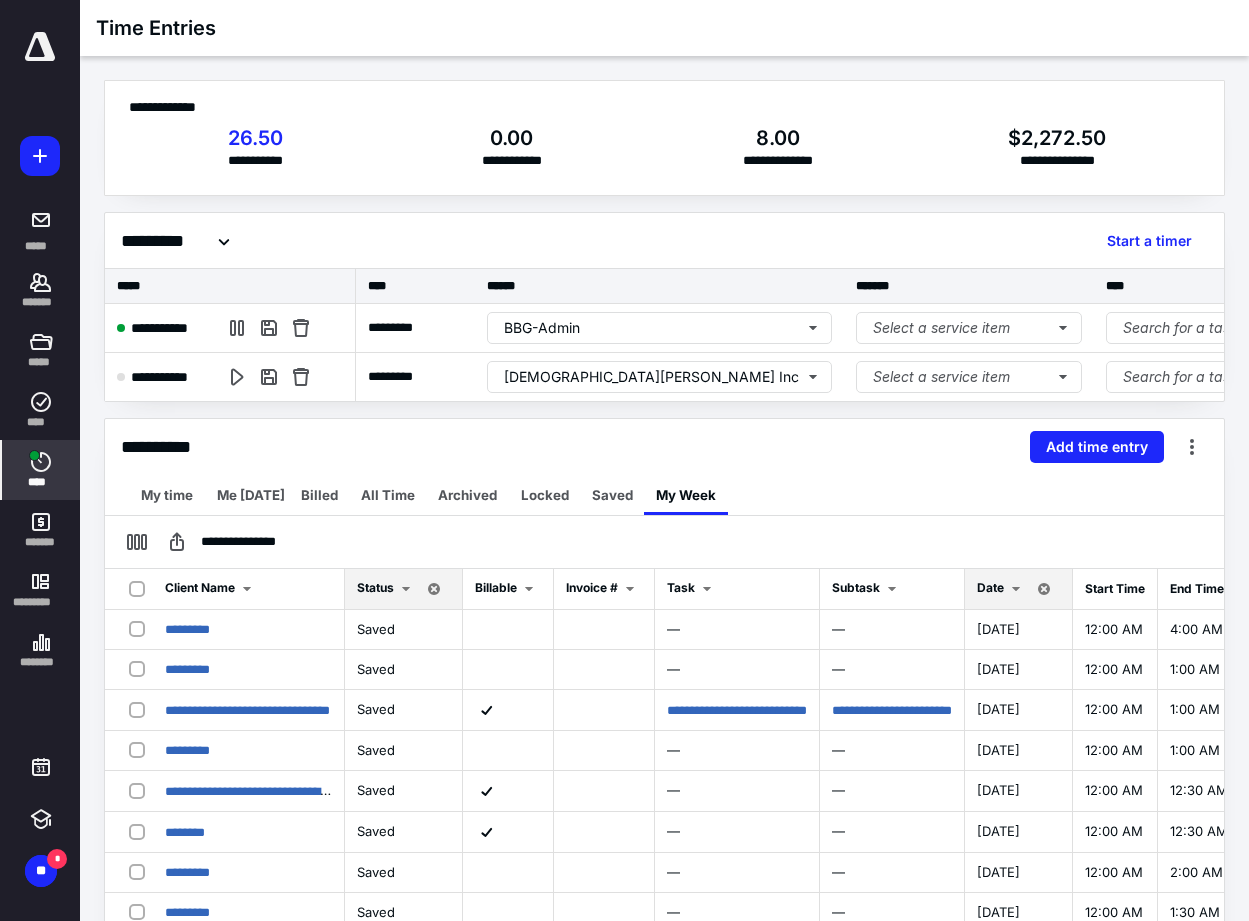 click 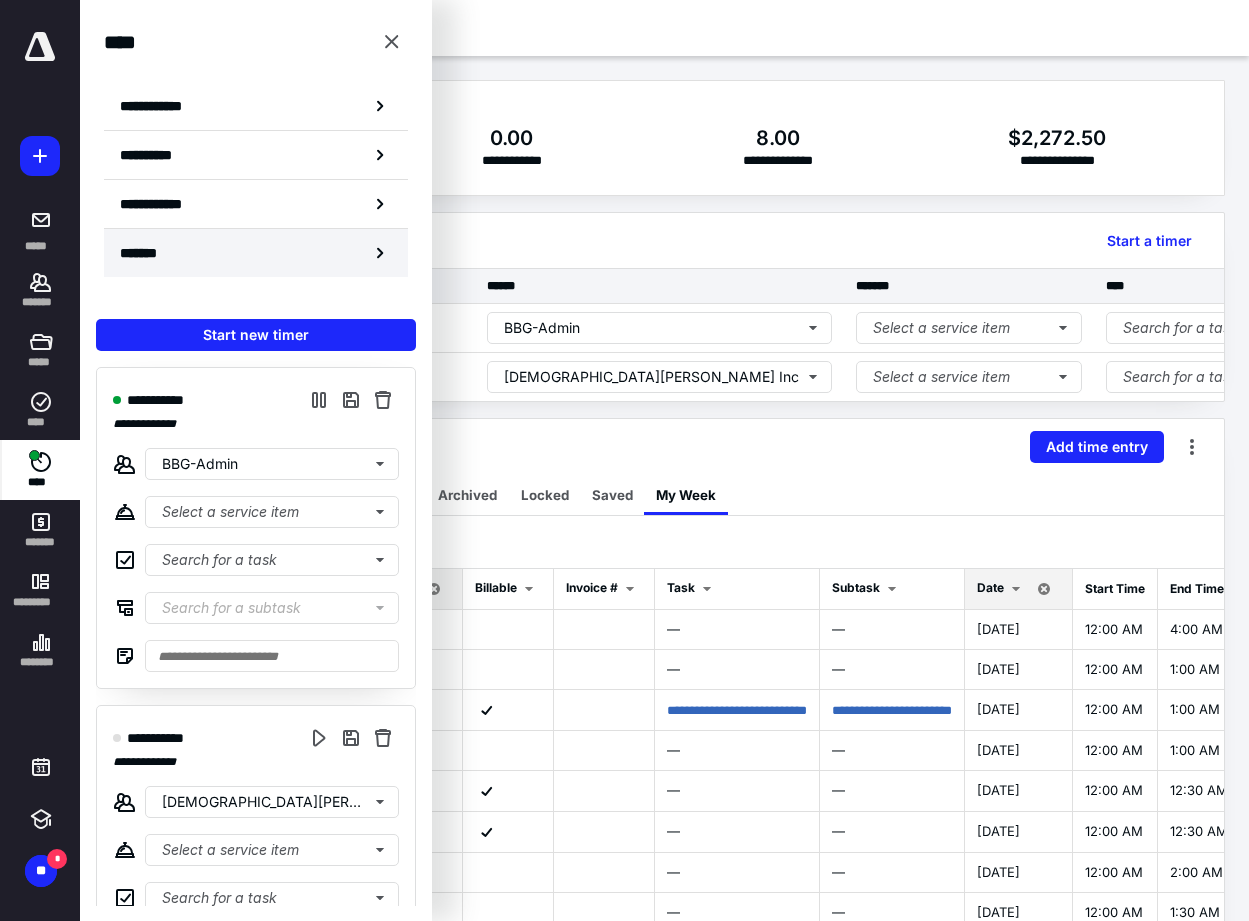 click on "*******" at bounding box center (256, 253) 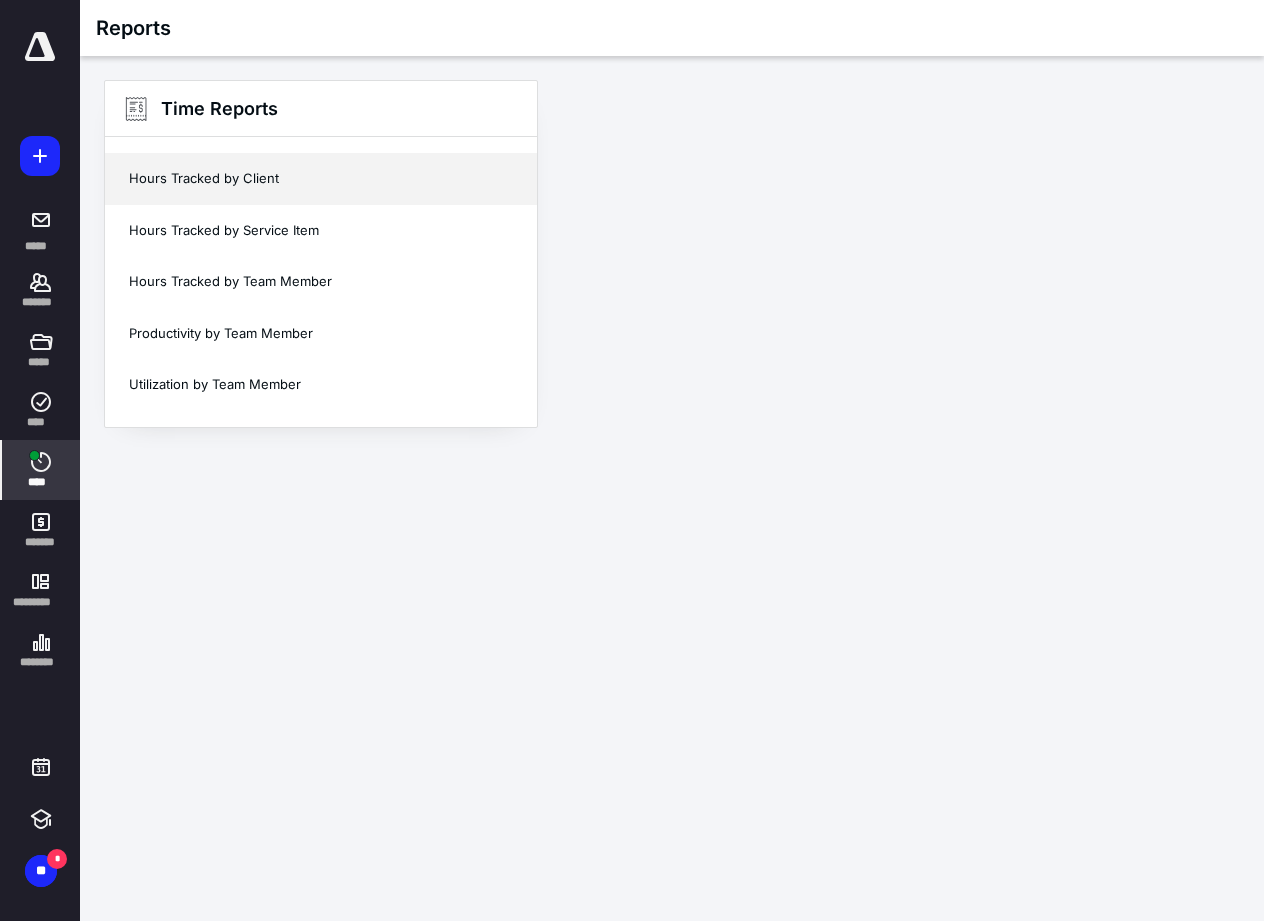 click on "Hours Tracked by Client" at bounding box center (321, 179) 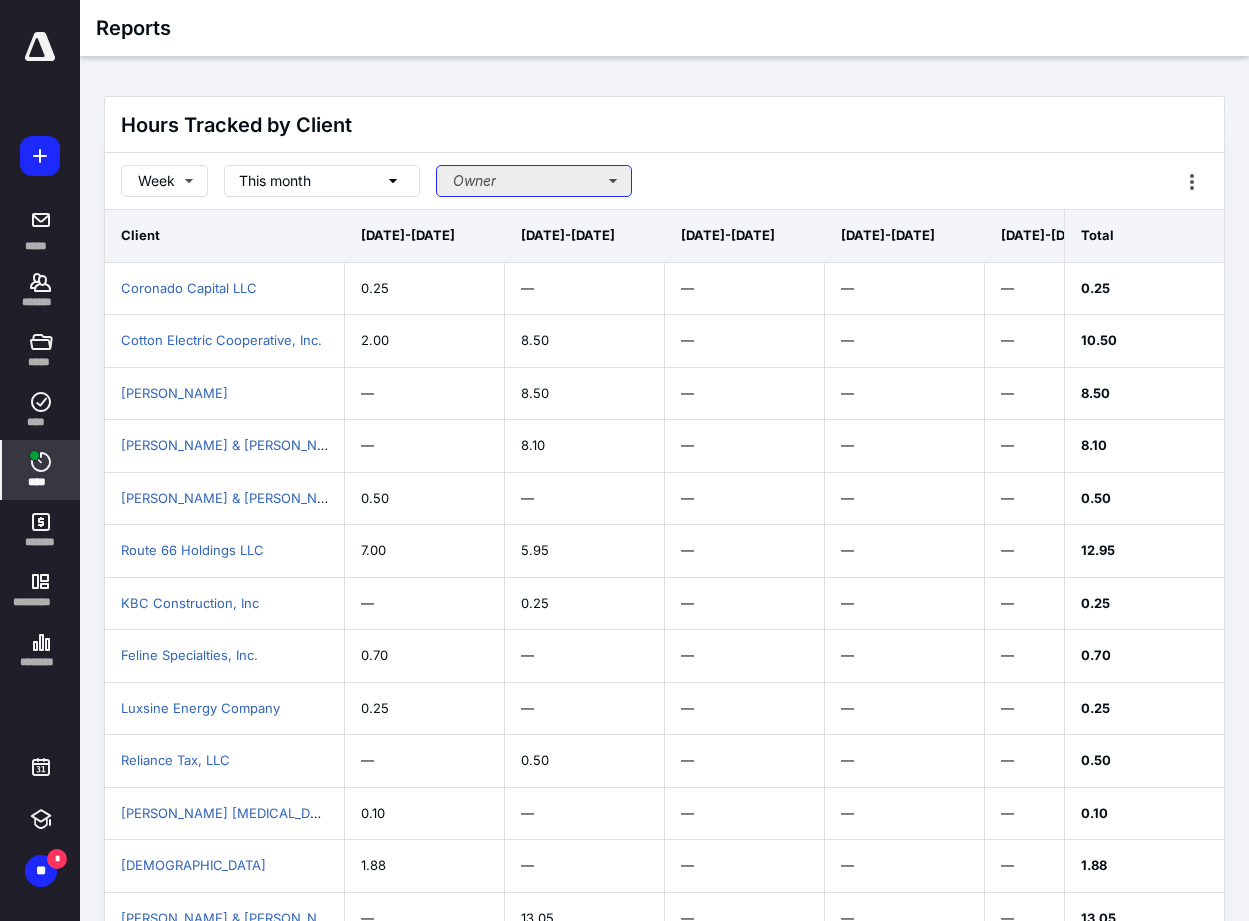 click on "Owner" at bounding box center (534, 181) 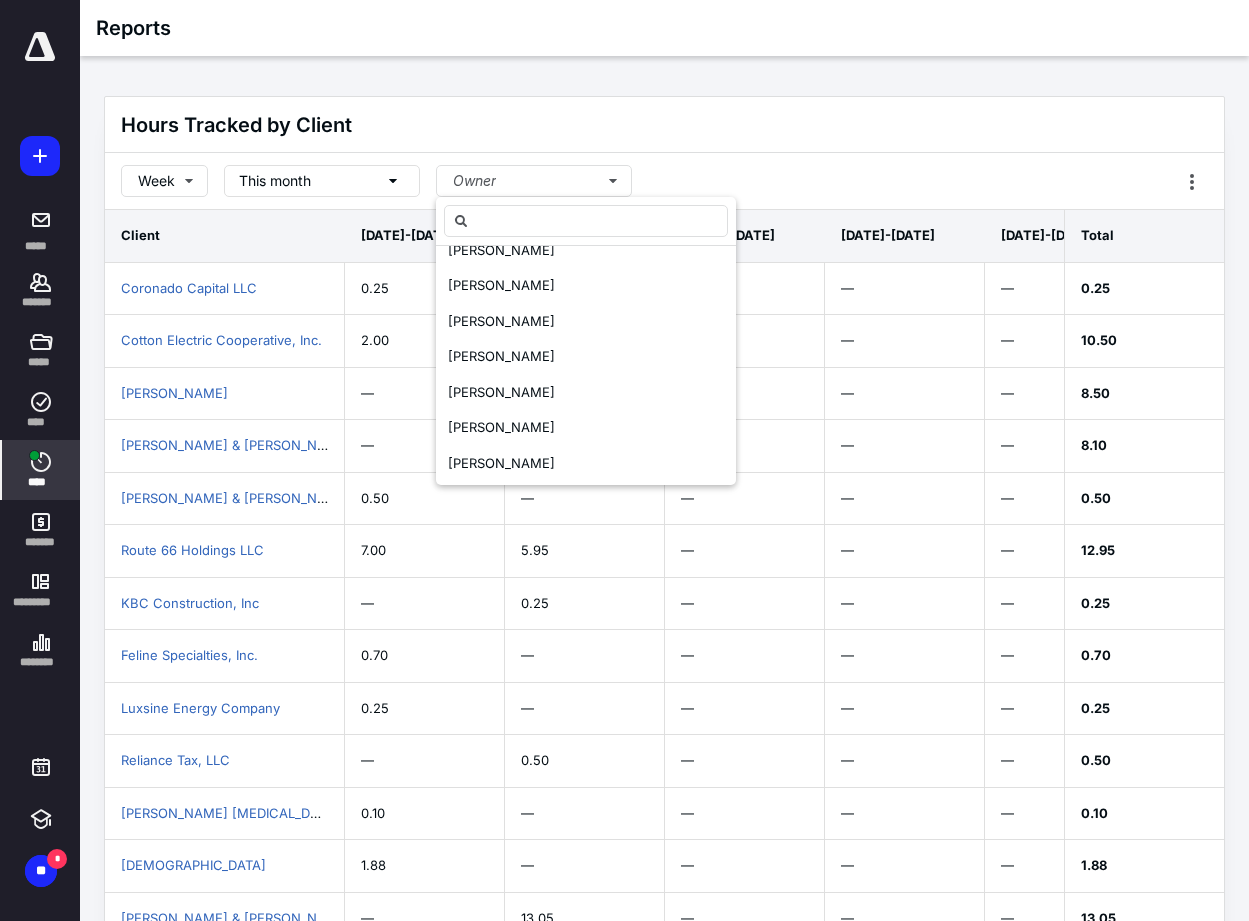 scroll, scrollTop: 600, scrollLeft: 0, axis: vertical 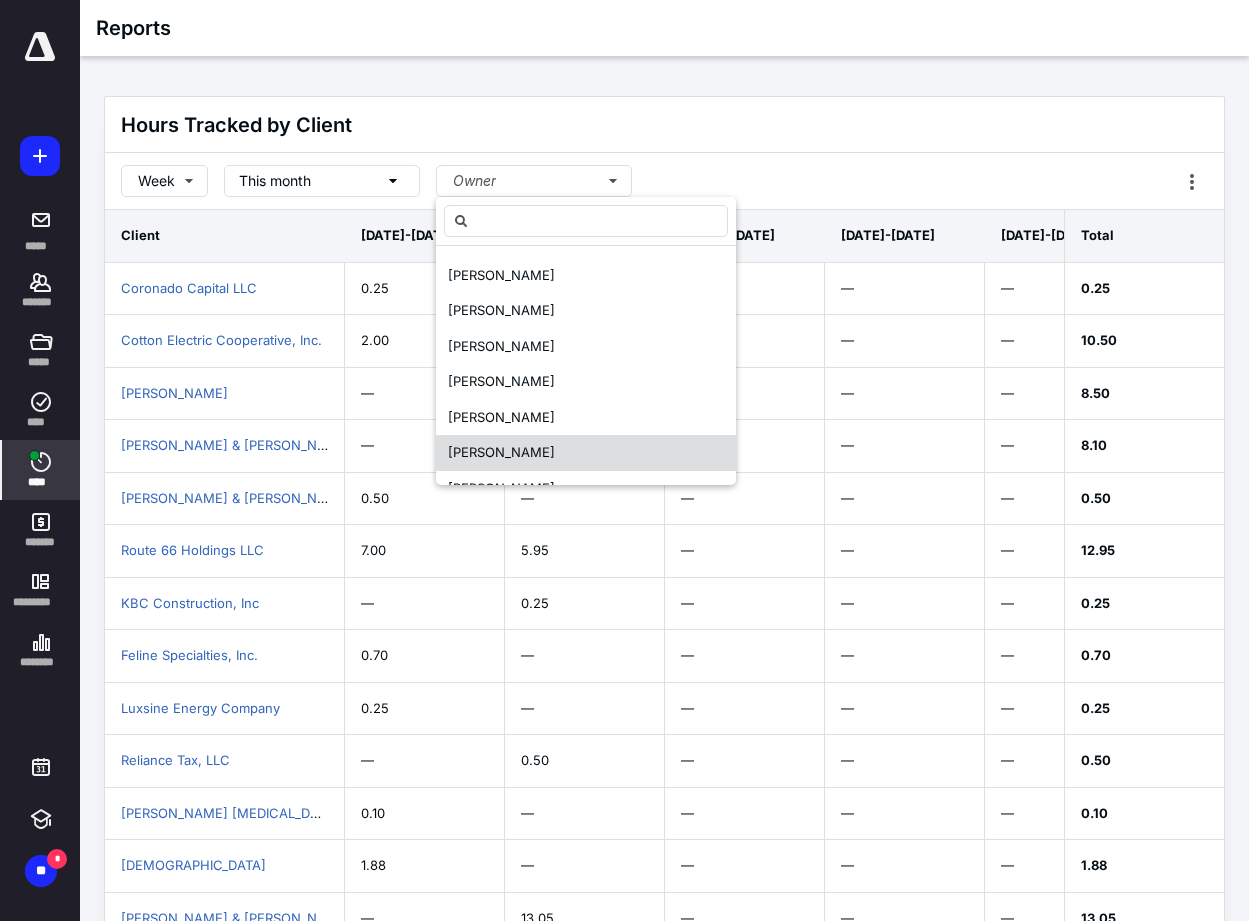 click on "[PERSON_NAME]" at bounding box center (586, 453) 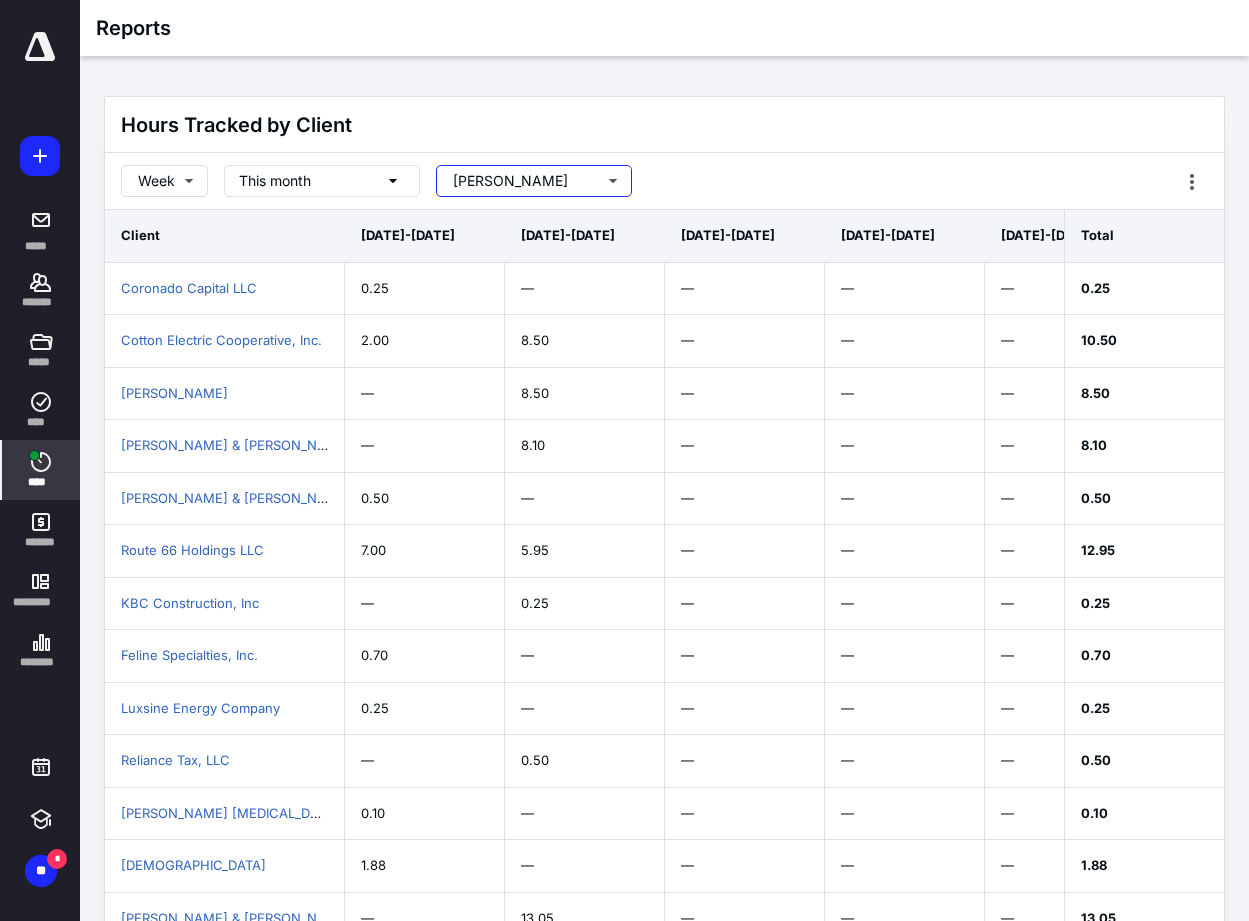 scroll, scrollTop: 0, scrollLeft: 0, axis: both 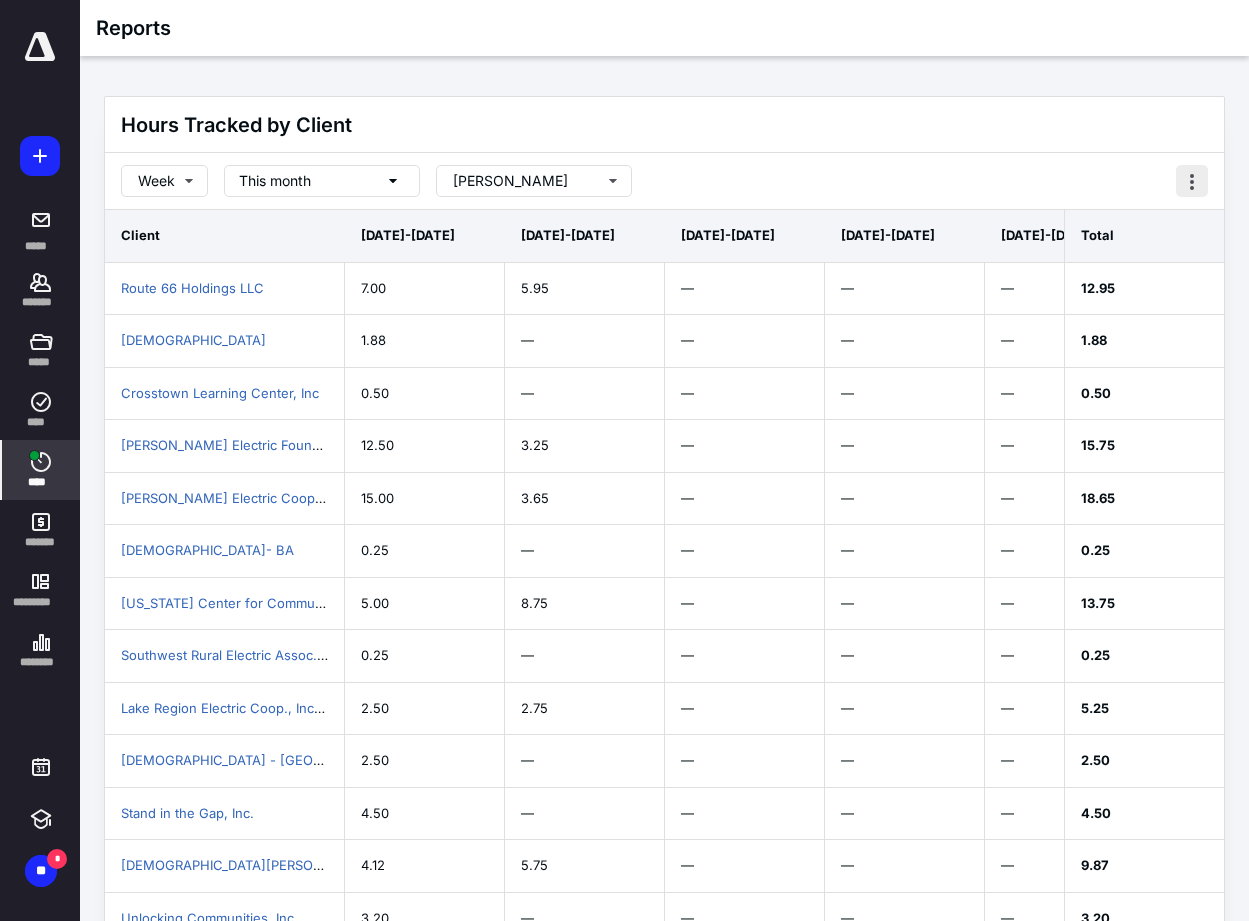 click at bounding box center [1192, 181] 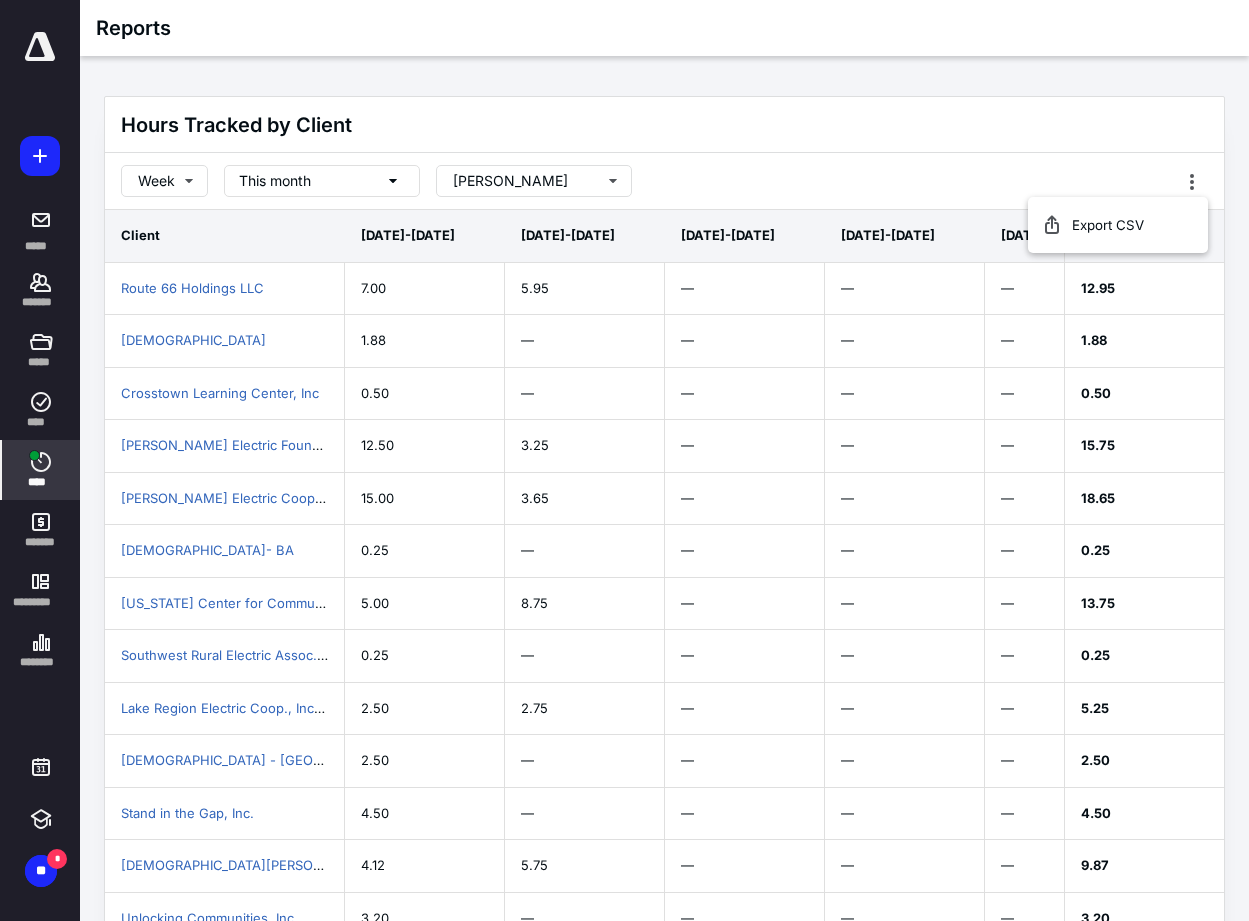 click on "Week This month [PERSON_NAME]" at bounding box center (664, 181) 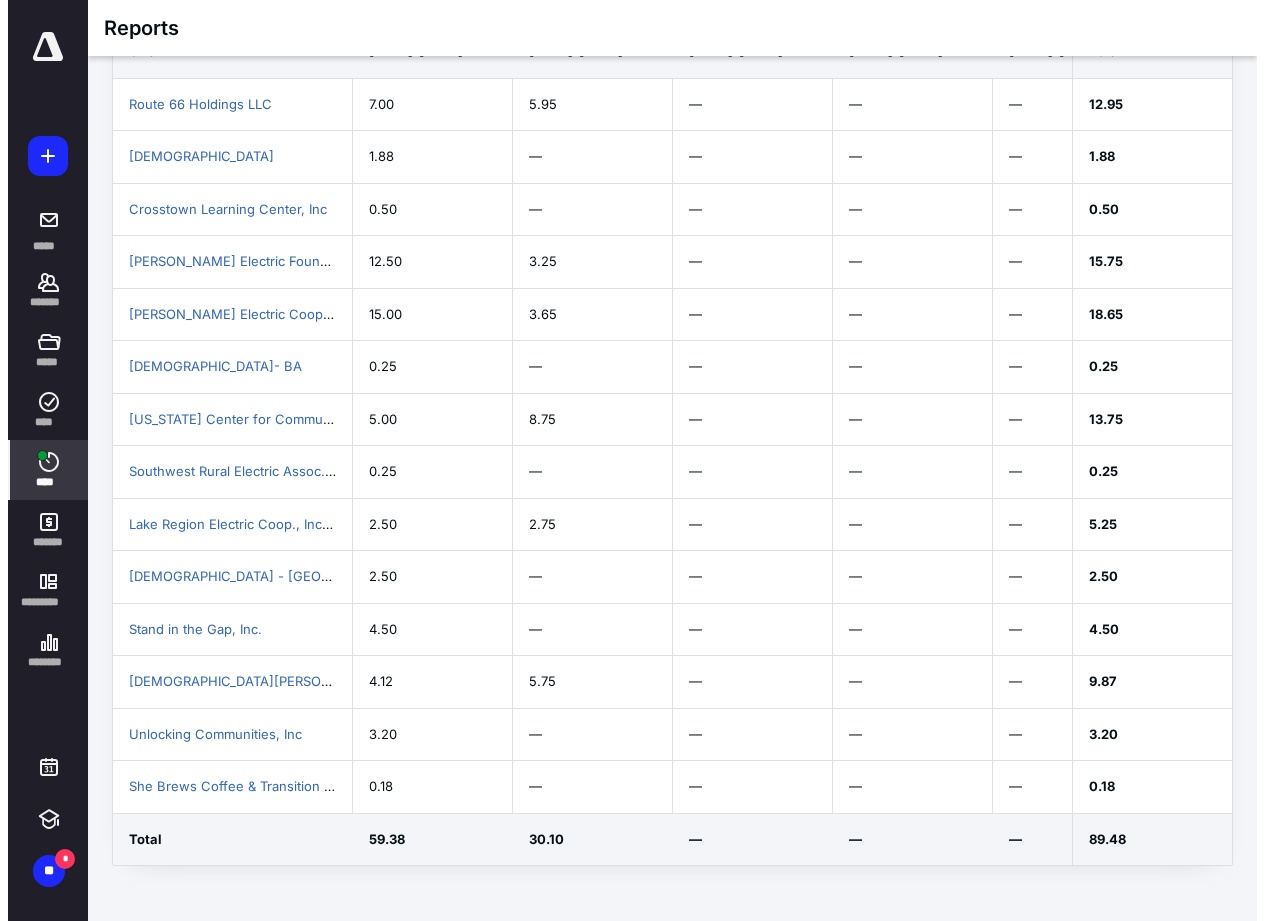 scroll, scrollTop: 0, scrollLeft: 0, axis: both 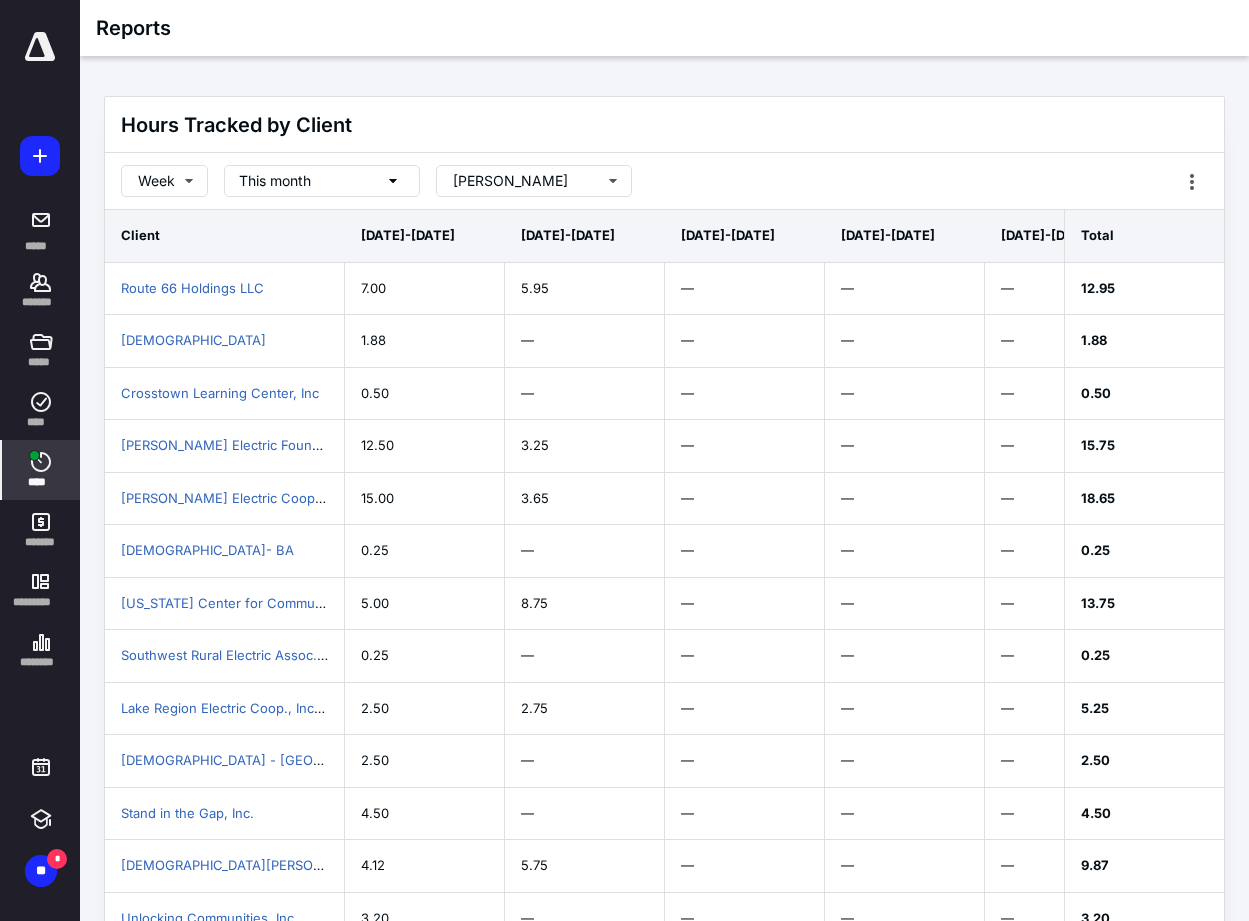 click 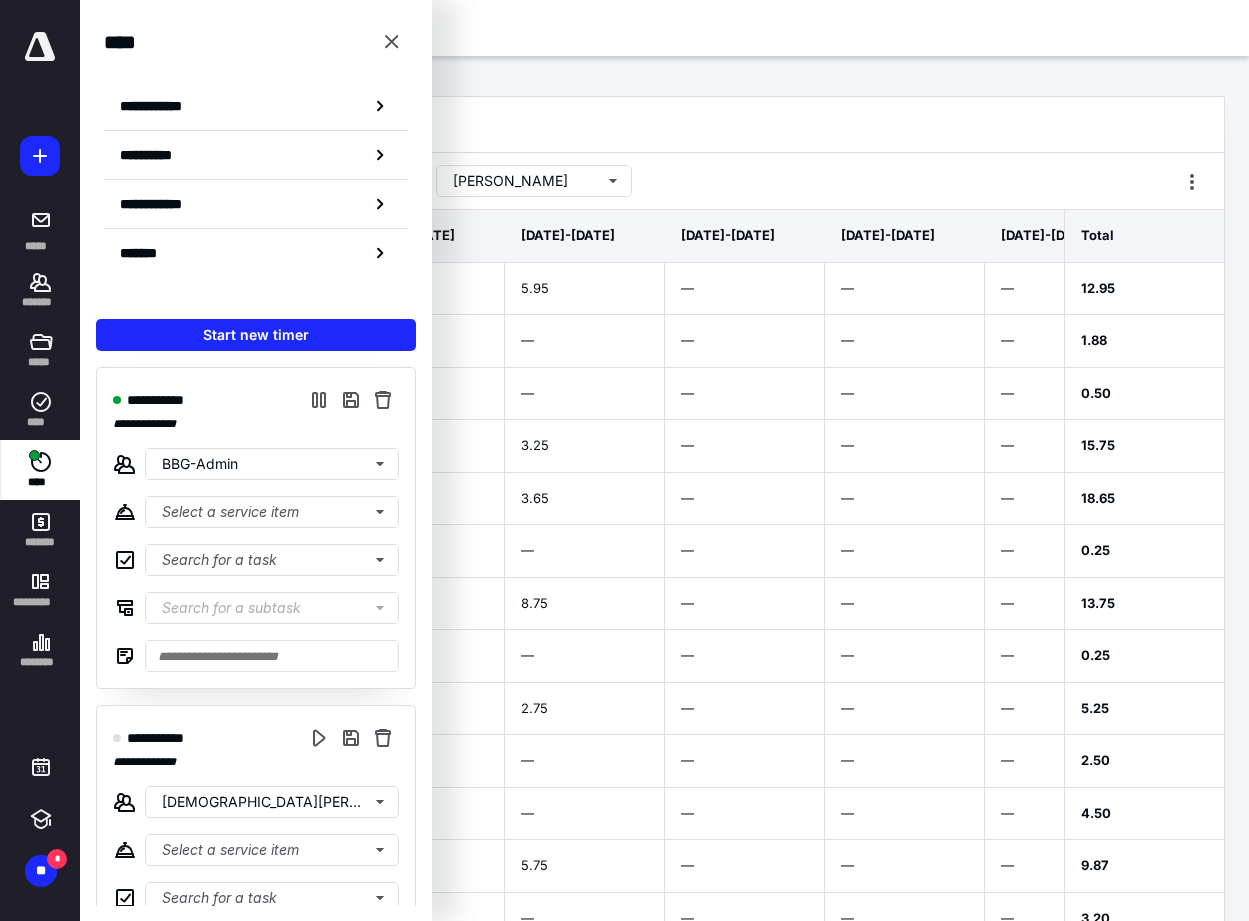 click on "**********" at bounding box center [256, 155] 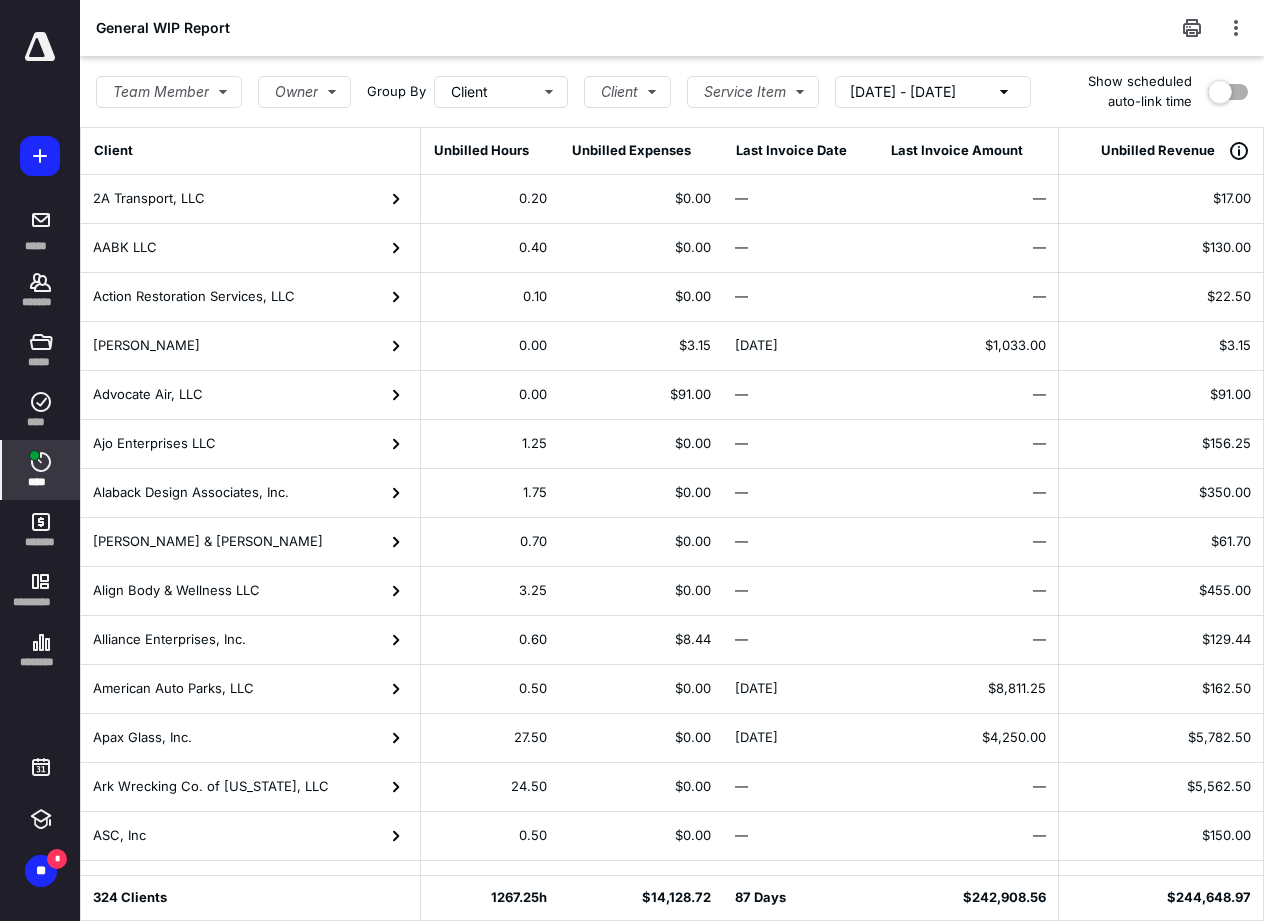 click on "[DATE] - [DATE]" at bounding box center [933, 92] 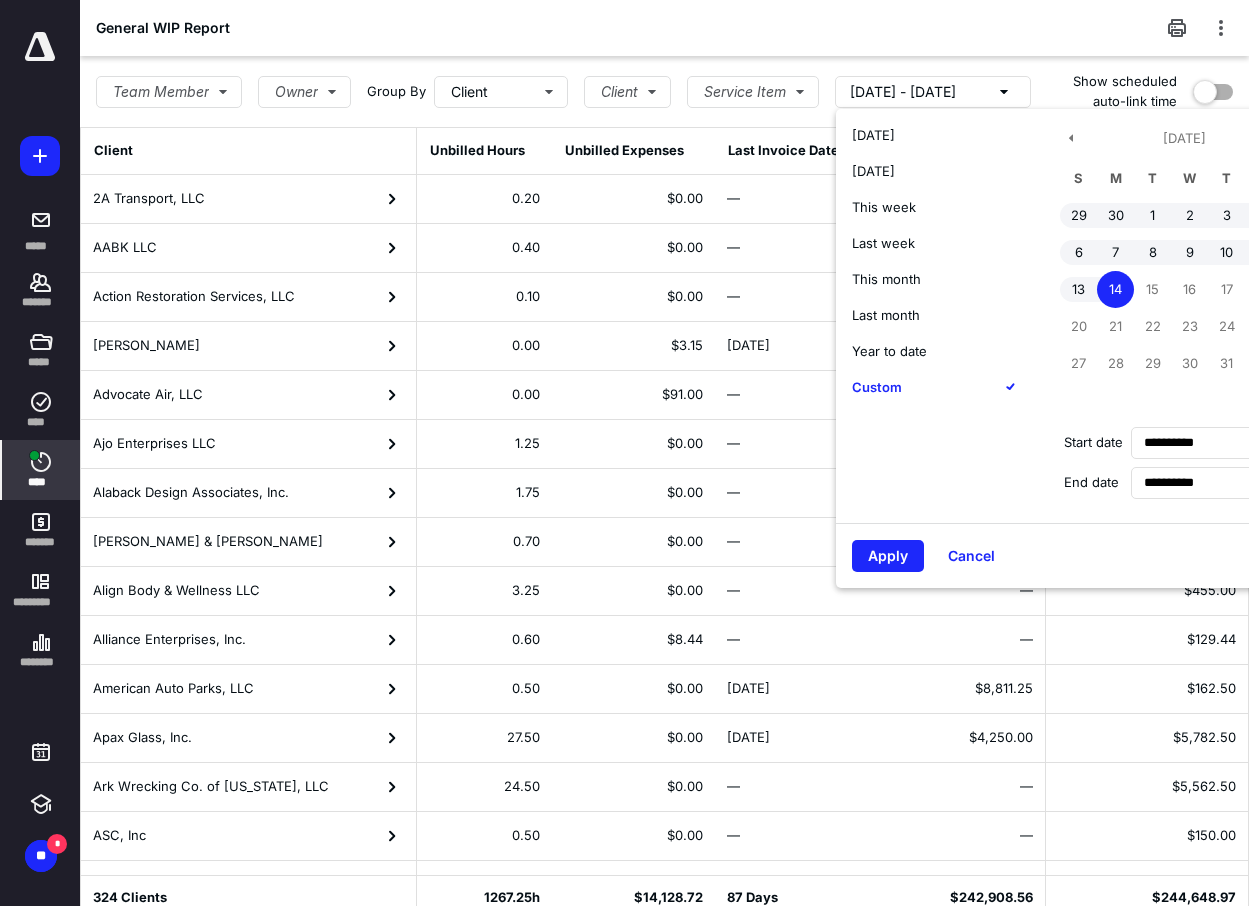 click on "Last month" at bounding box center (886, 315) 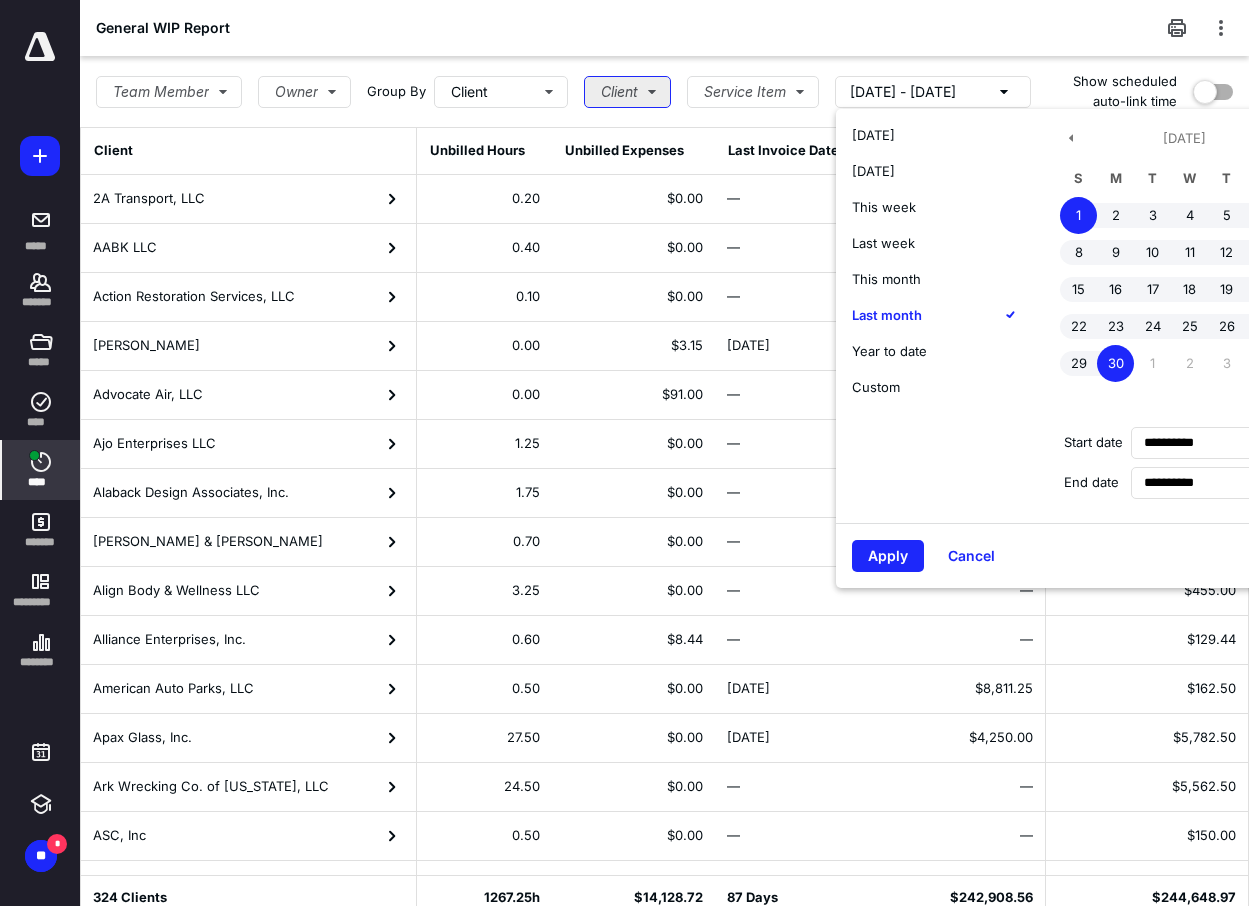 click on "Client" at bounding box center [627, 92] 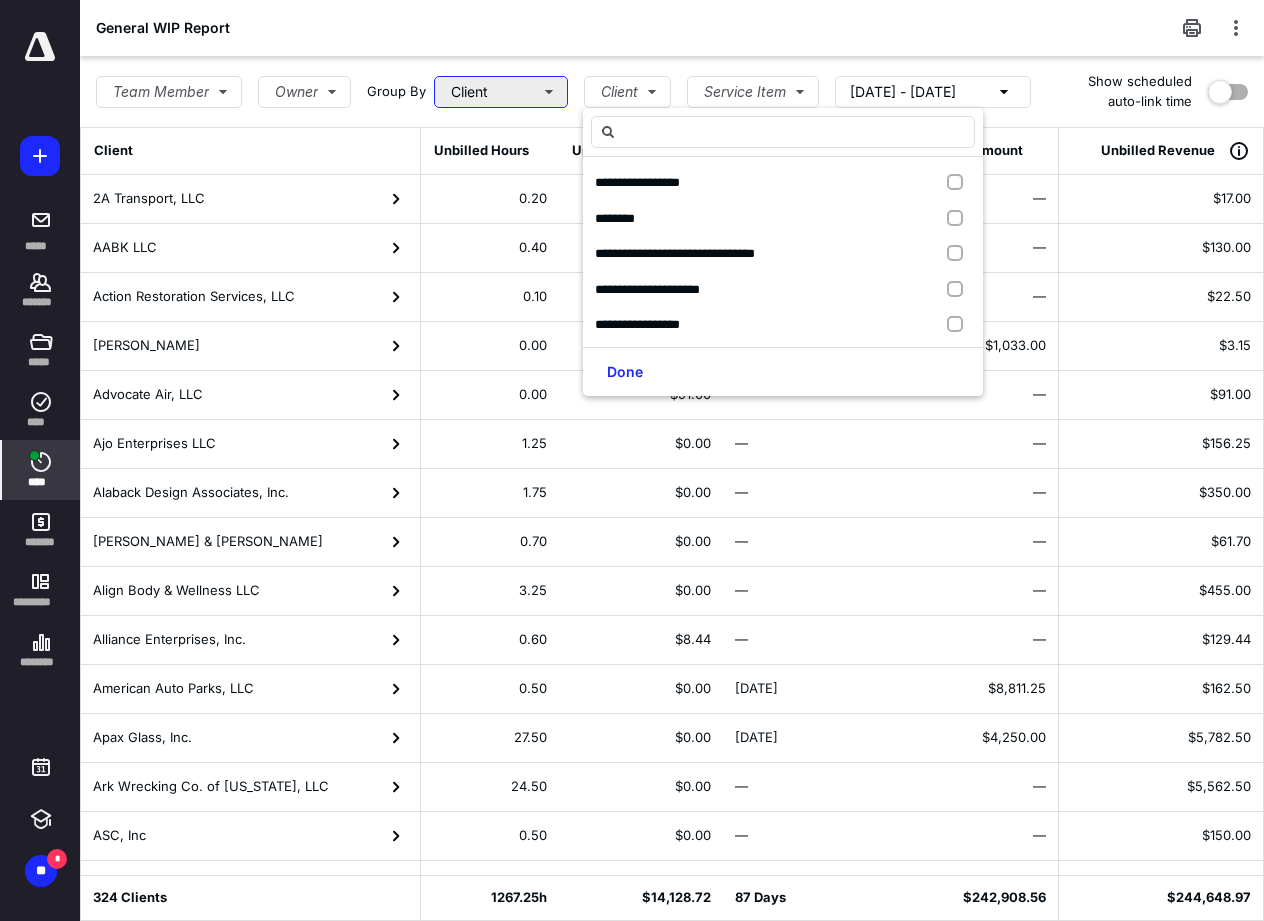 click on "Client" at bounding box center (501, 92) 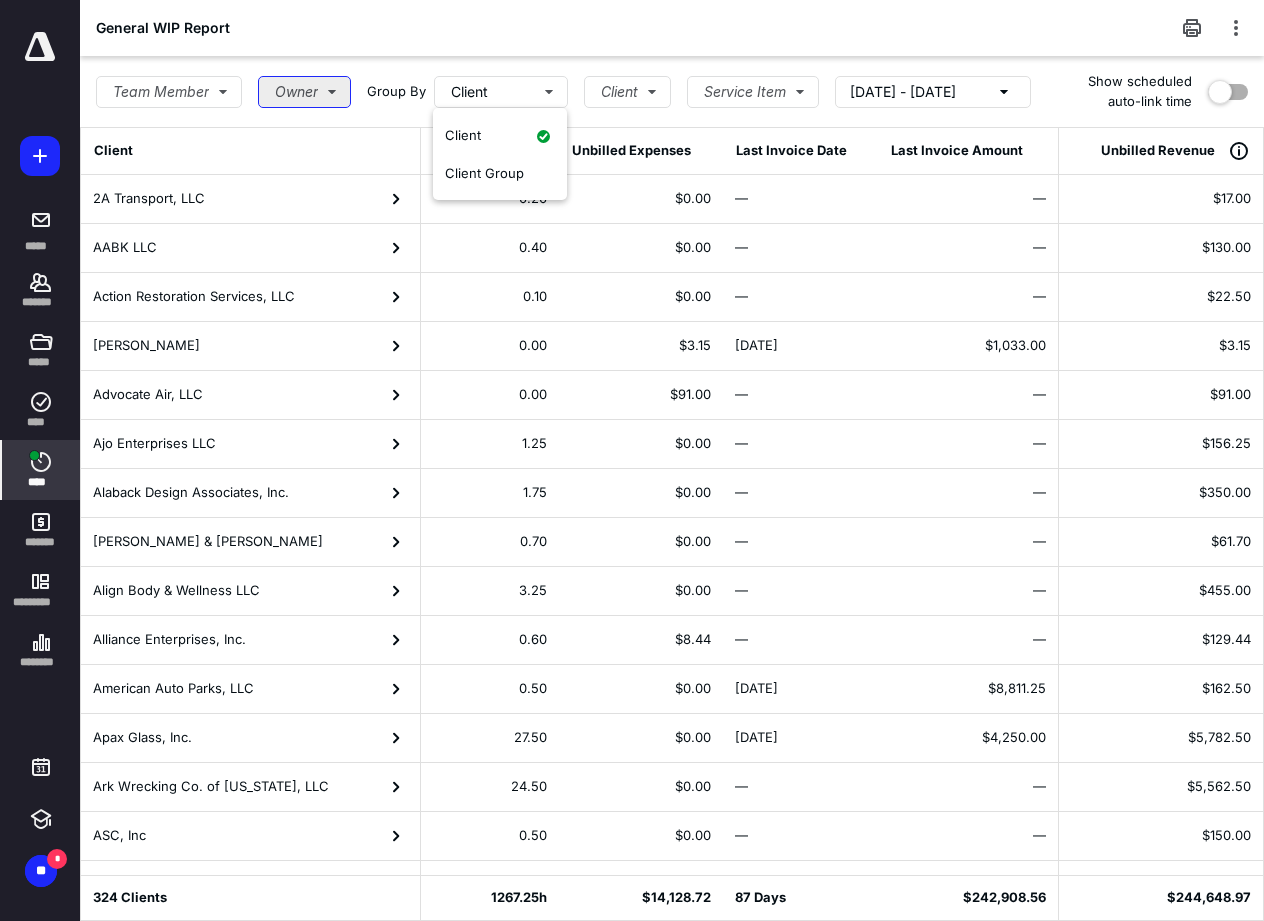 click on "Owner" at bounding box center (304, 92) 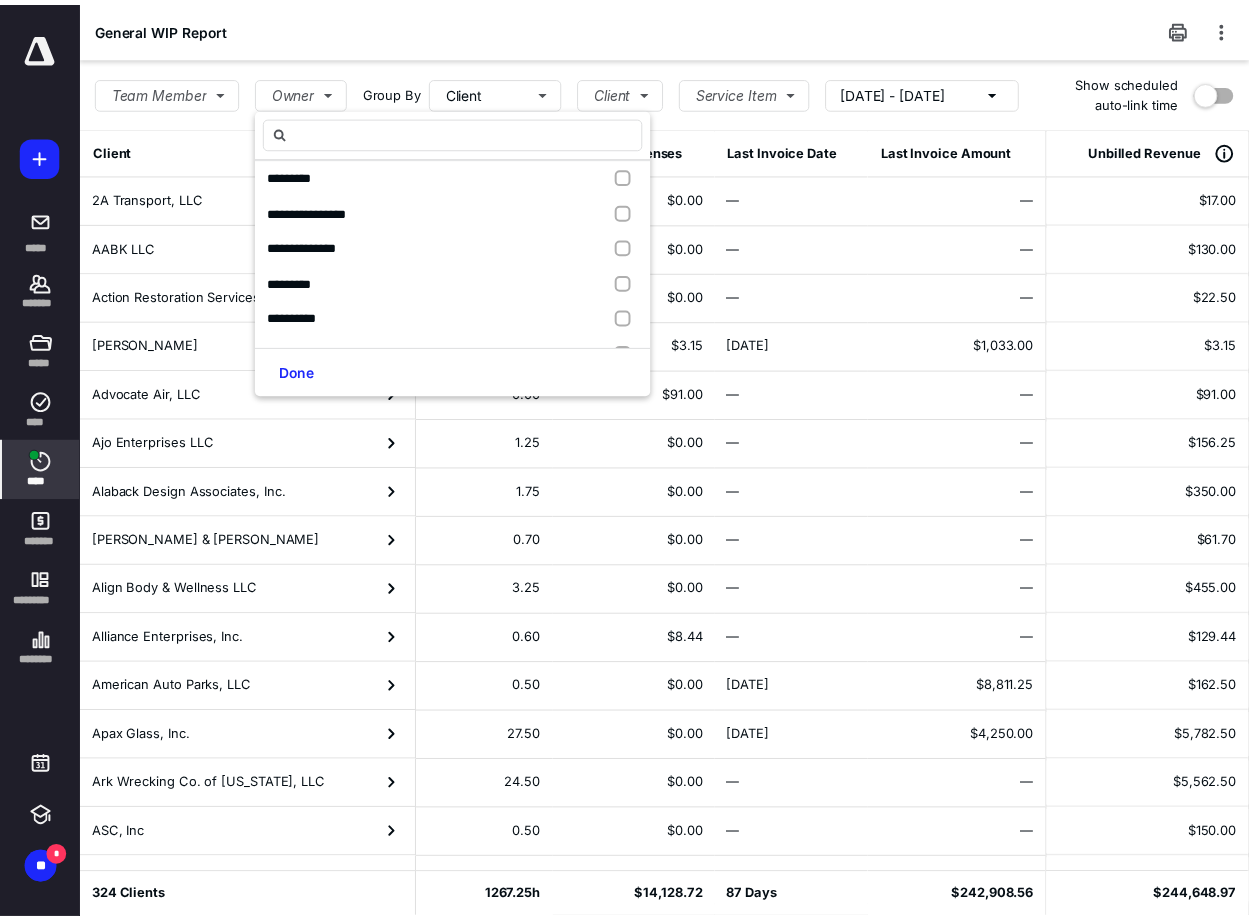 scroll, scrollTop: 252, scrollLeft: 0, axis: vertical 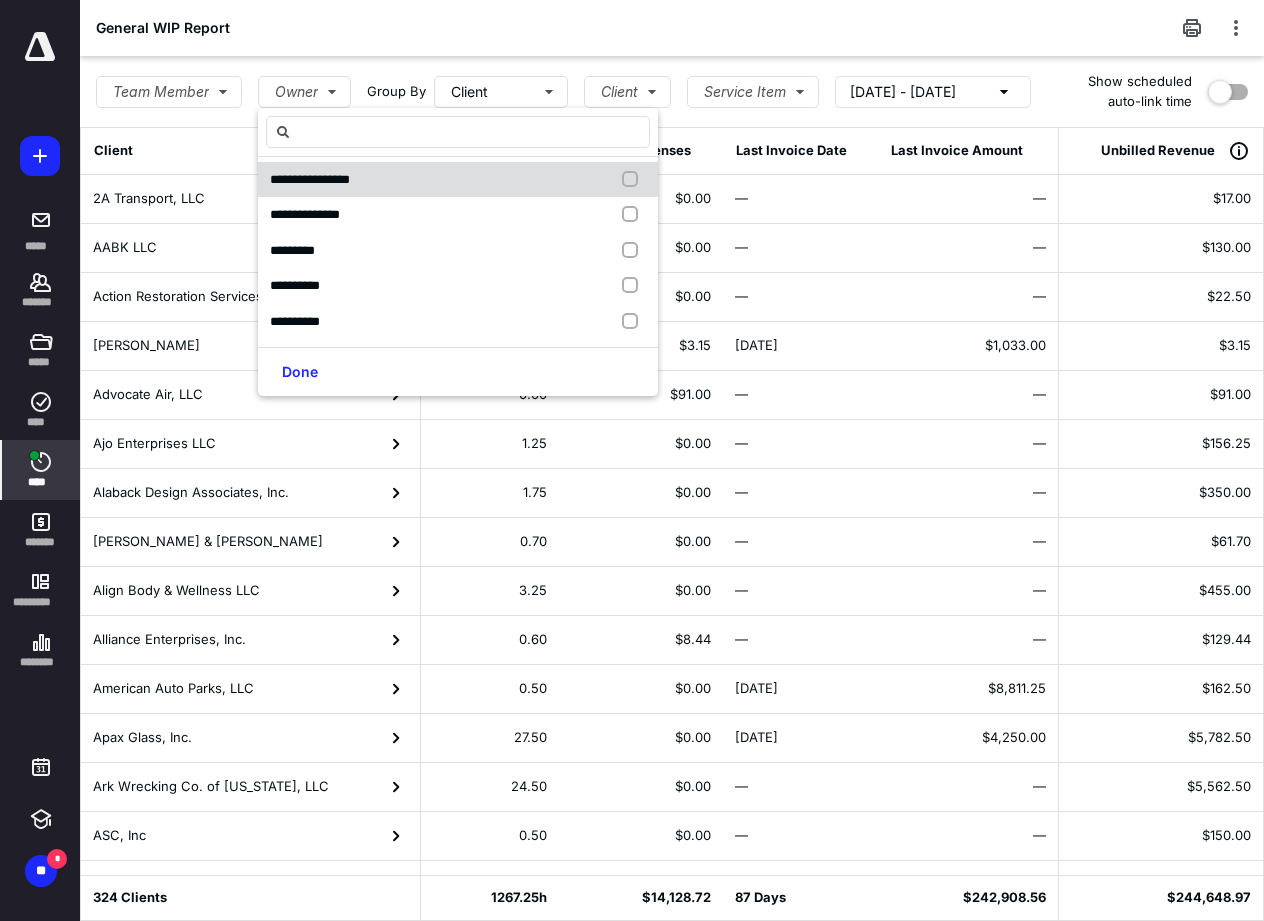 click at bounding box center (634, 215) 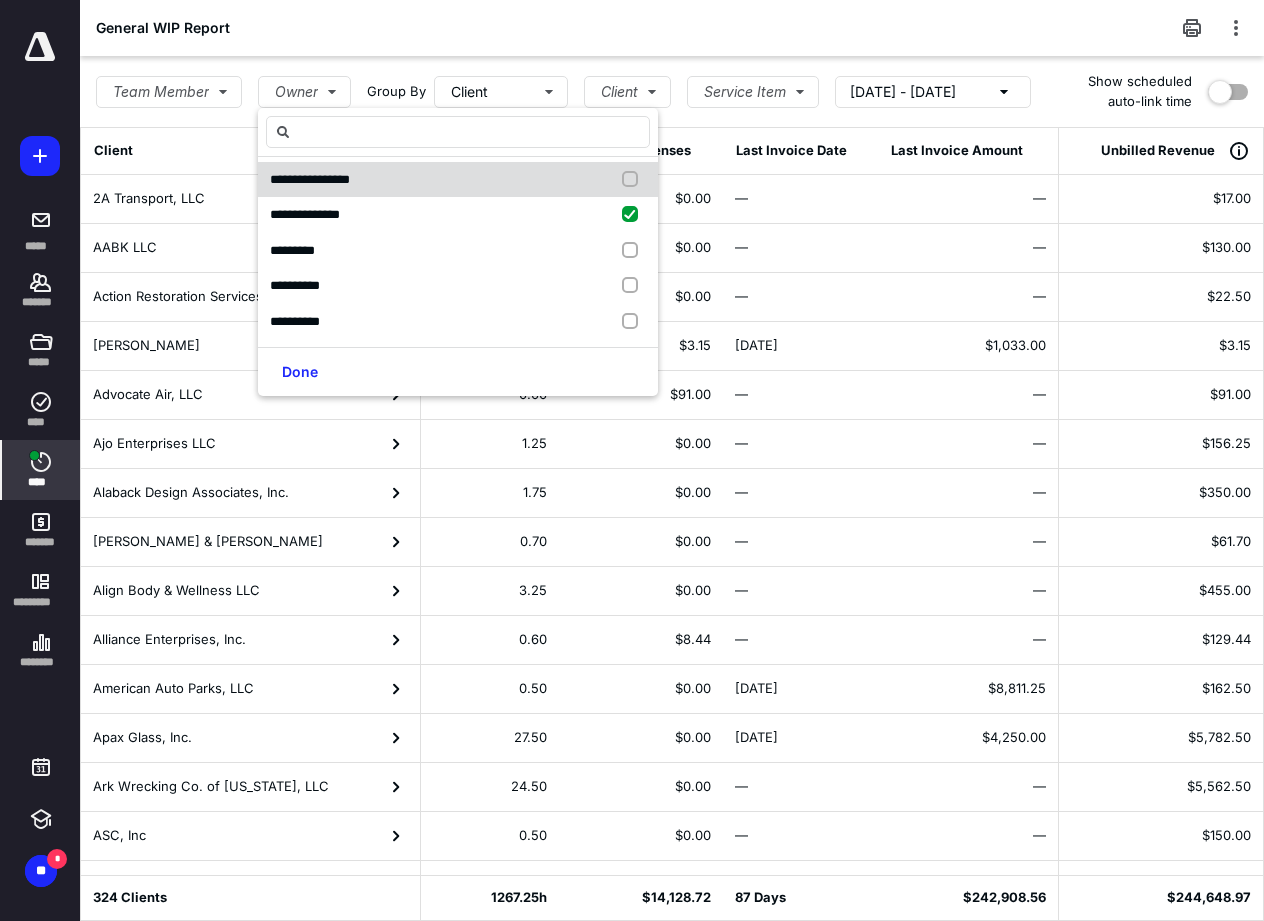 checkbox on "true" 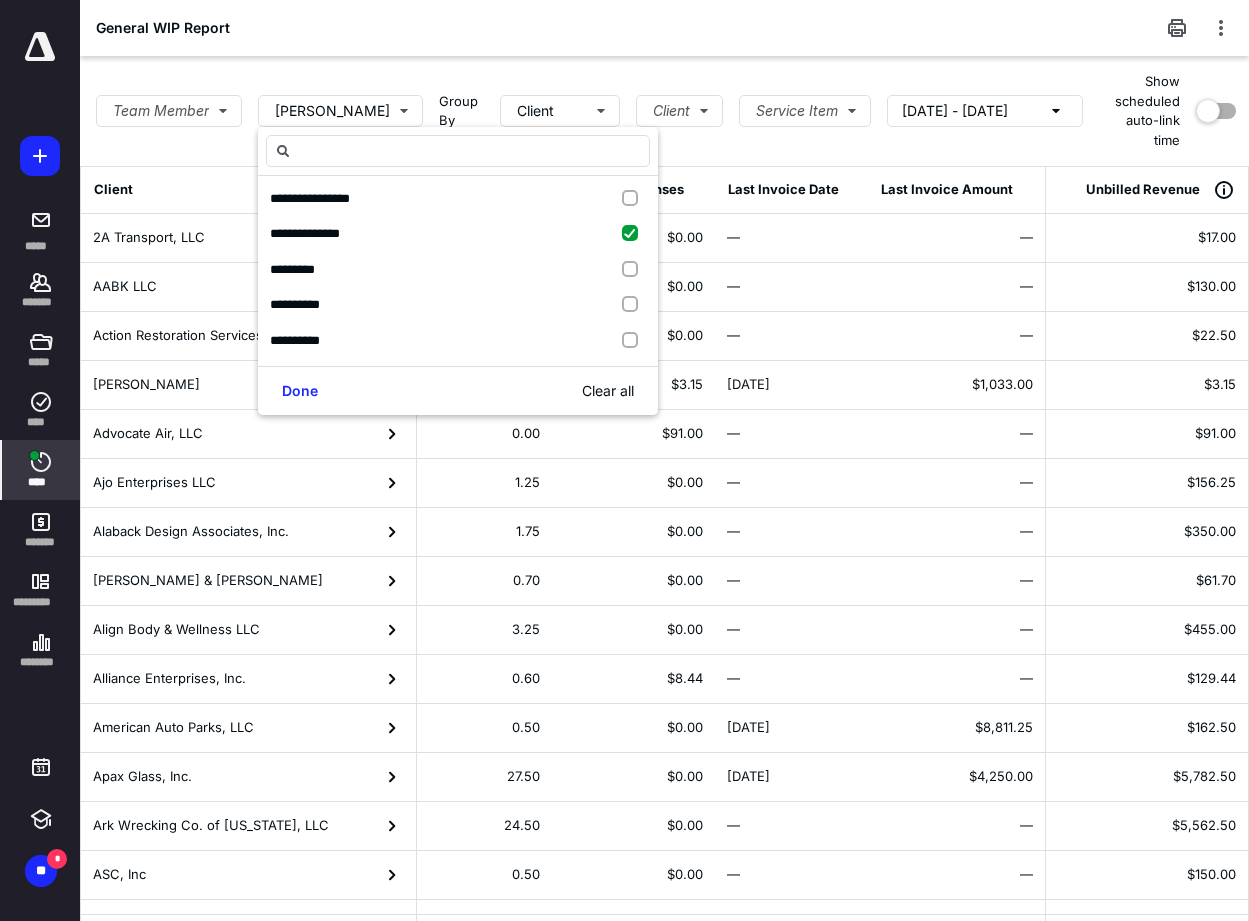 click on "General WIP Report" at bounding box center (664, 28) 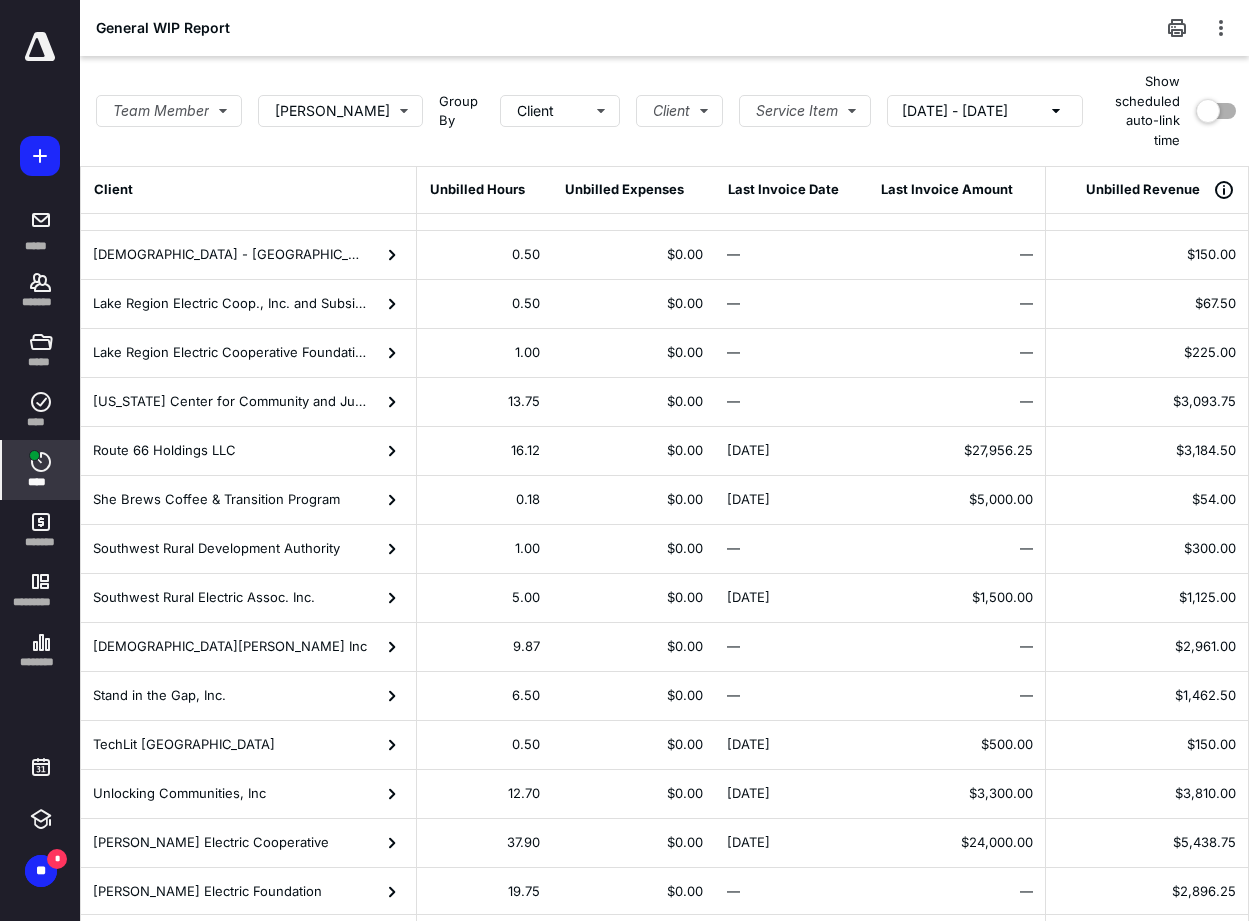 scroll, scrollTop: 279, scrollLeft: 0, axis: vertical 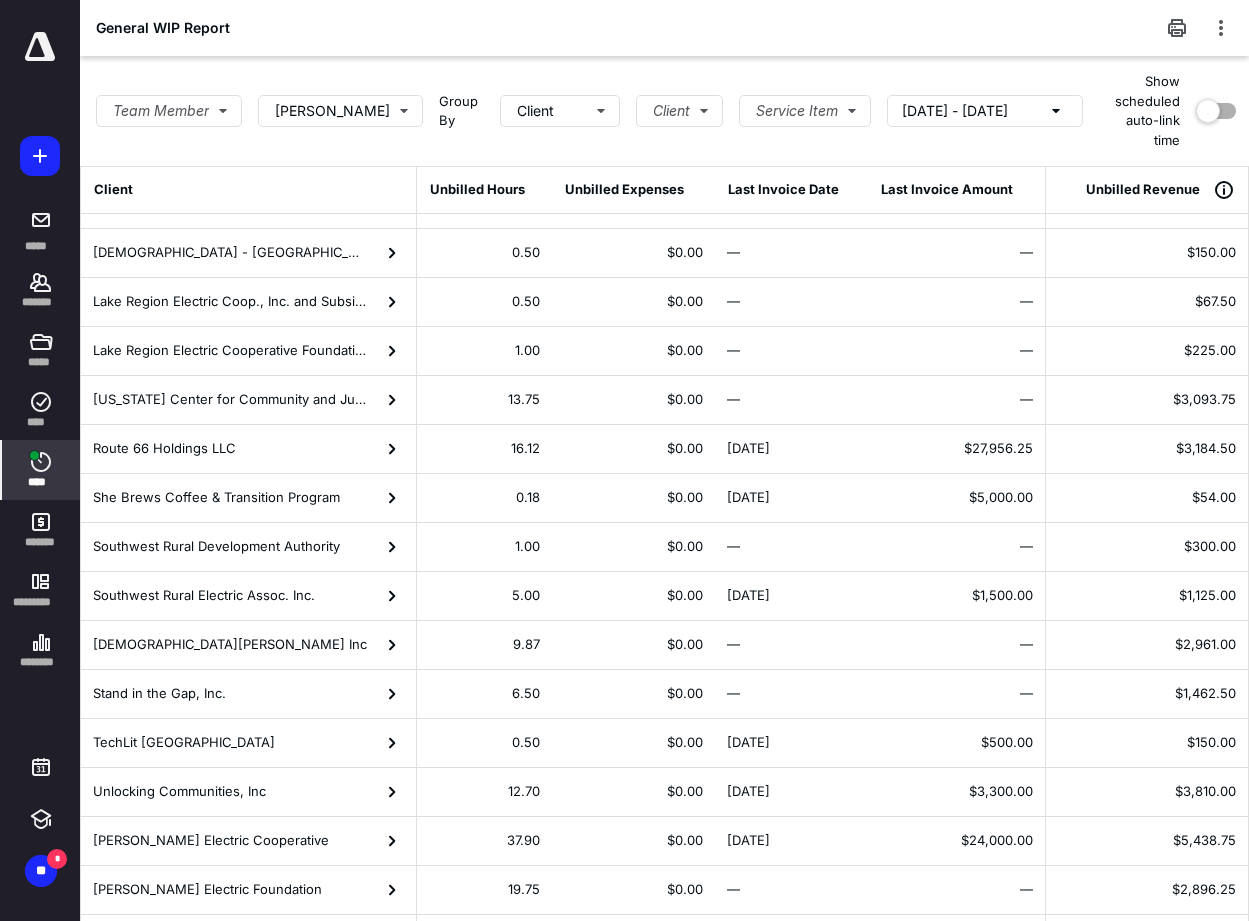 click on "[DATE] - [DATE]" at bounding box center (955, 111) 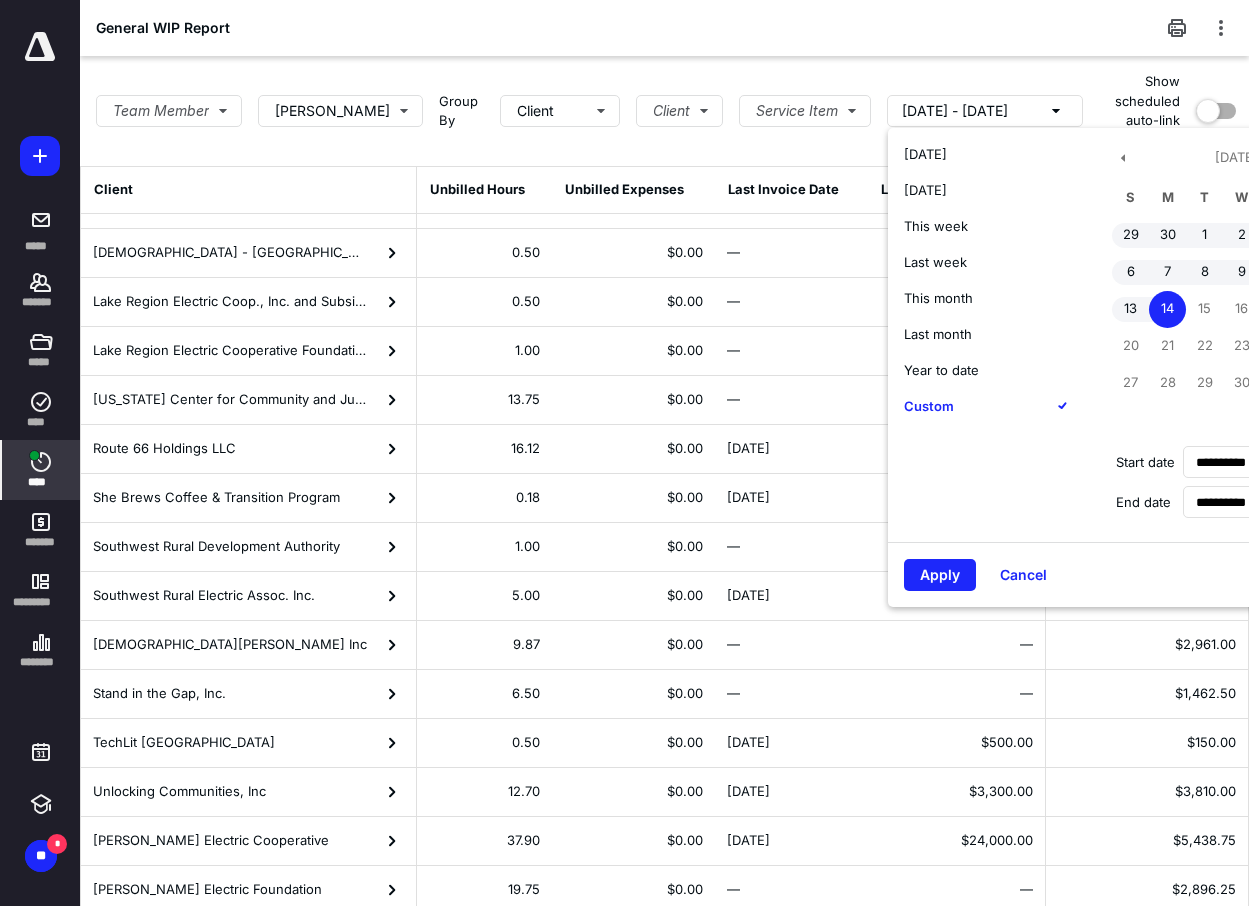 click on "Last month" at bounding box center [938, 334] 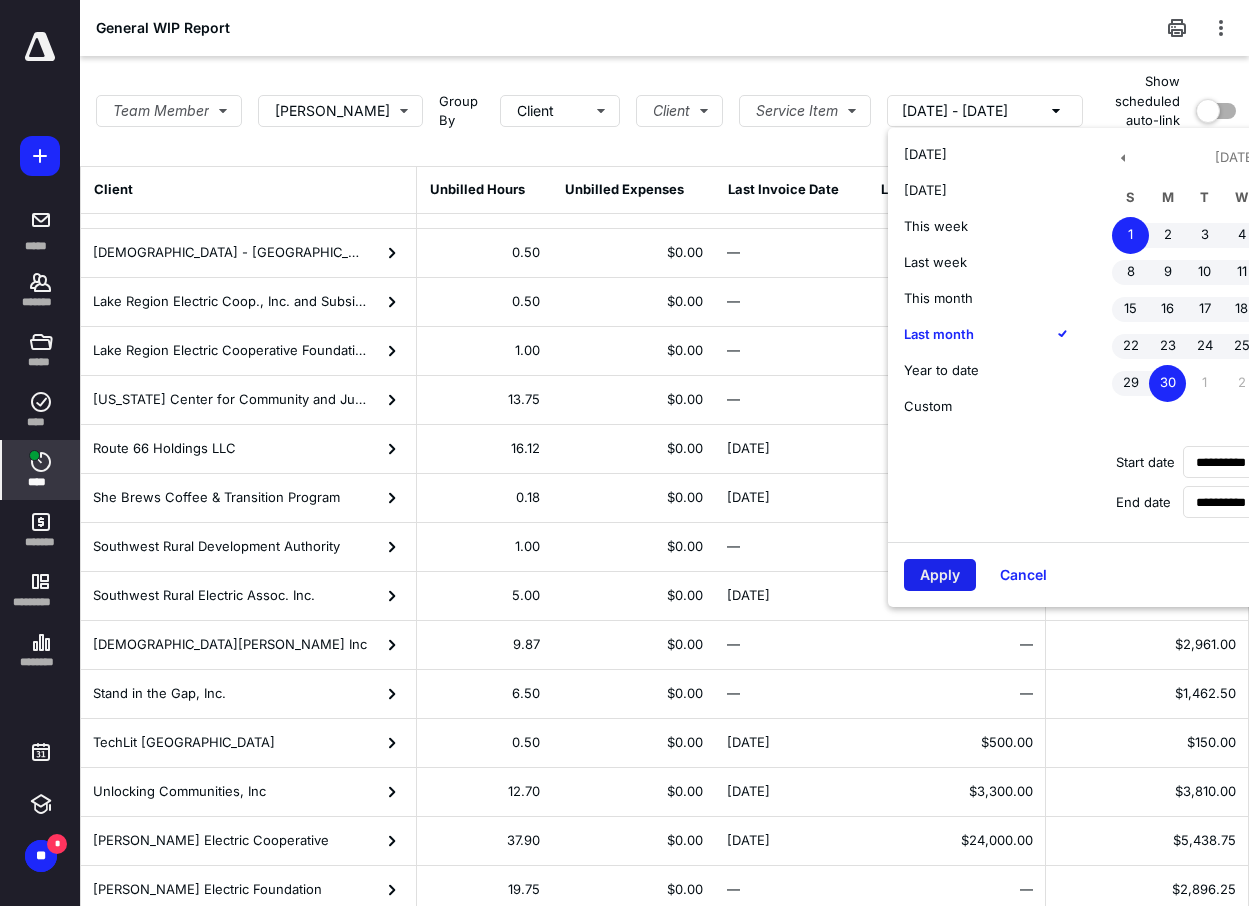 click on "Apply" at bounding box center (940, 575) 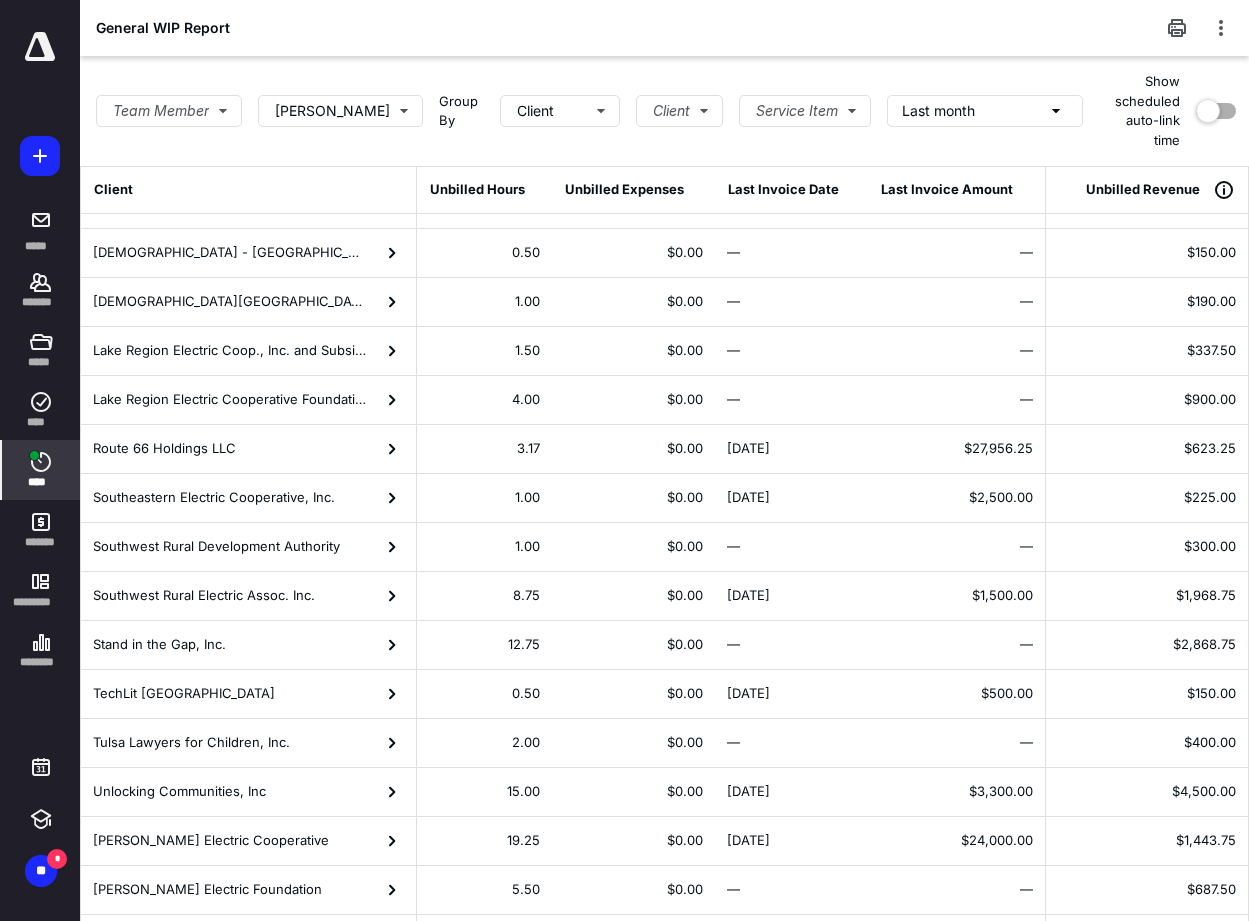 scroll, scrollTop: 181, scrollLeft: 0, axis: vertical 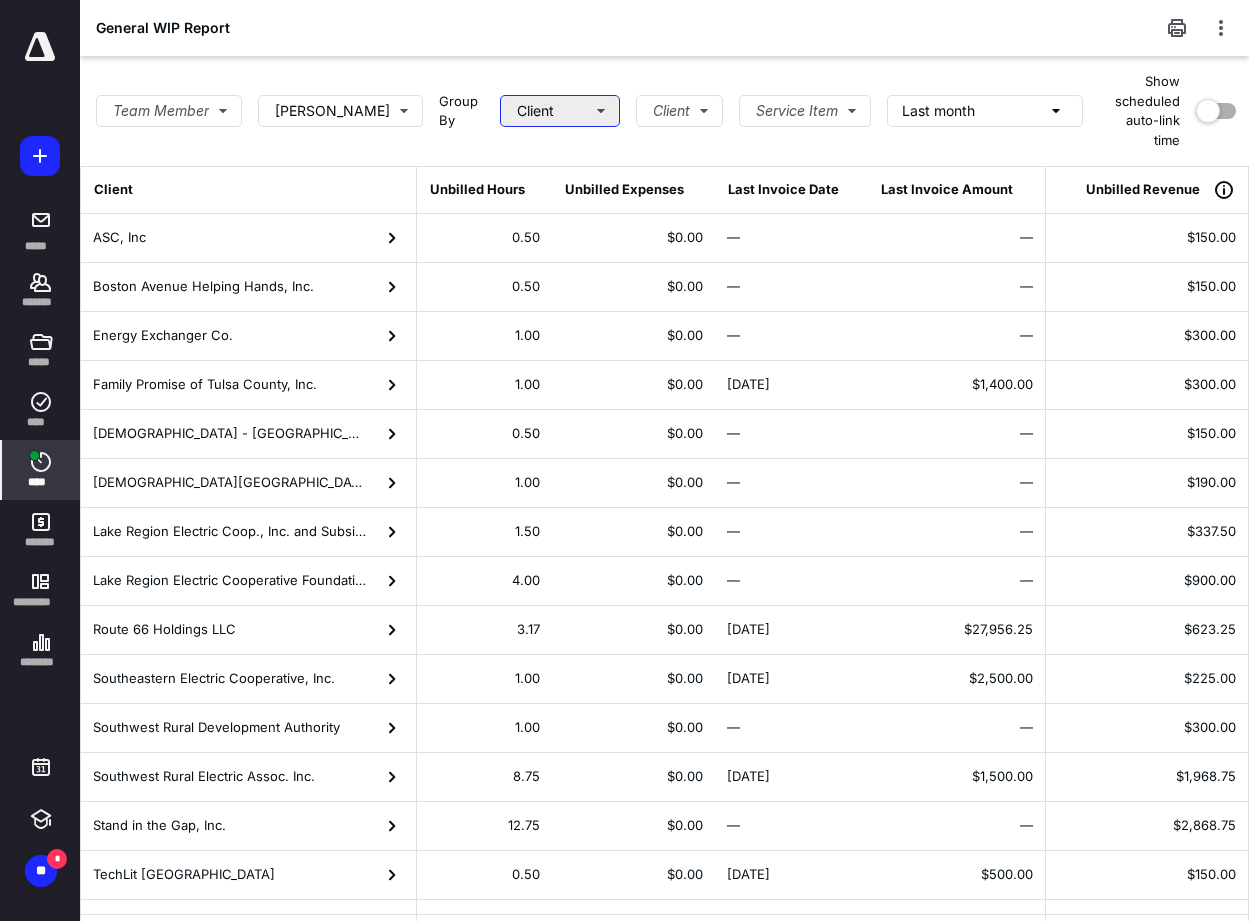 click on "Client" at bounding box center (560, 111) 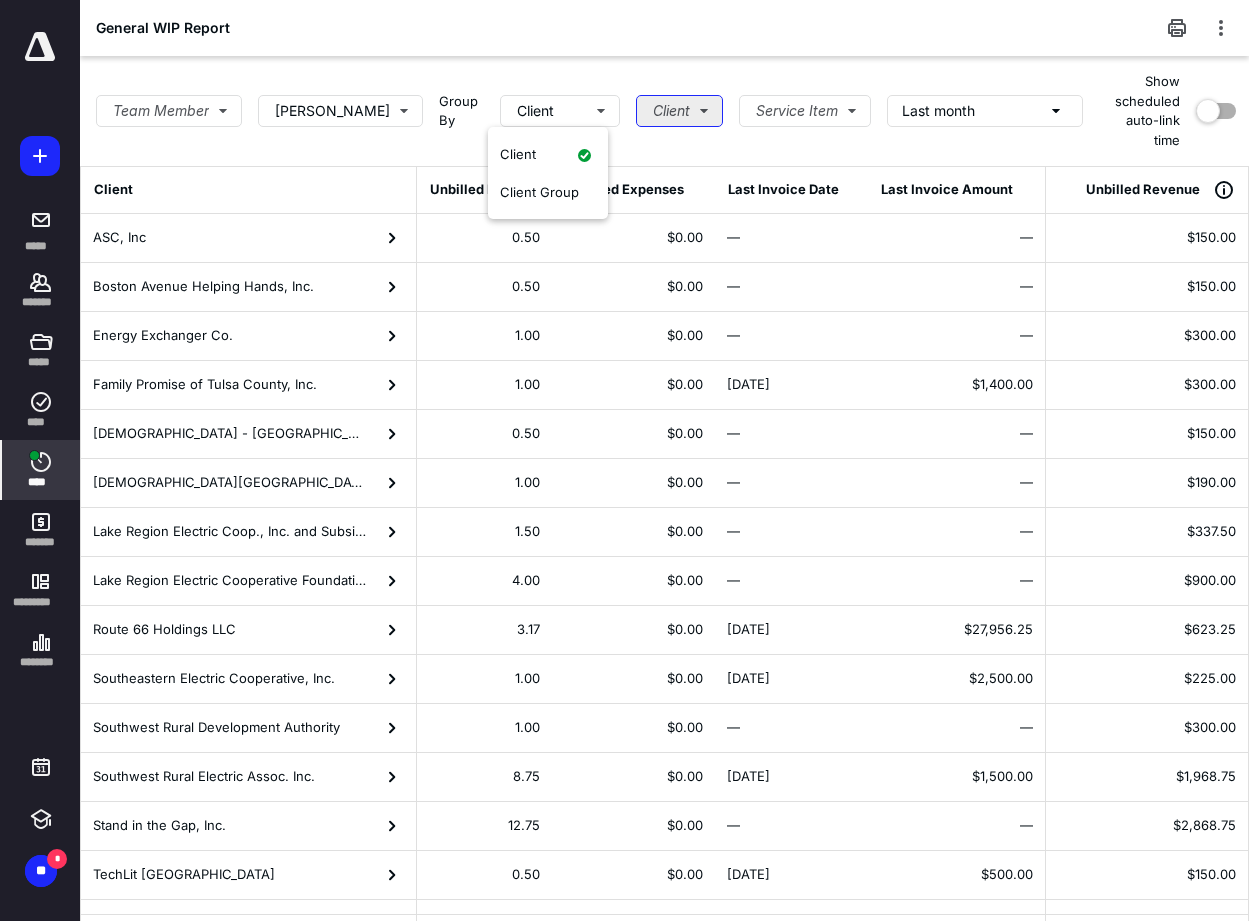 click on "Client" at bounding box center [679, 111] 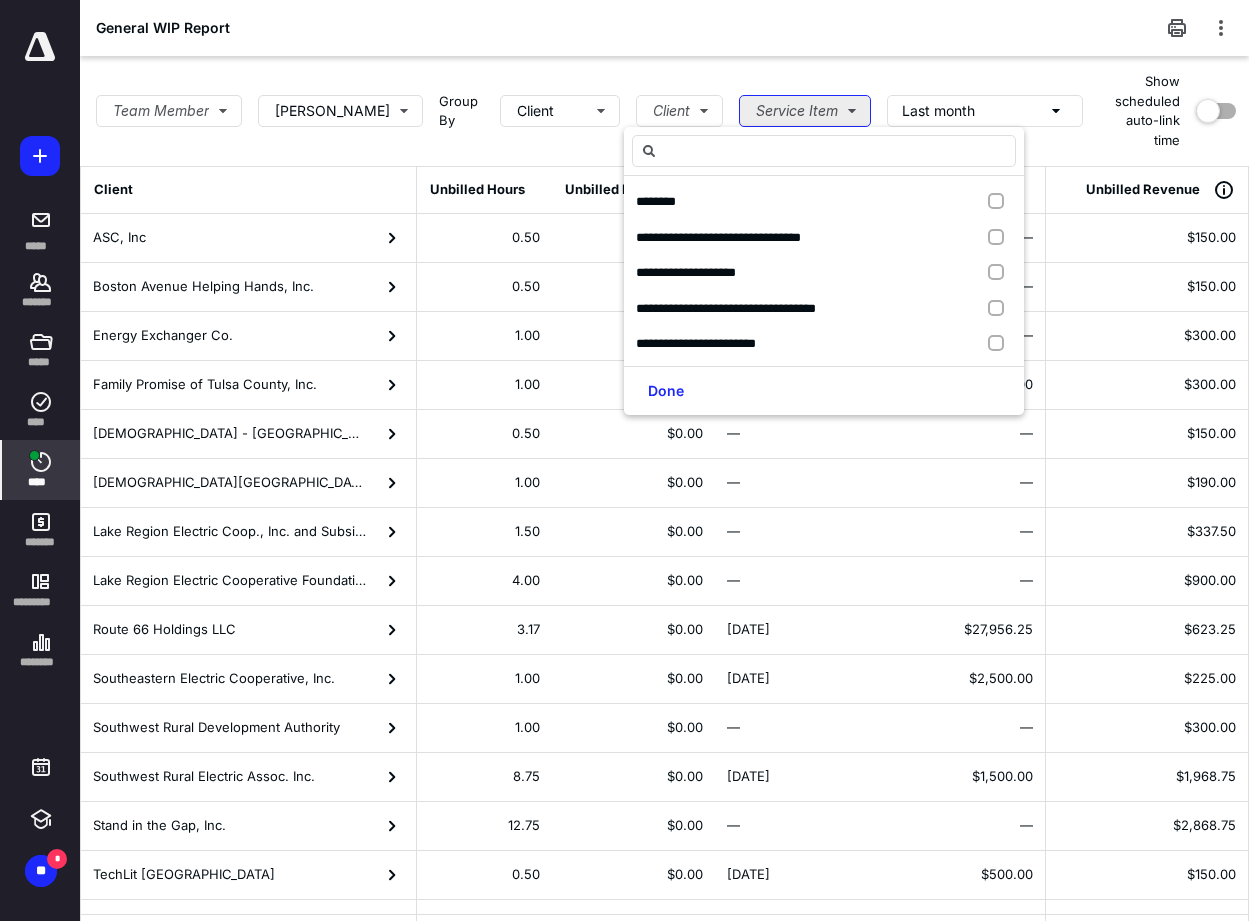 click on "Service Item" at bounding box center [805, 111] 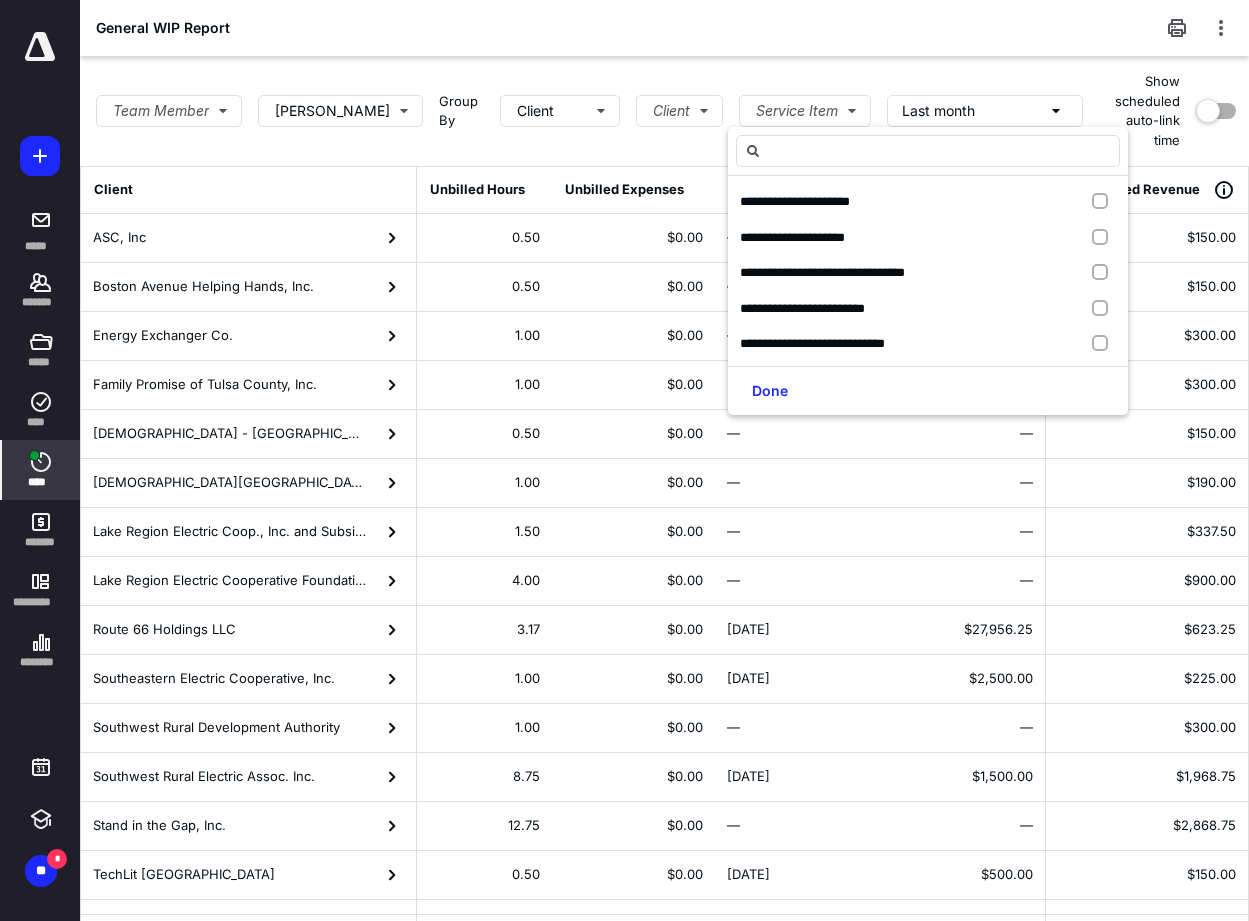 click on "Team Member [PERSON_NAME] Group By Client Client Service Item Last month" at bounding box center [589, 111] 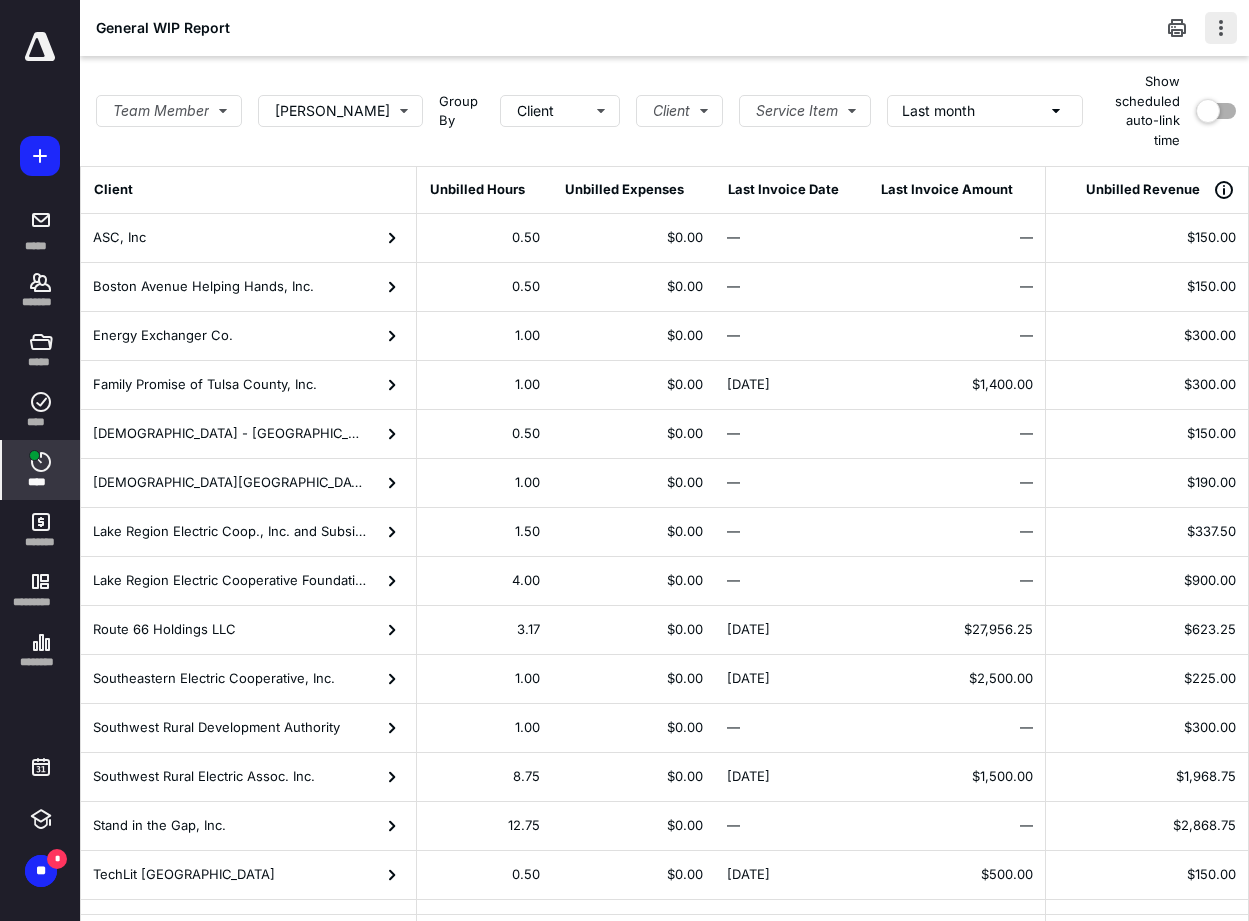 click at bounding box center [1221, 28] 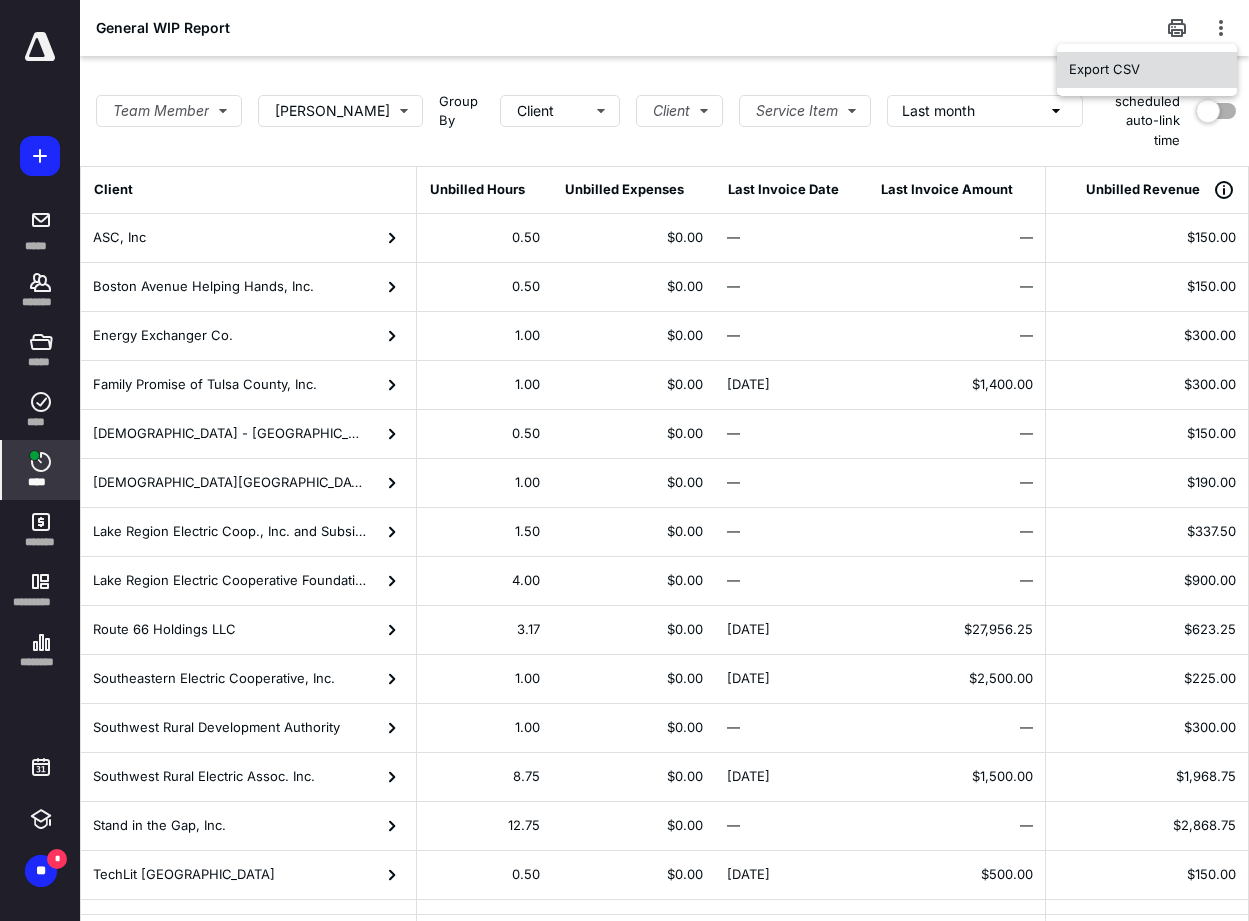 click on "Export CSV" at bounding box center [1147, 70] 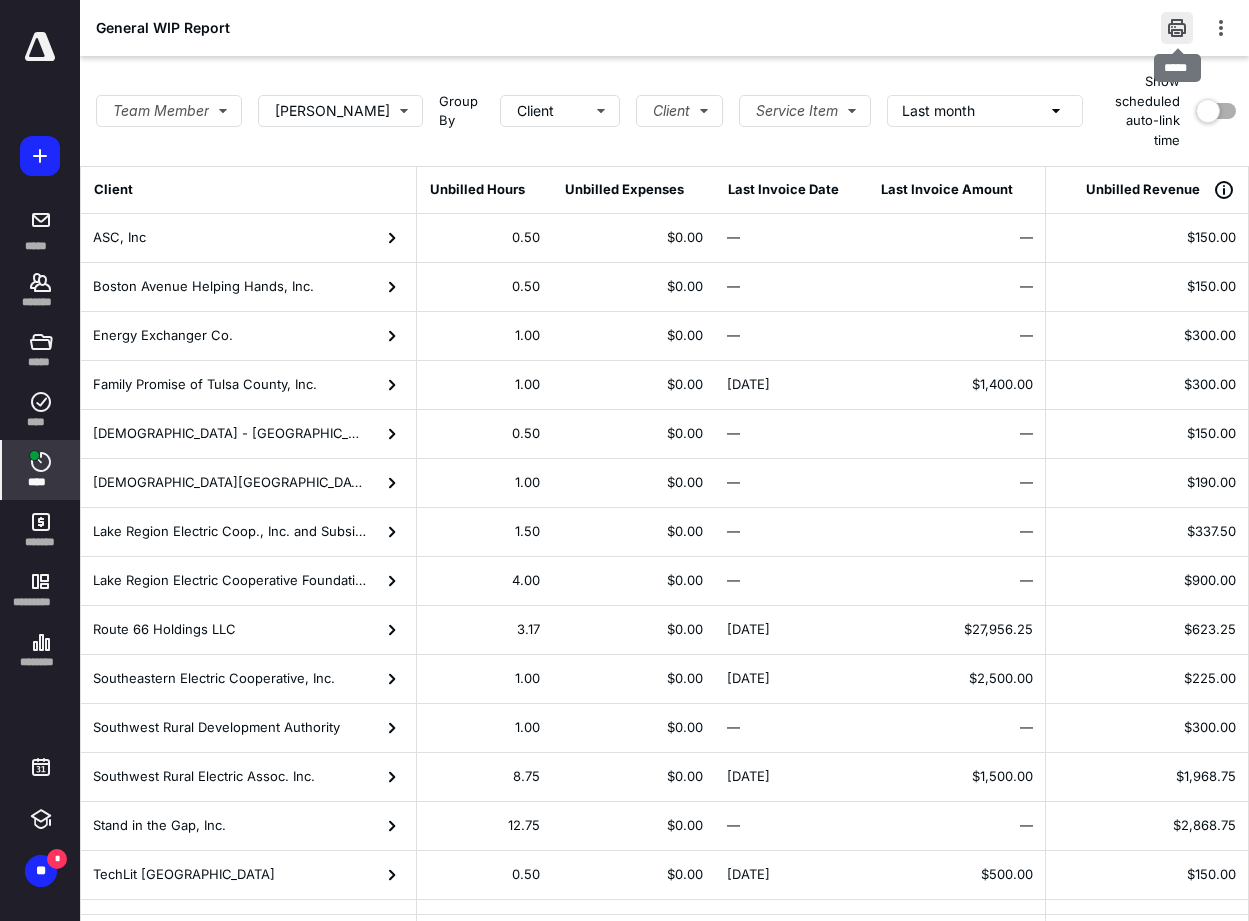 click at bounding box center (1177, 28) 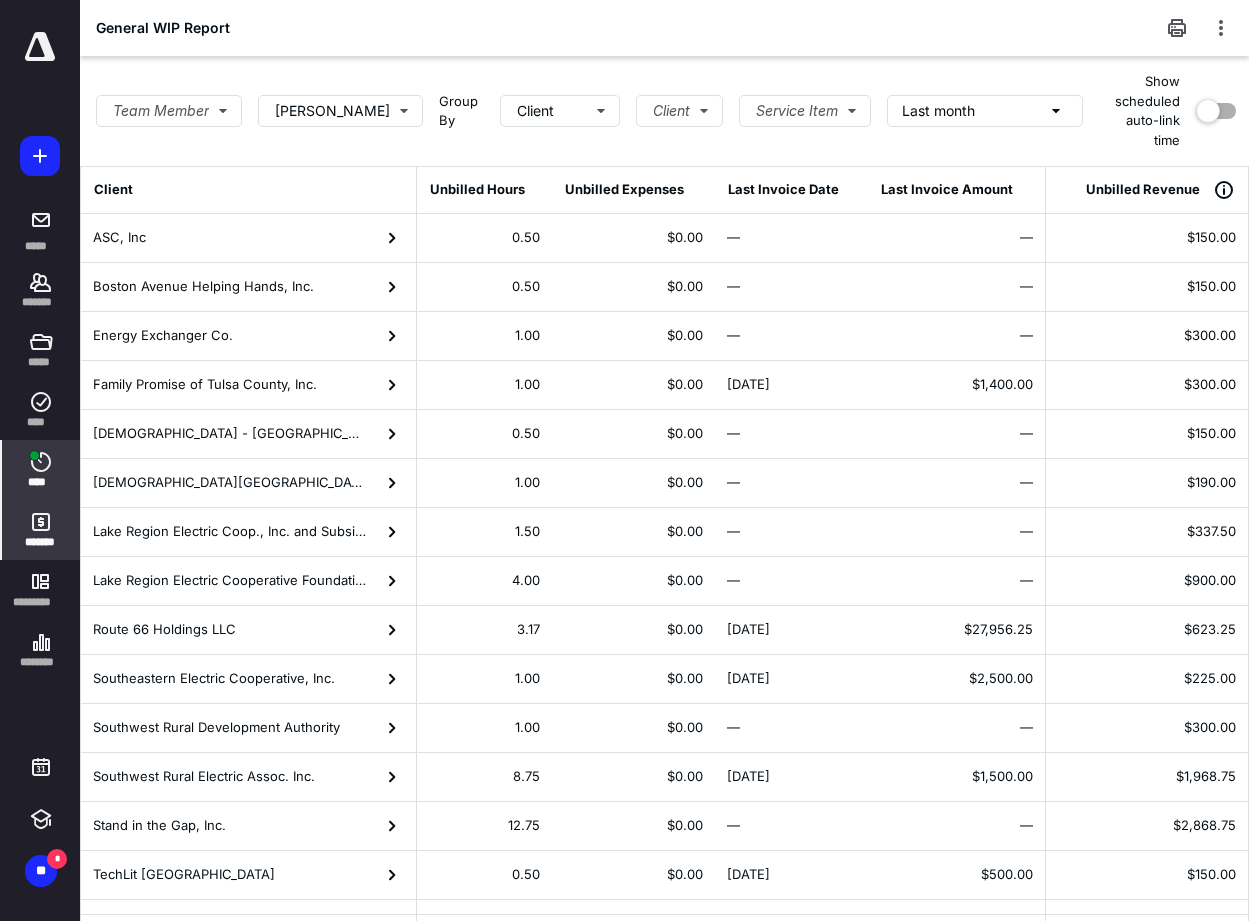 click 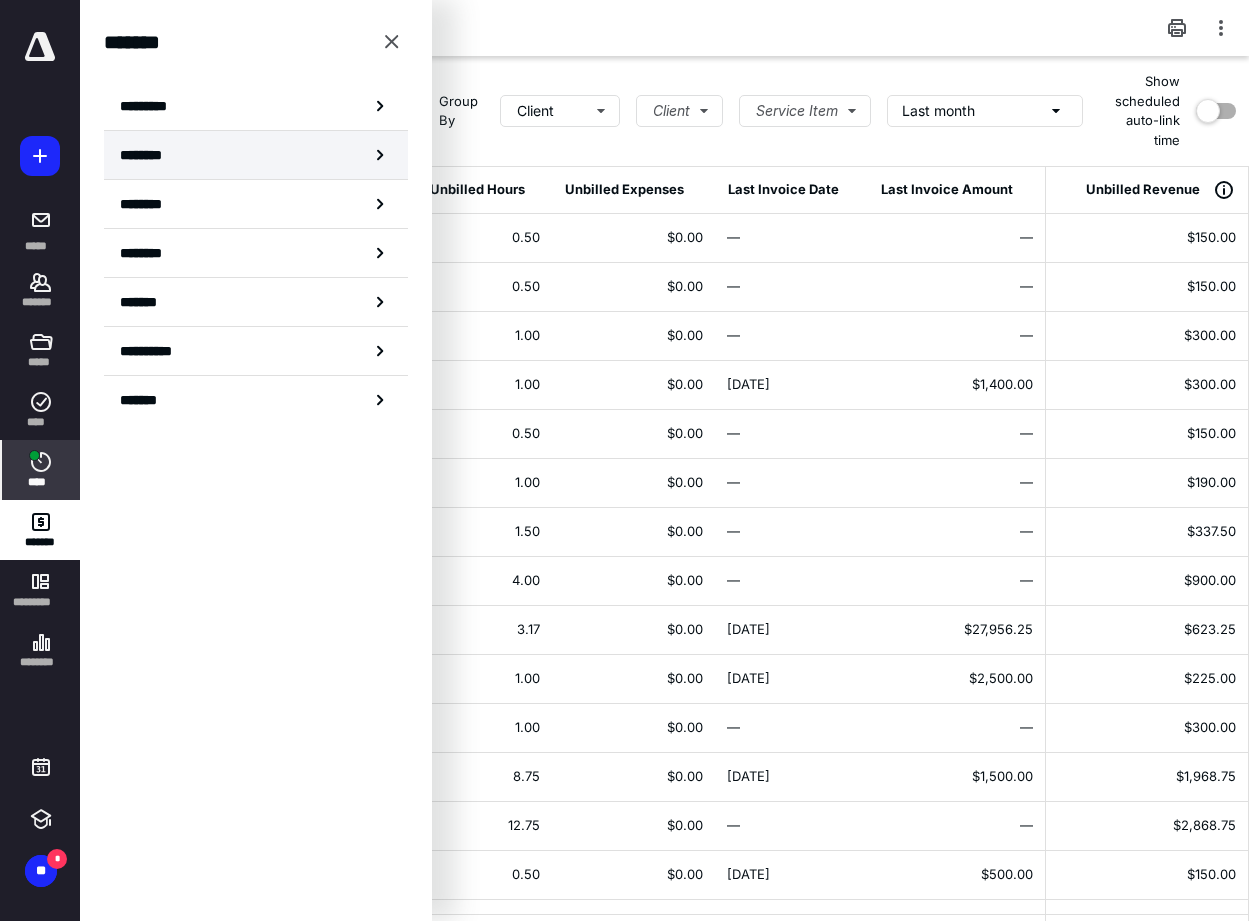 click on "********" at bounding box center [256, 155] 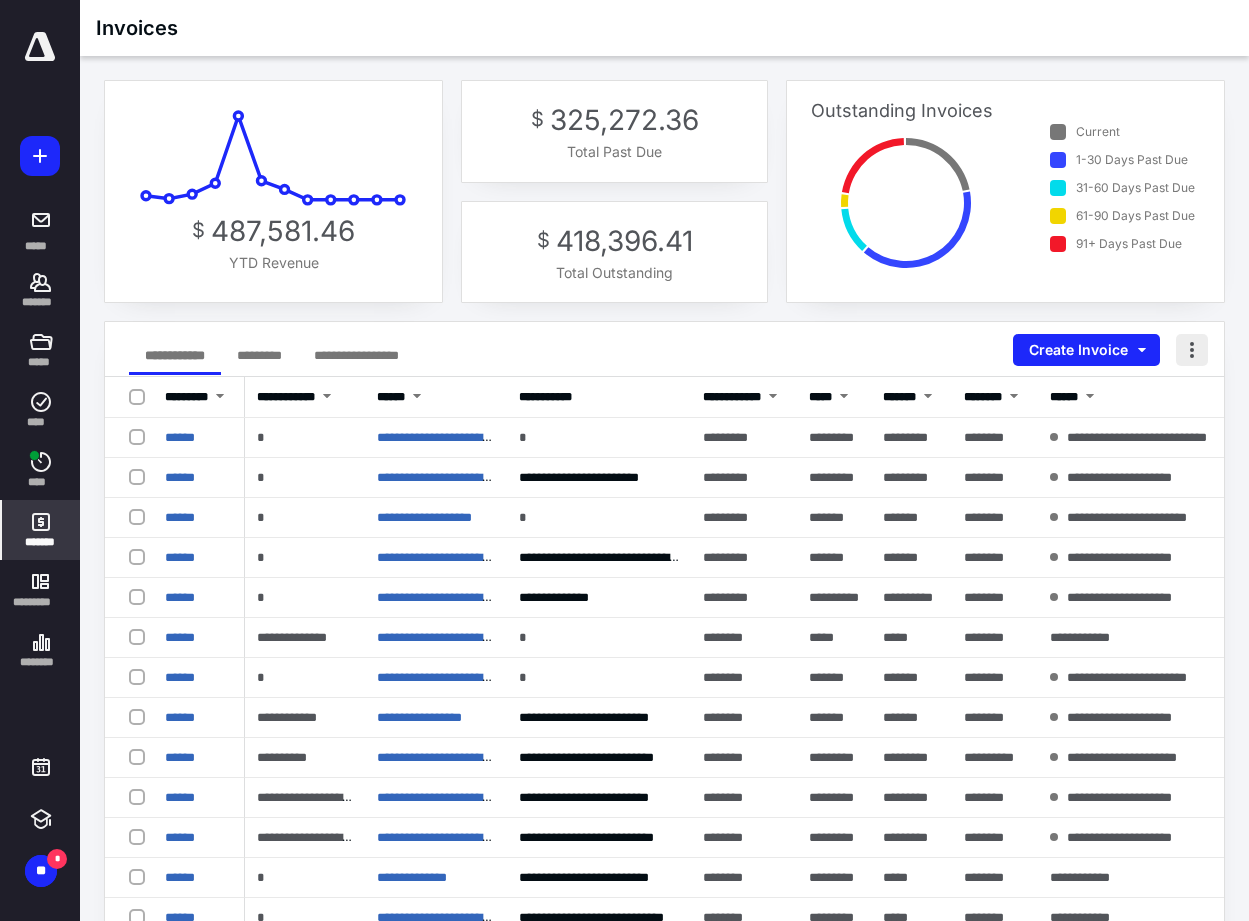 click at bounding box center (1192, 350) 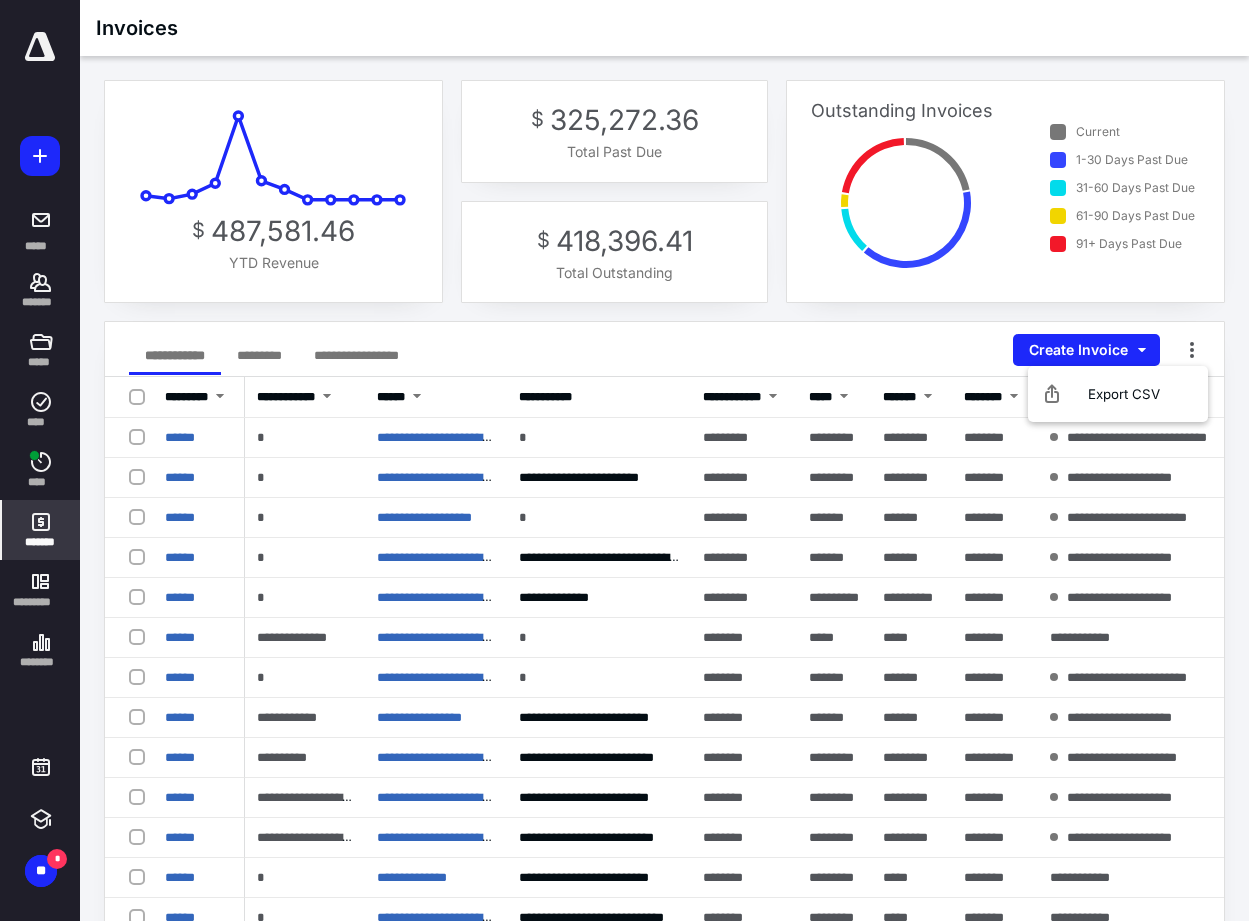 click on "**********" at bounding box center (664, 349) 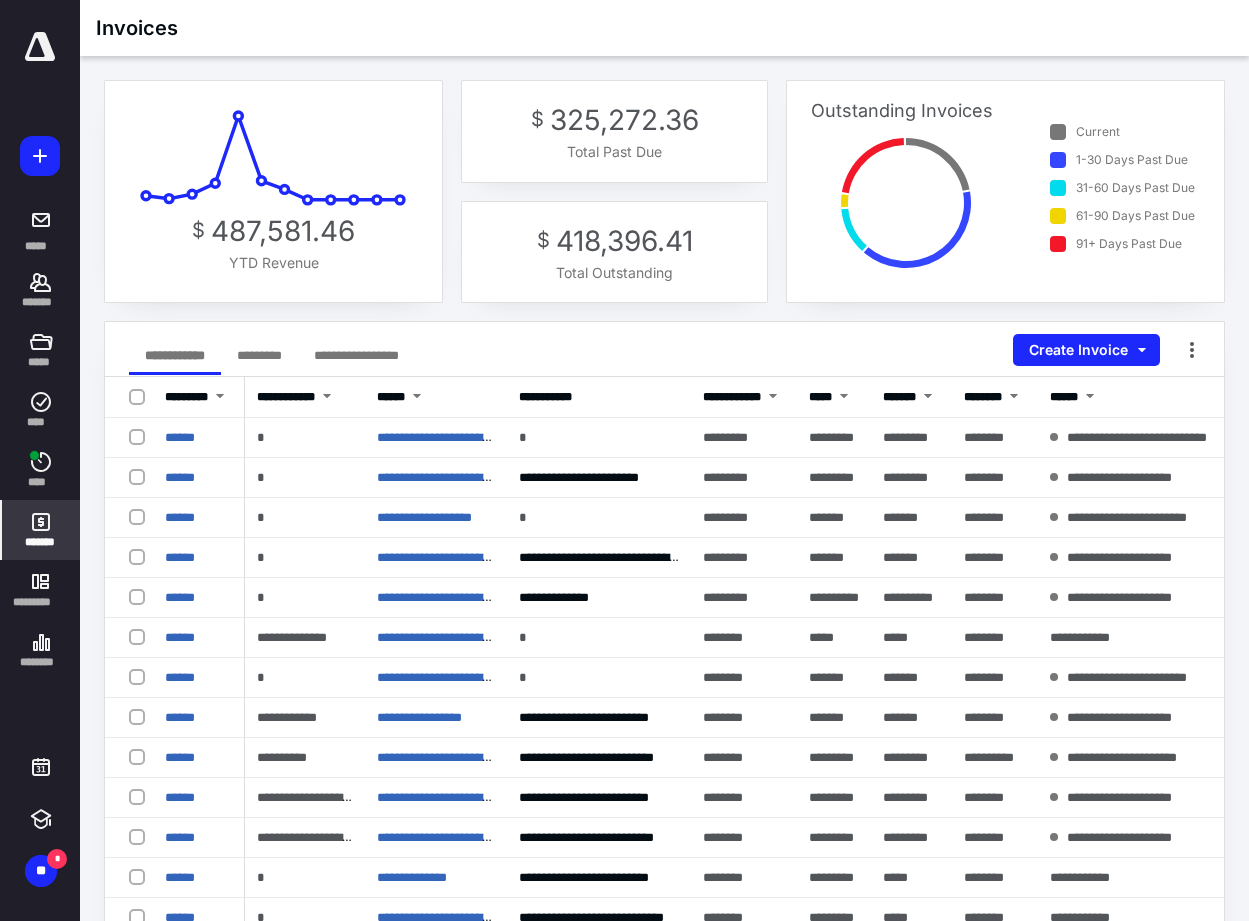 click on "*********" at bounding box center (186, 397) 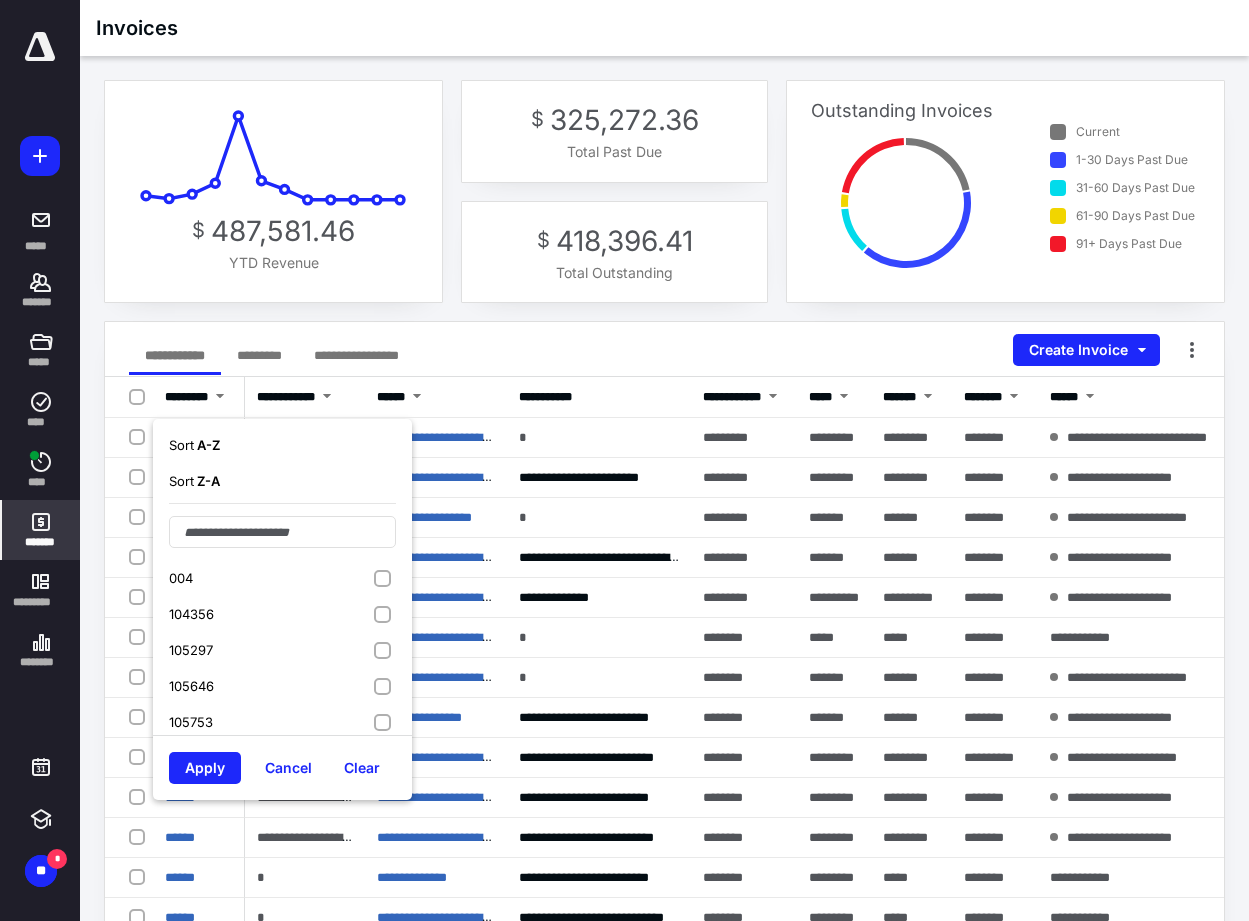 click on "Z  -  A" at bounding box center (207, 481) 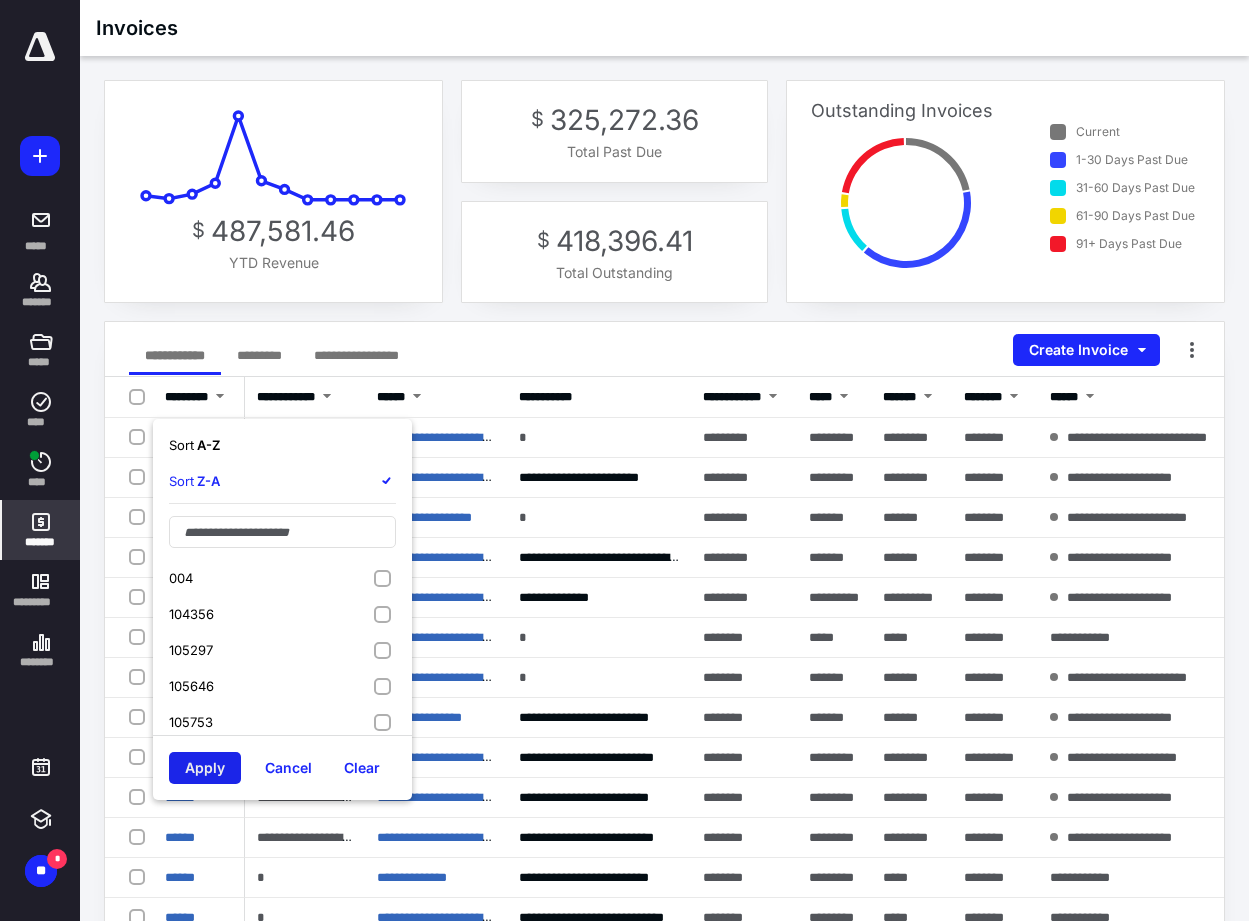 click on "Apply" at bounding box center [205, 768] 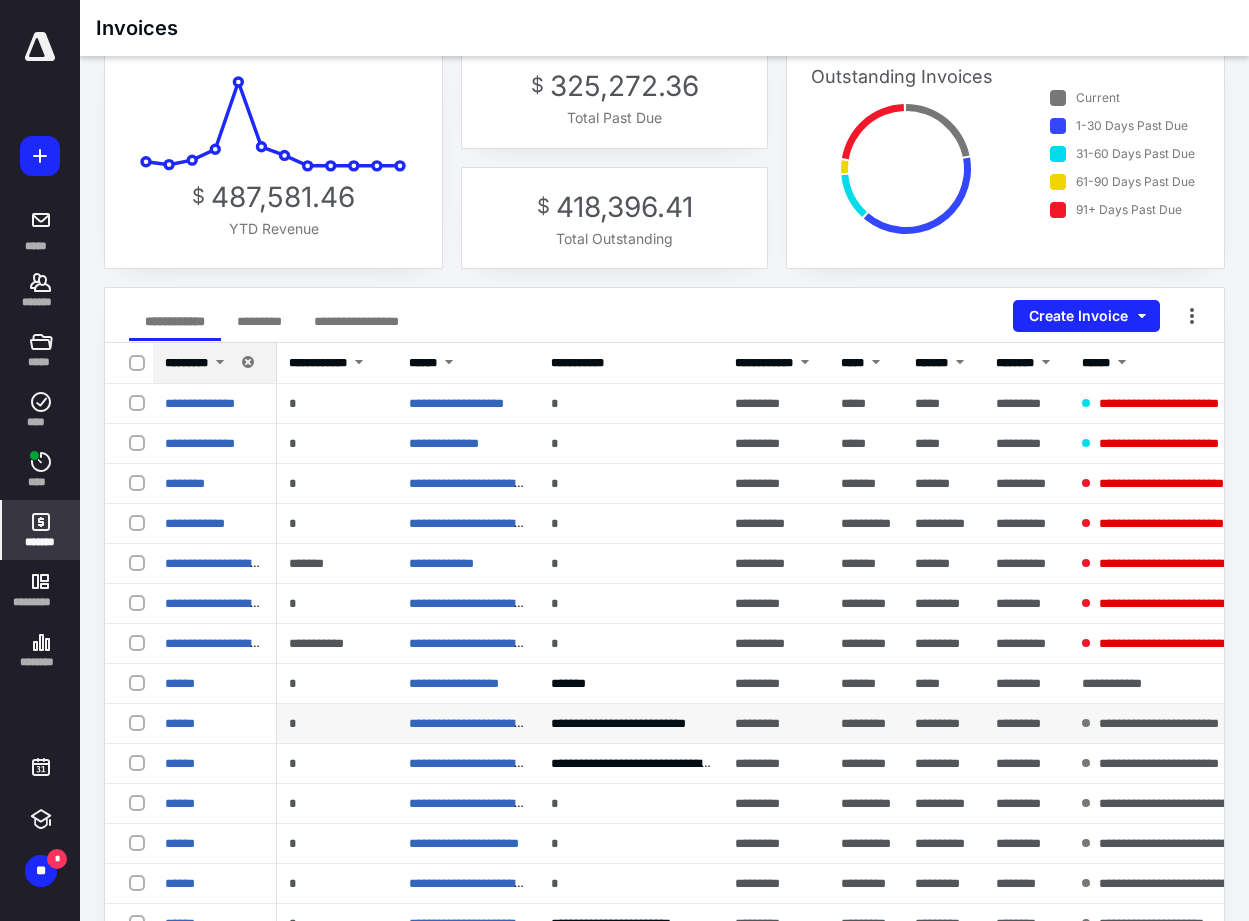 scroll, scrollTop: 0, scrollLeft: 0, axis: both 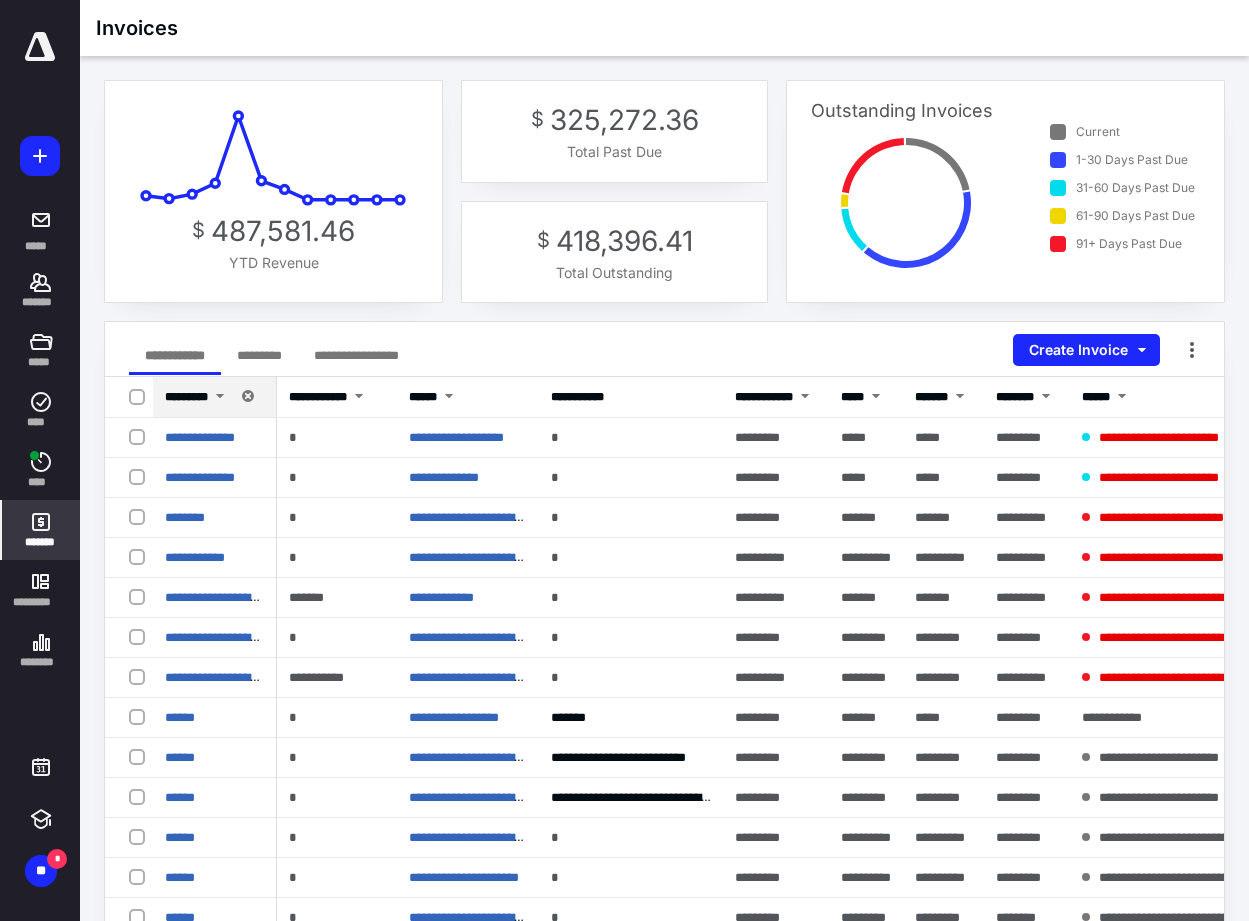 click 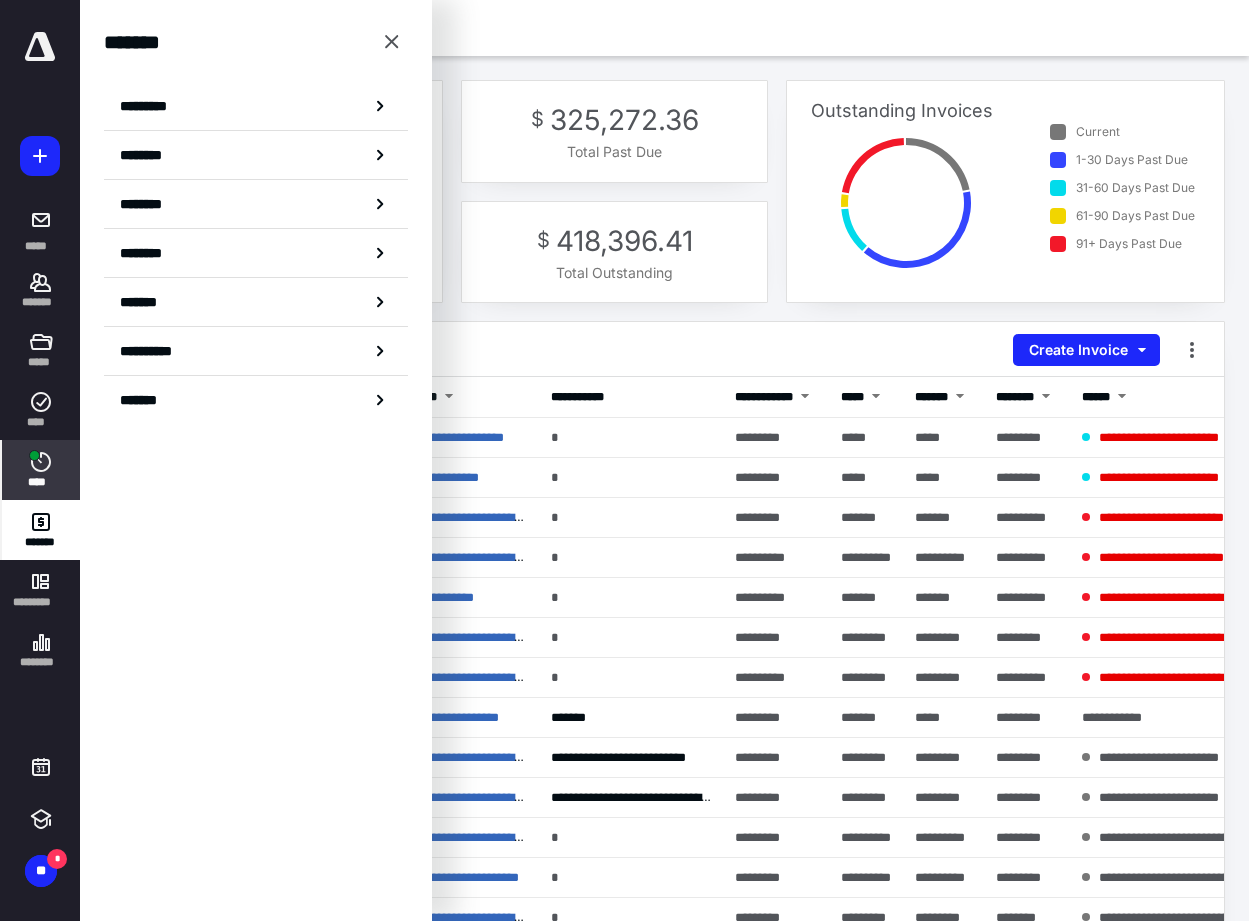 click 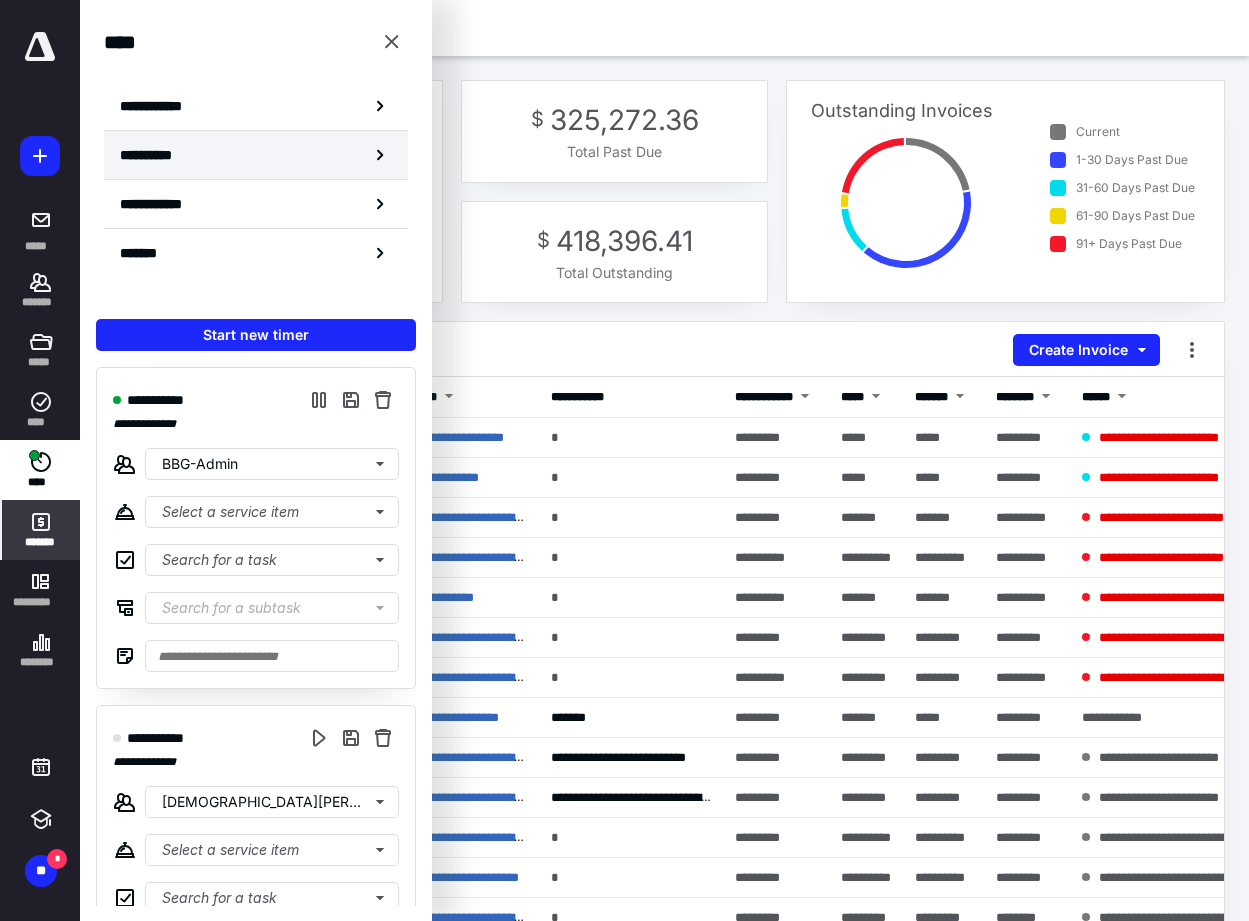 click on "**********" at bounding box center (256, 155) 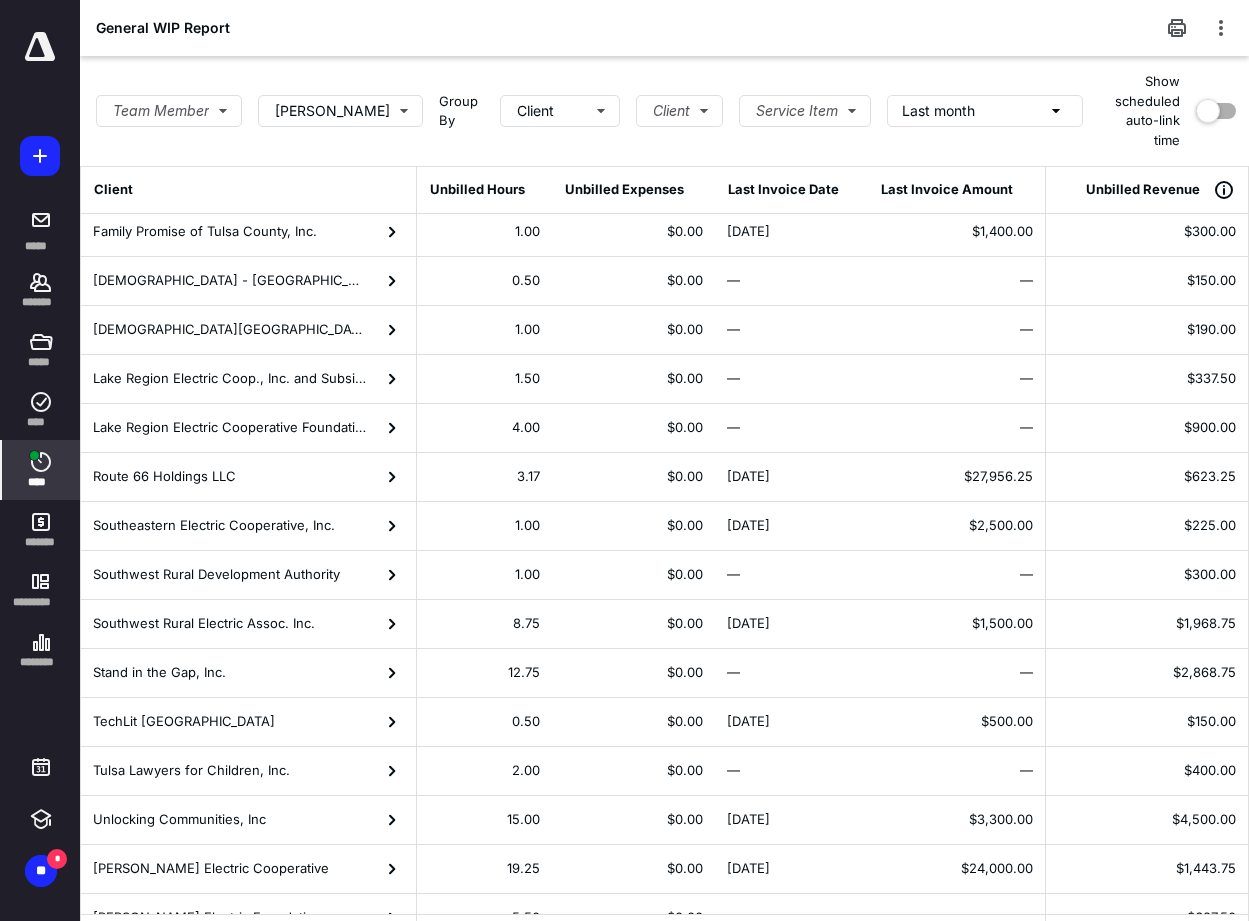scroll, scrollTop: 181, scrollLeft: 0, axis: vertical 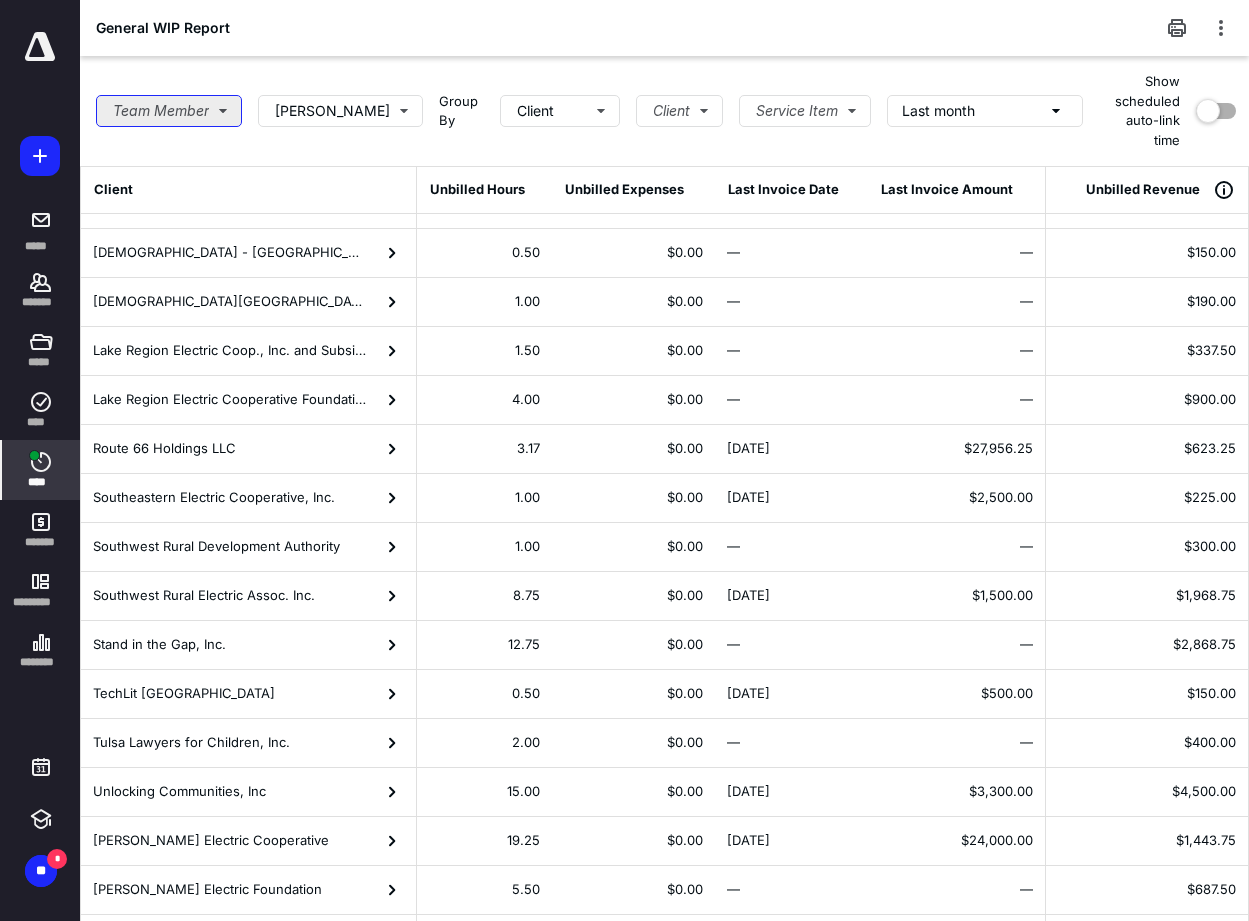 click on "Team Member" at bounding box center [169, 111] 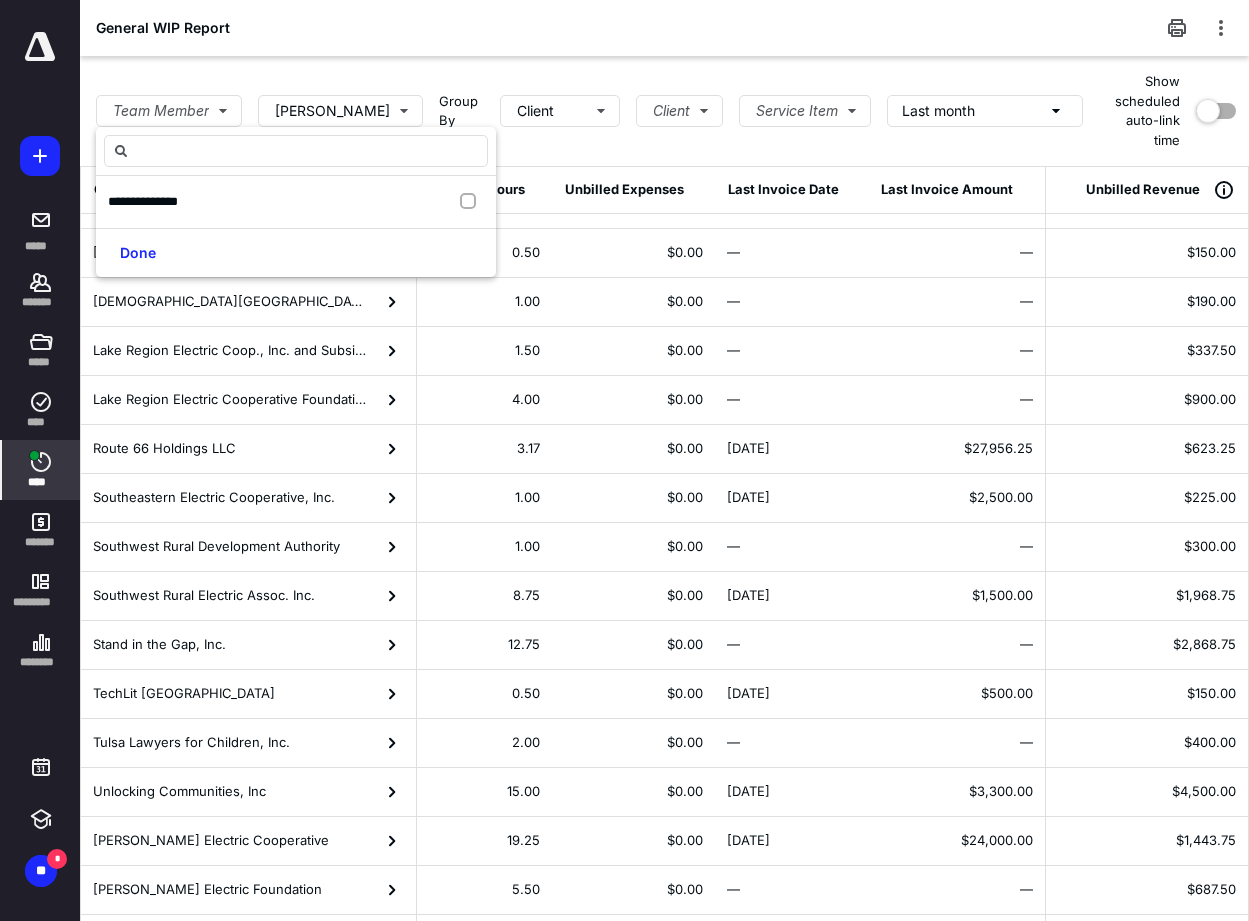 click on "General WIP Report" at bounding box center (664, 28) 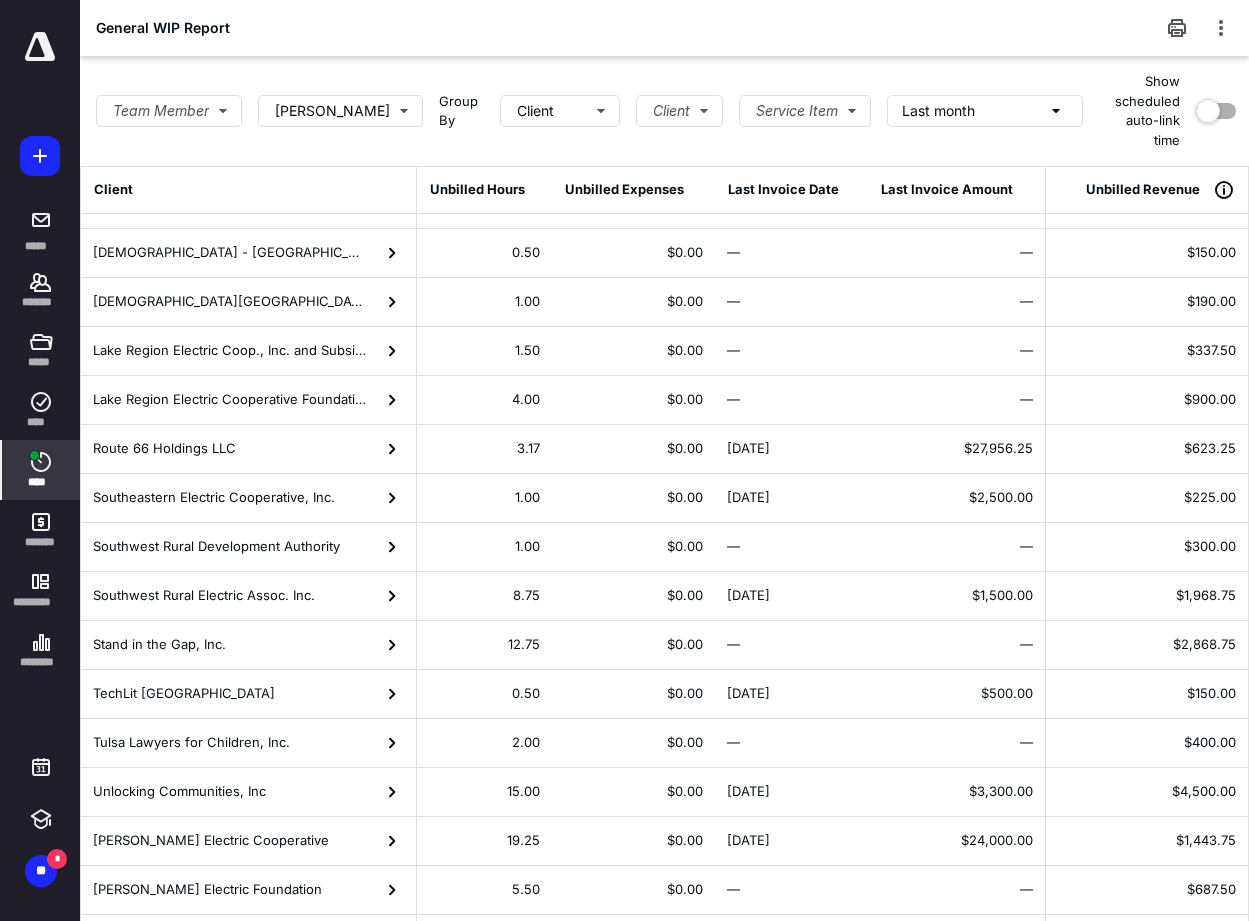 scroll, scrollTop: 39, scrollLeft: 0, axis: vertical 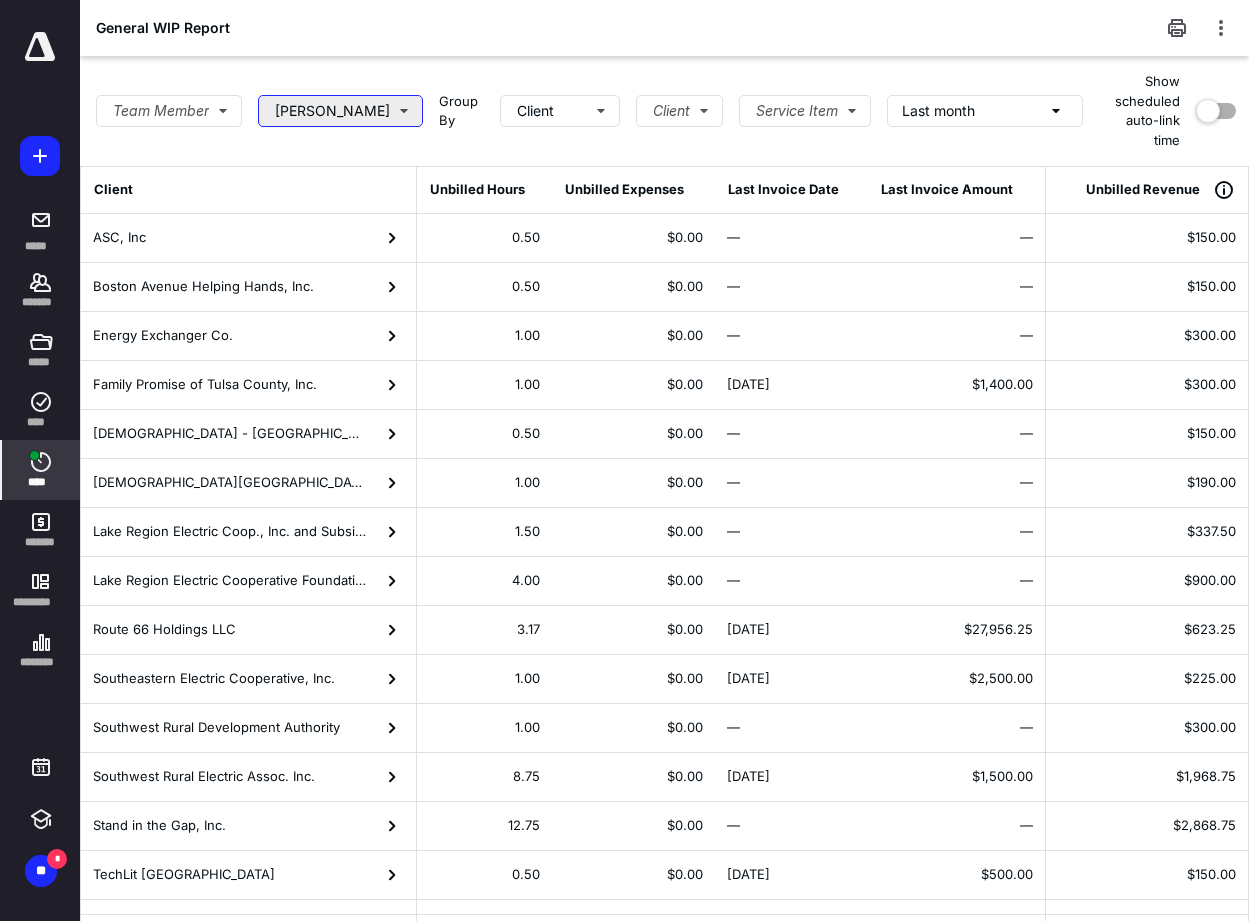 click on "[PERSON_NAME]" at bounding box center [340, 111] 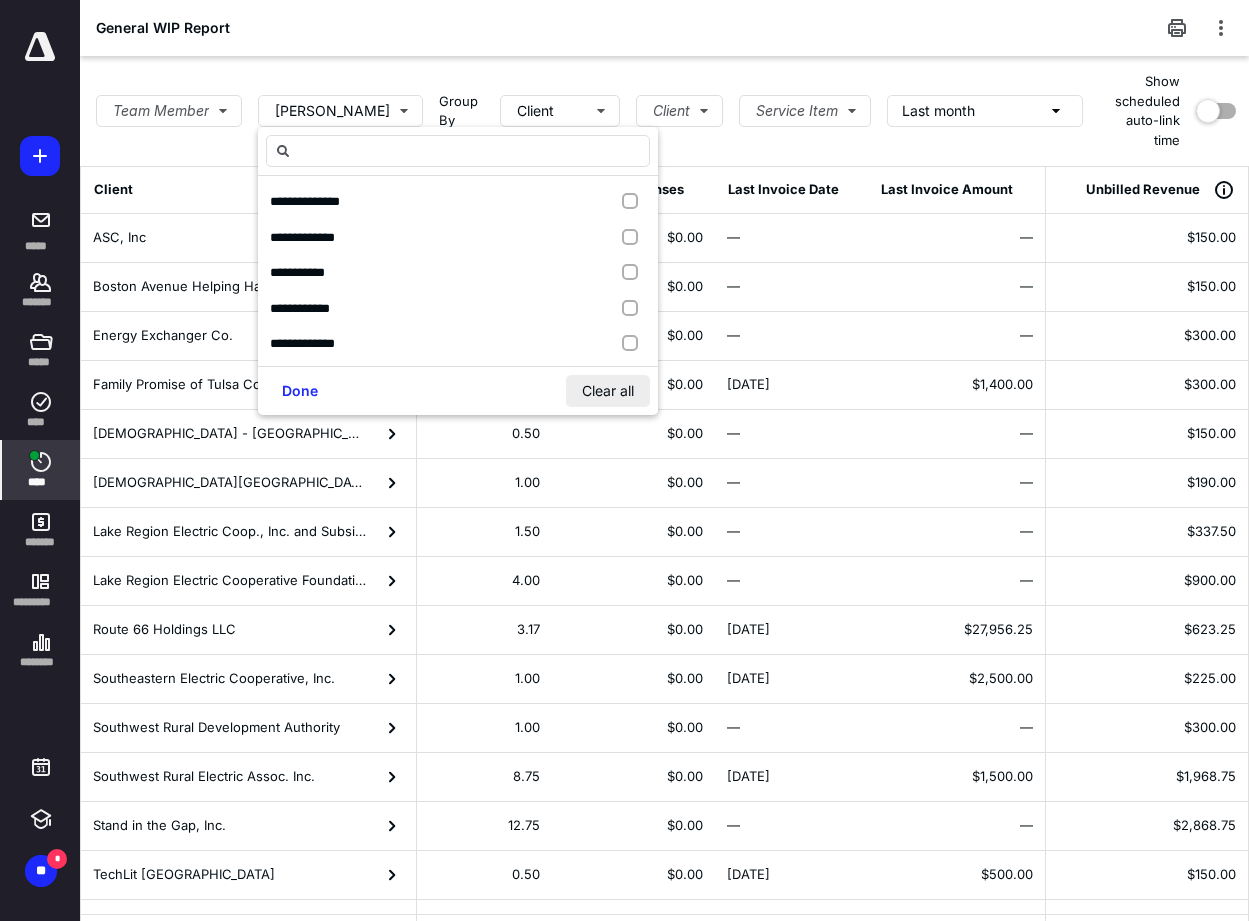 click on "Clear all" at bounding box center (608, 391) 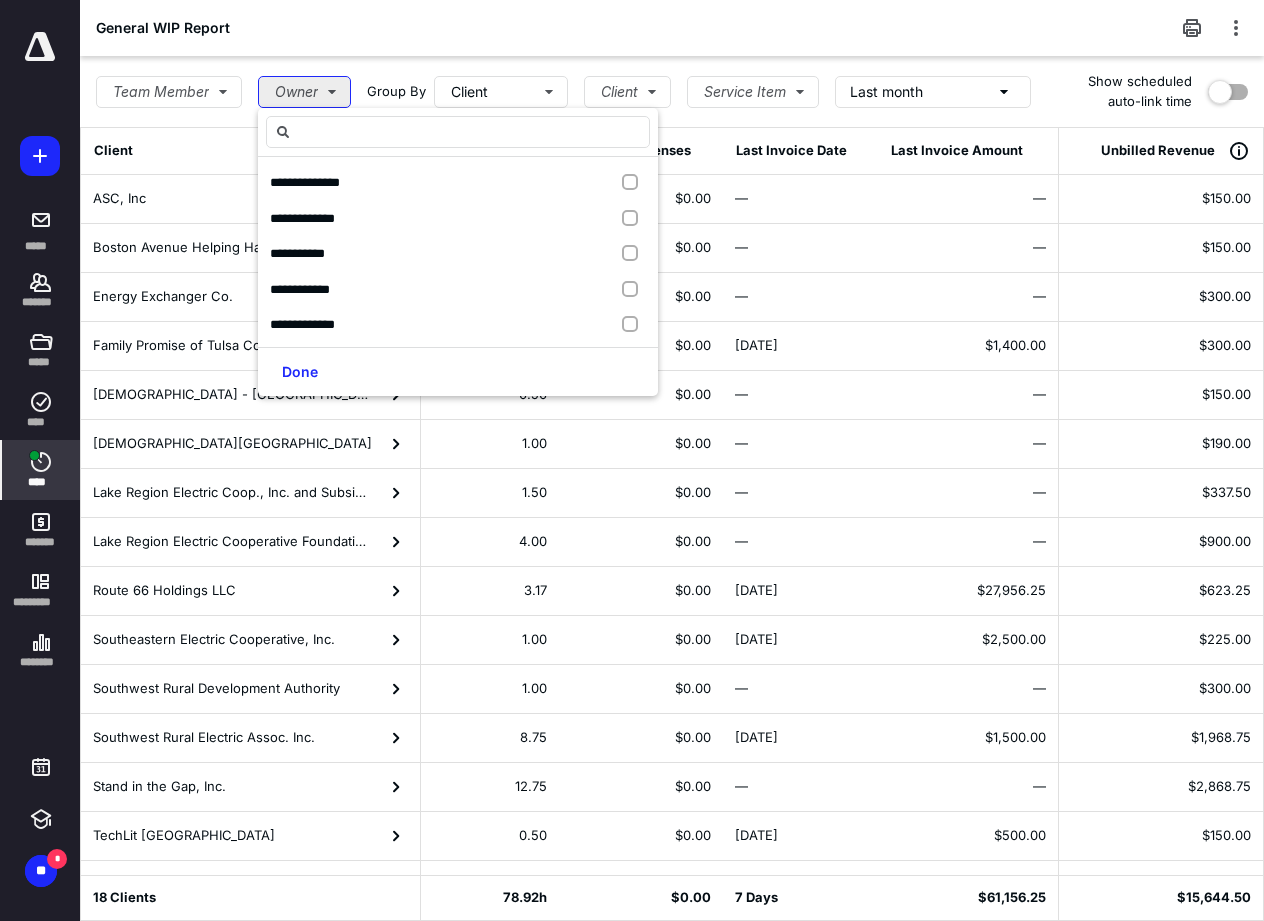 click on "Owner" at bounding box center (304, 92) 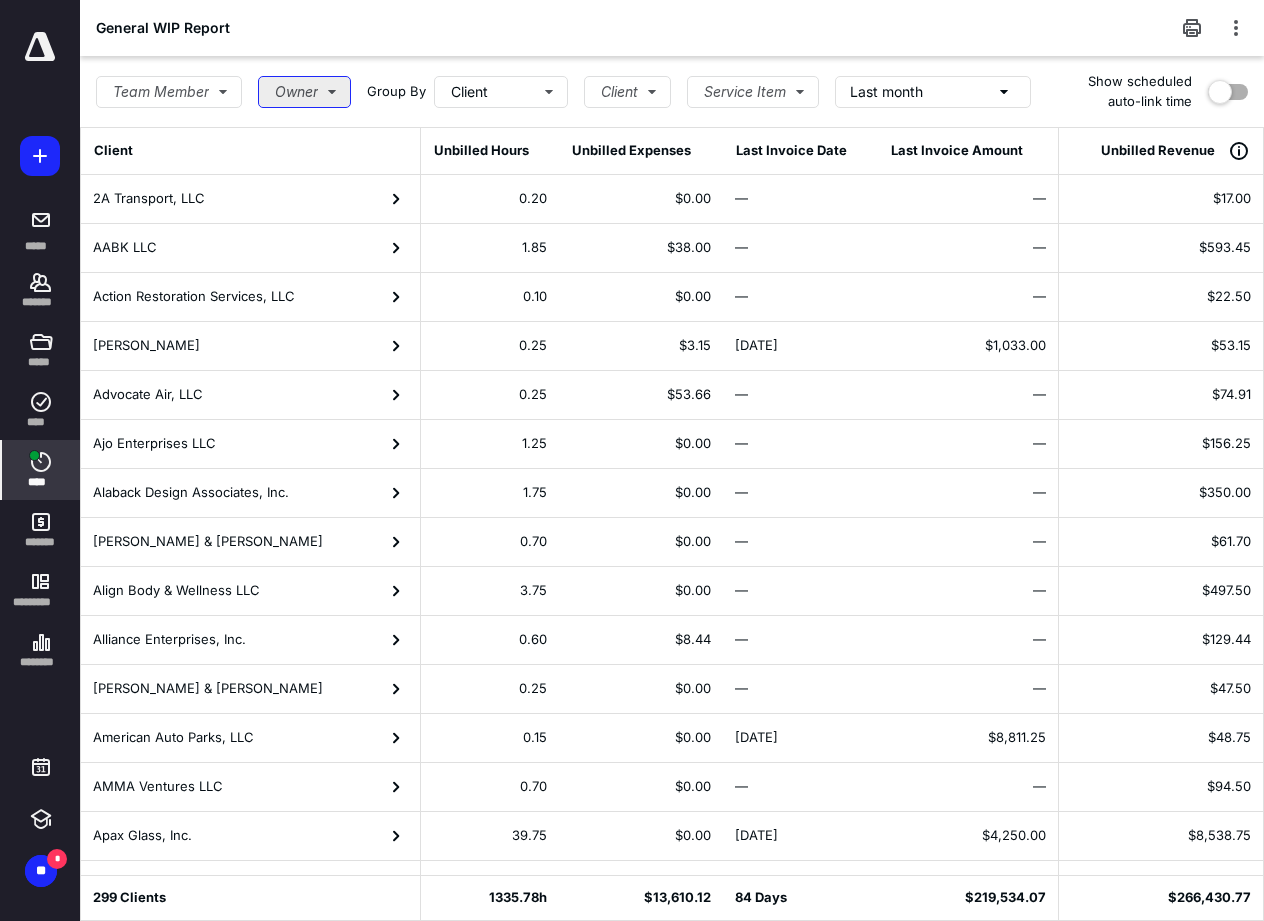 click on "Owner" at bounding box center (304, 92) 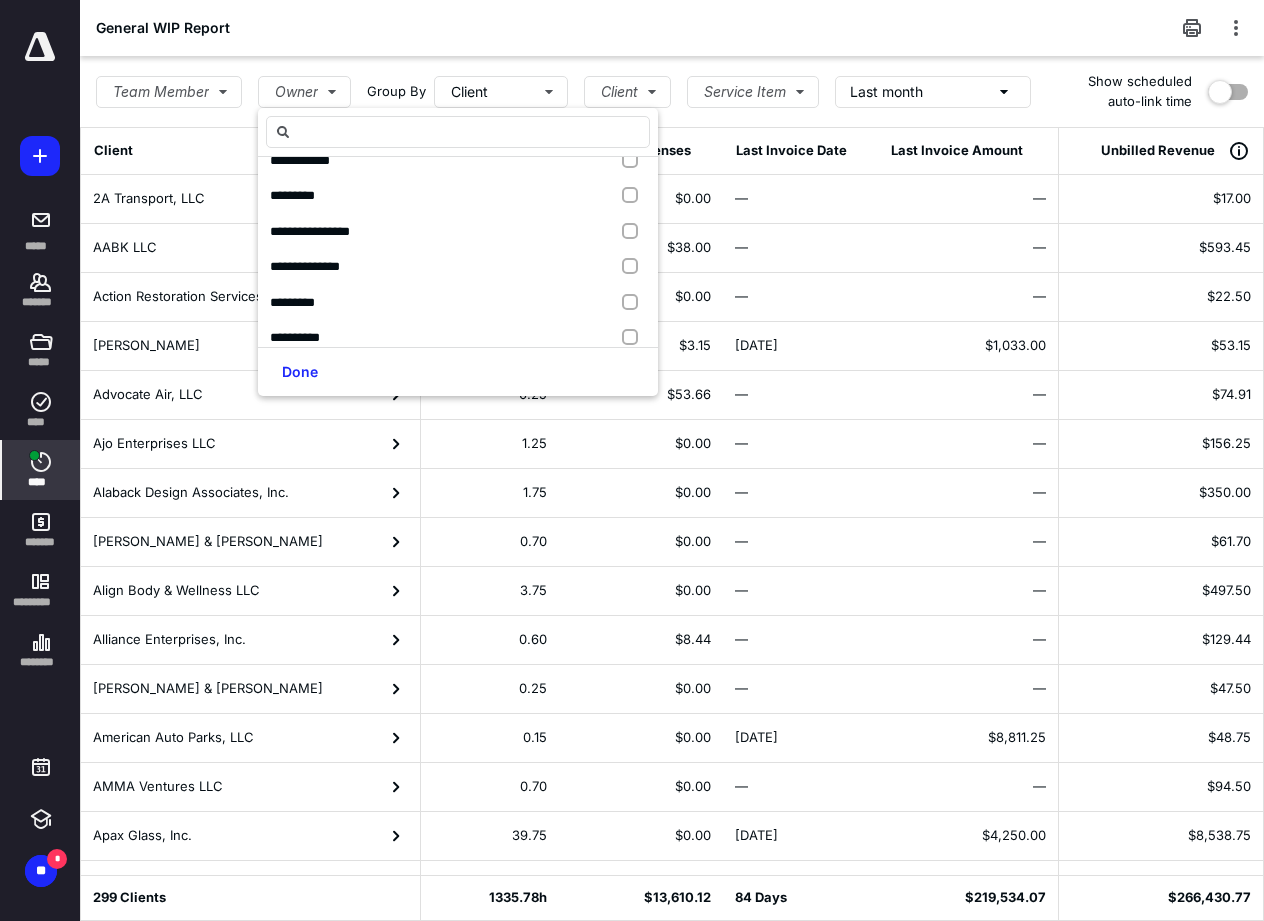 scroll, scrollTop: 252, scrollLeft: 0, axis: vertical 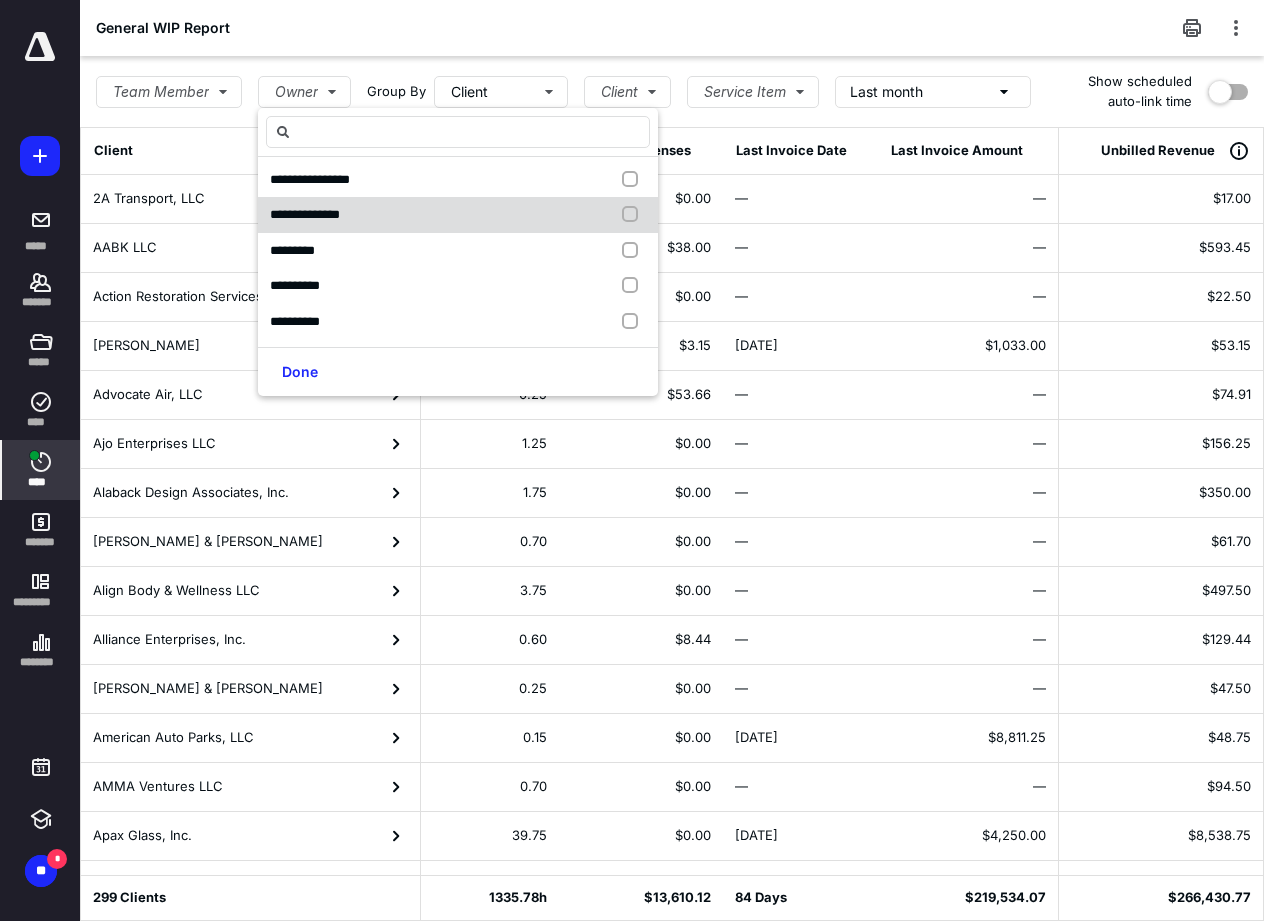 click at bounding box center [634, 215] 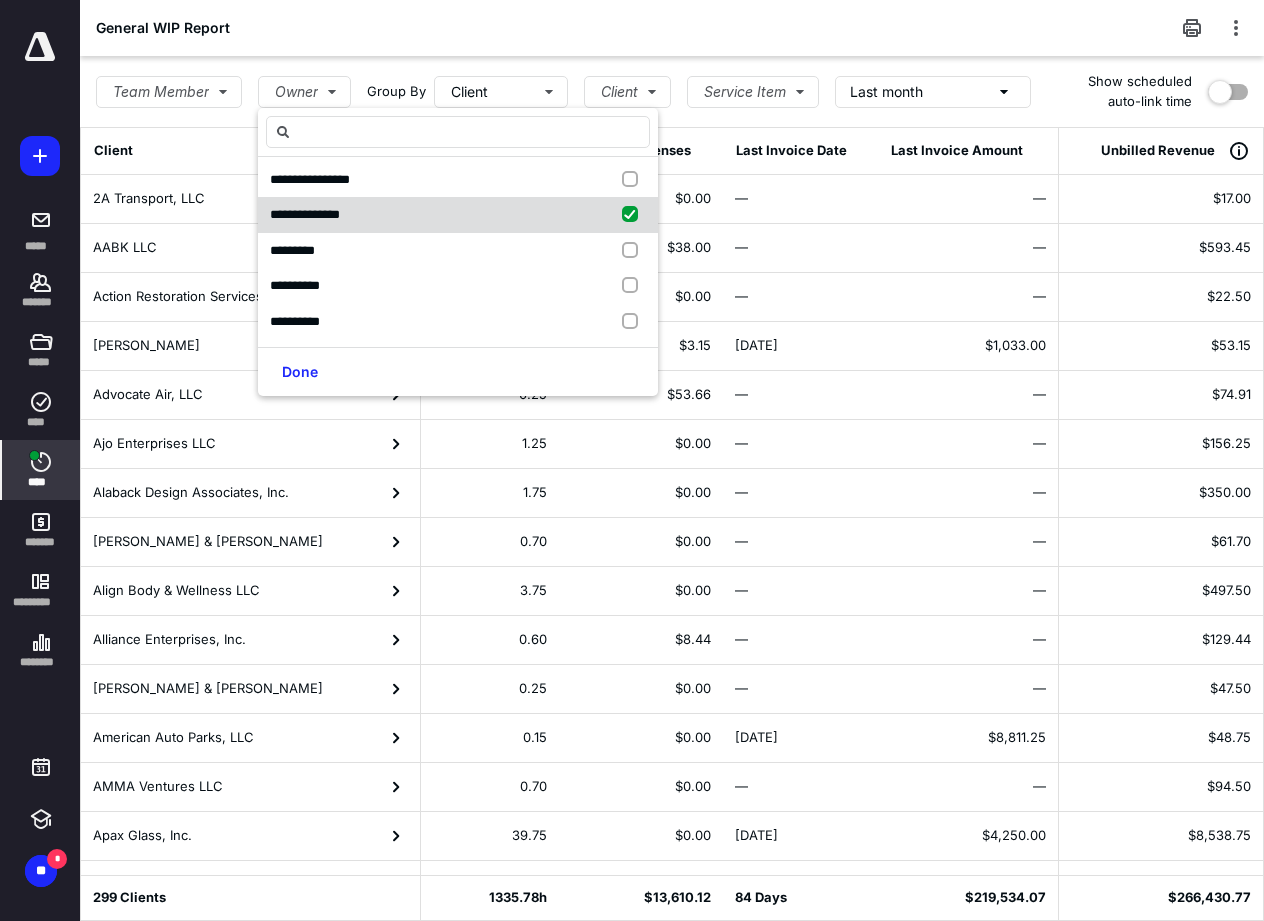 checkbox on "true" 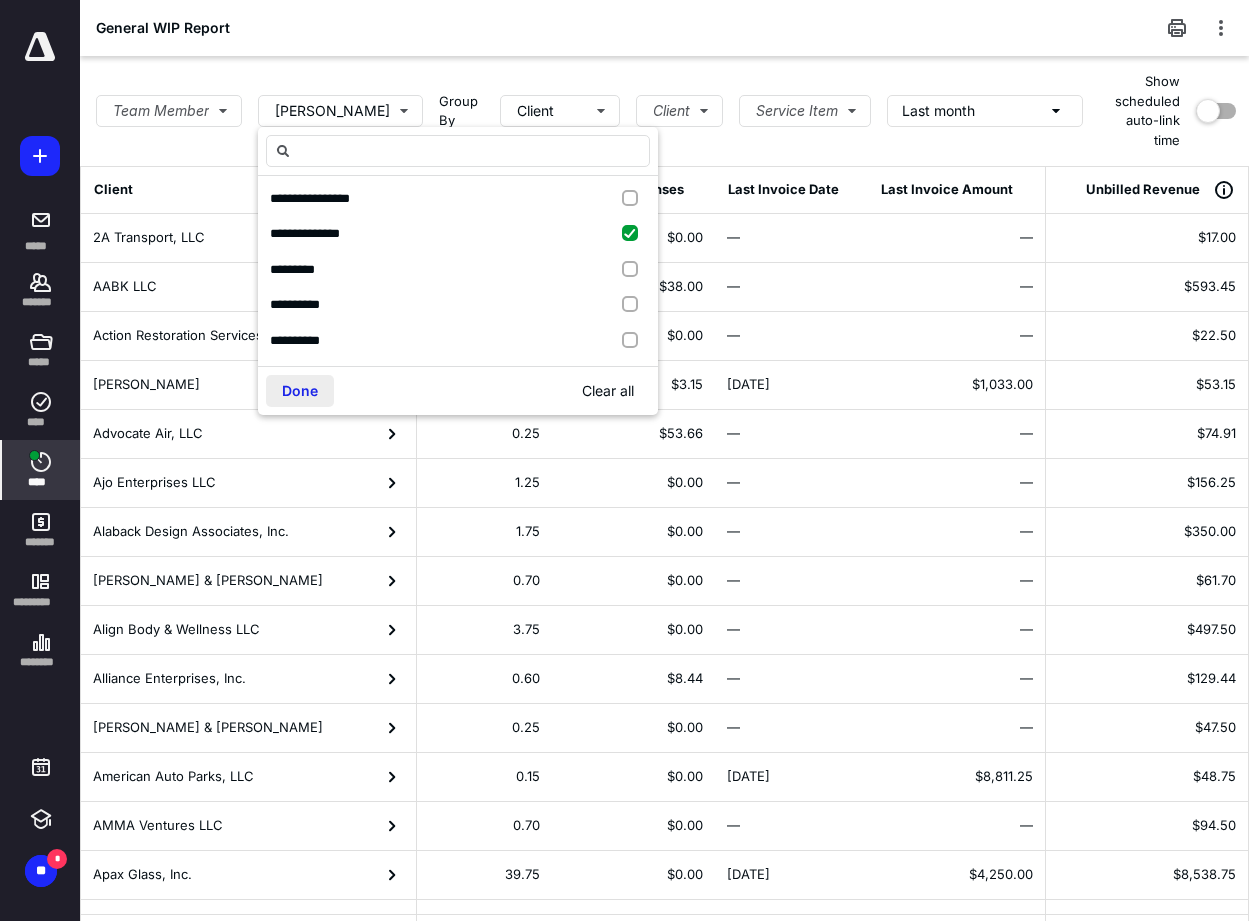 click on "Done" at bounding box center (300, 391) 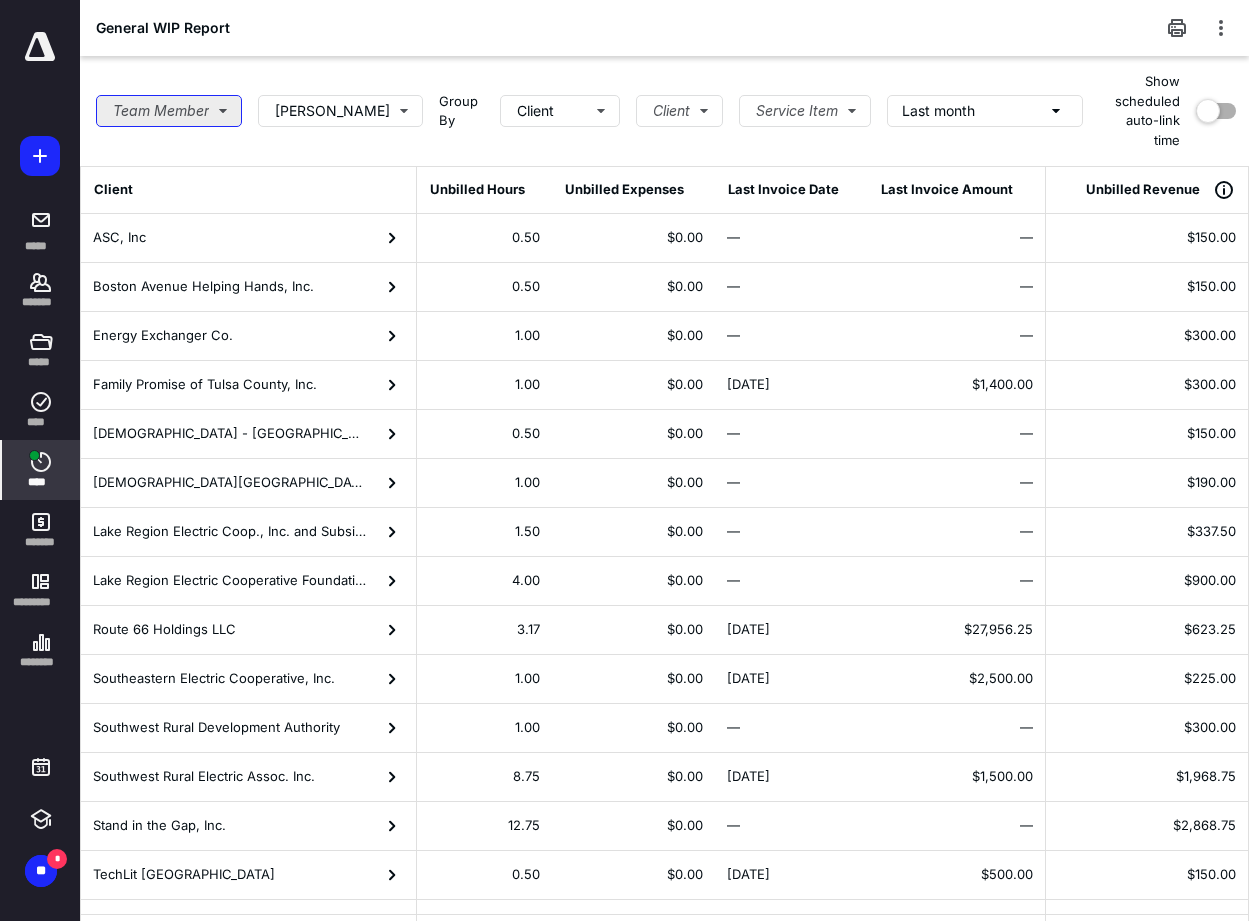click on "Team Member" at bounding box center [169, 111] 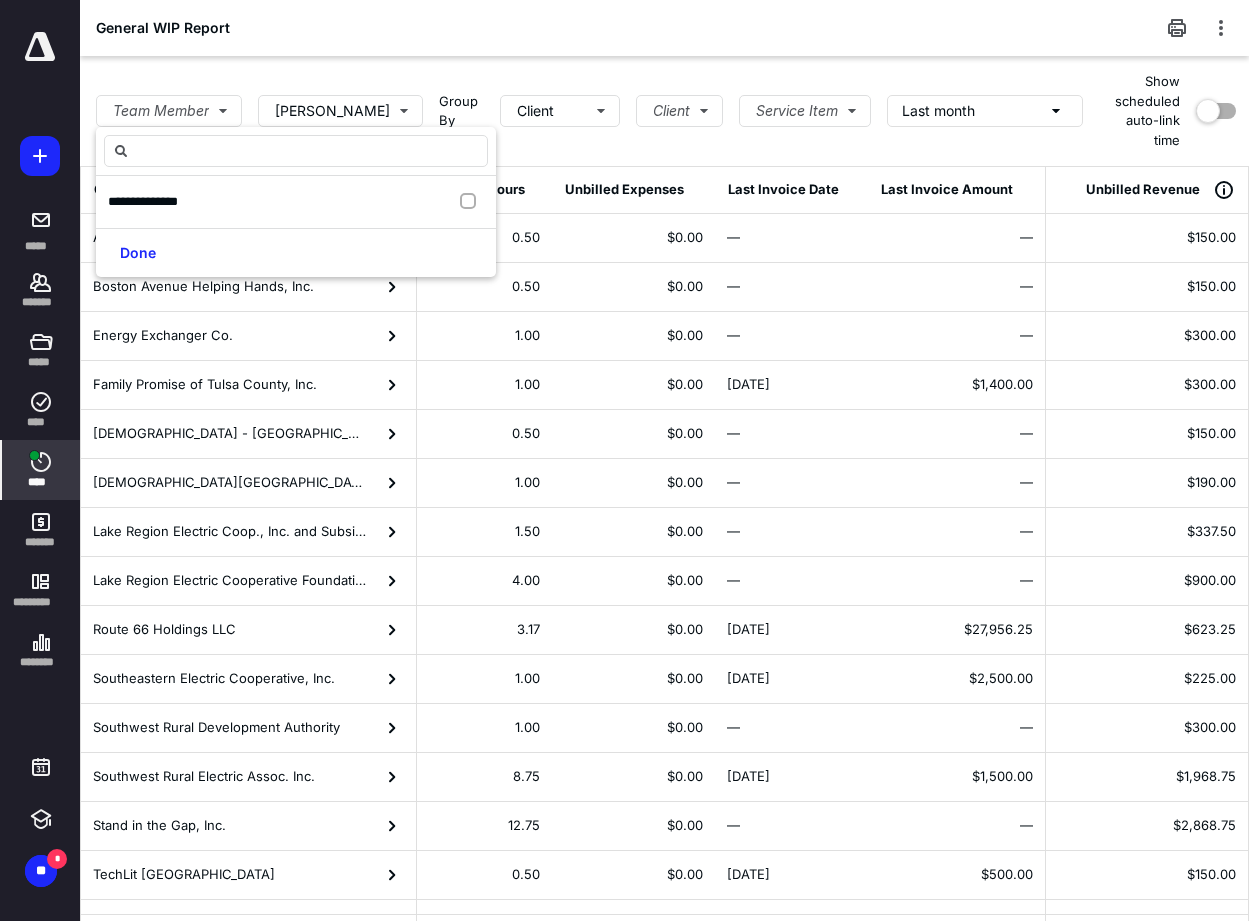 click on "Team Member [PERSON_NAME] Group By Client Client Service Item Last month" at bounding box center (589, 111) 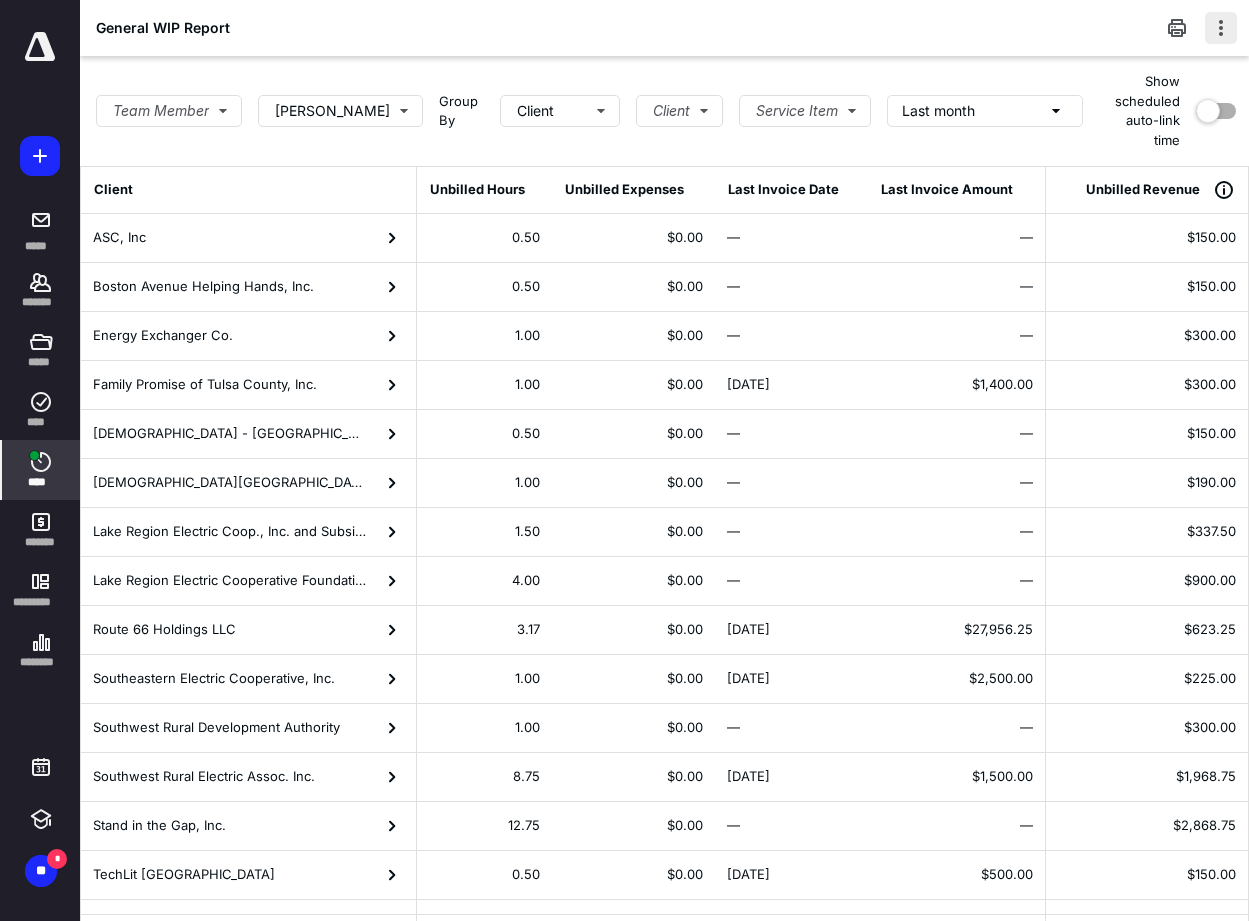 click at bounding box center (1221, 28) 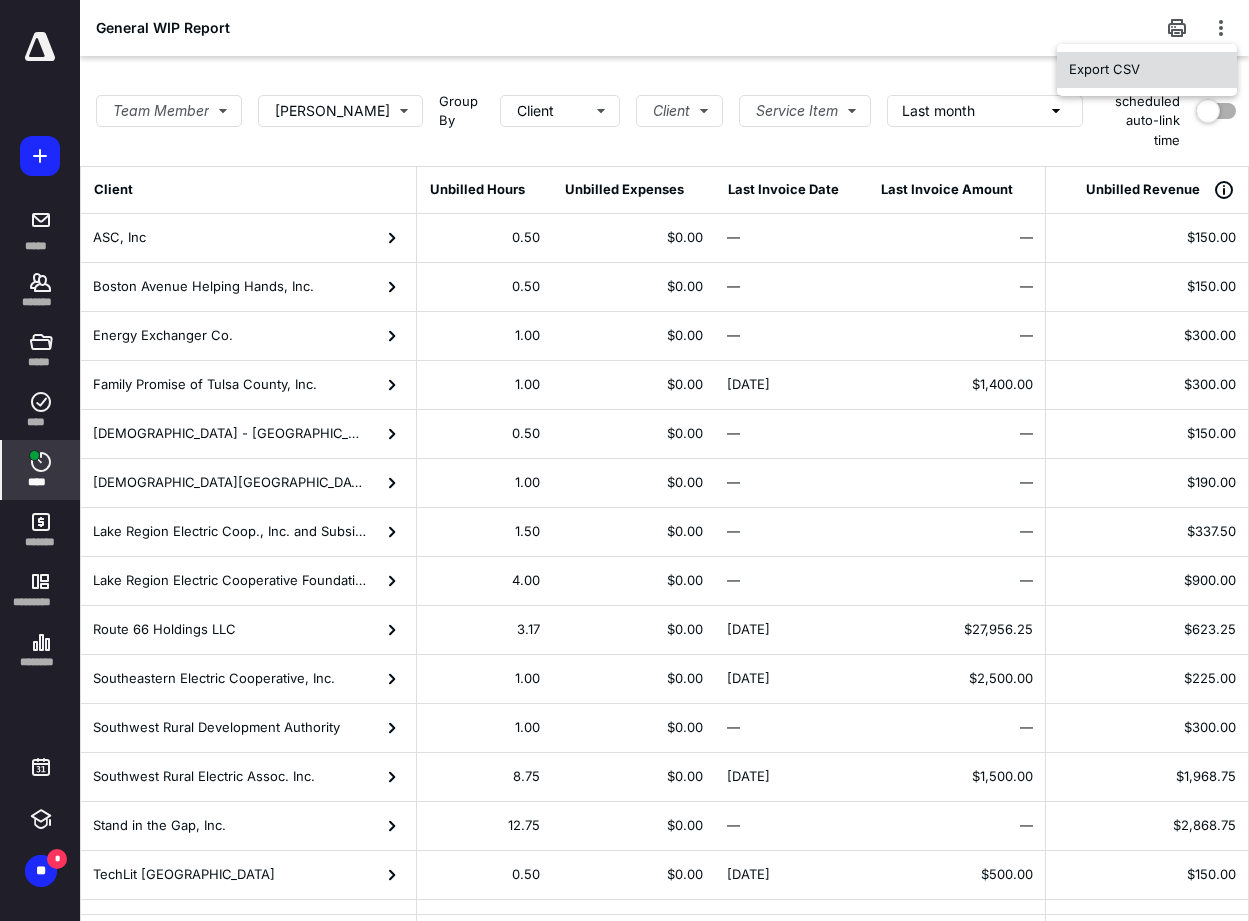 click on "Export CSV" at bounding box center (1147, 70) 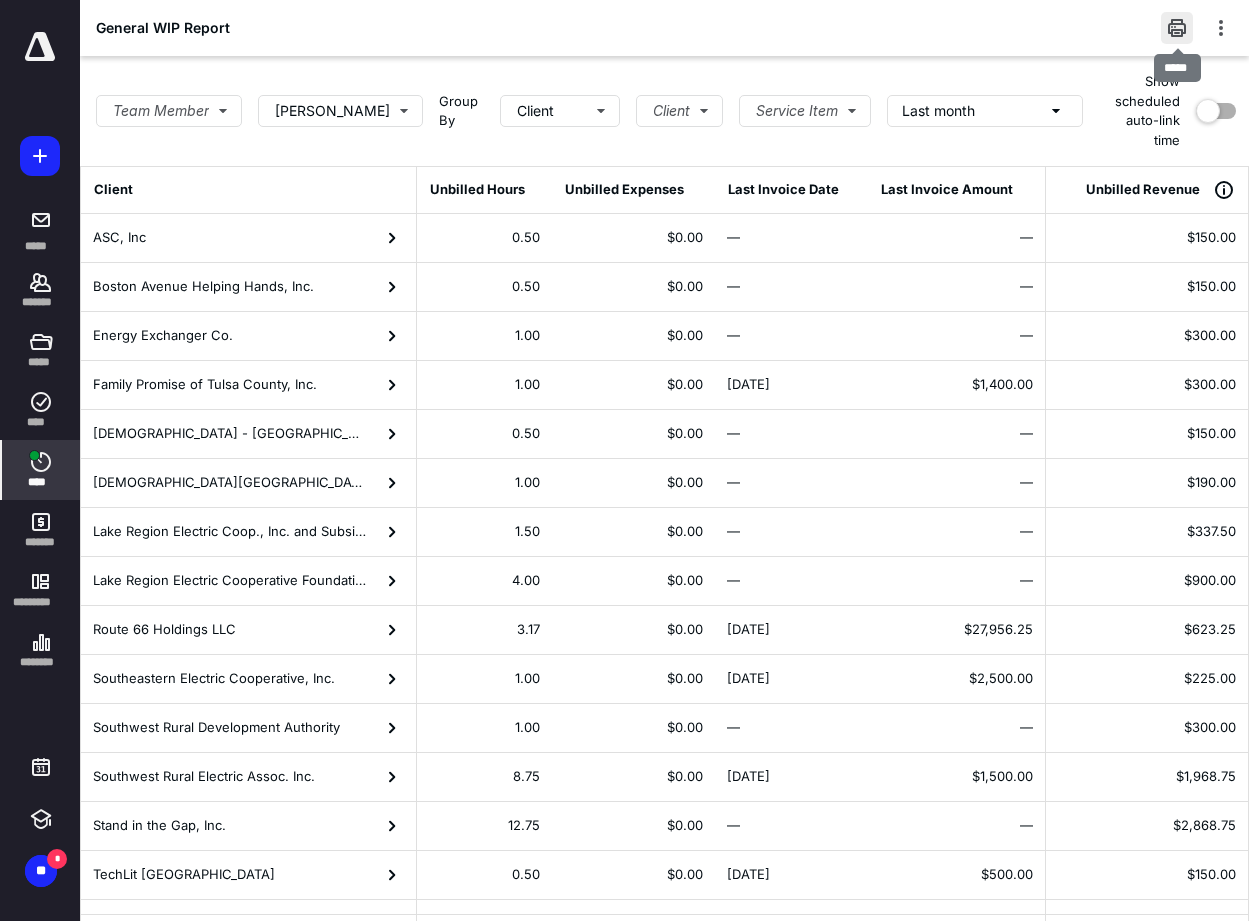 click at bounding box center [1177, 28] 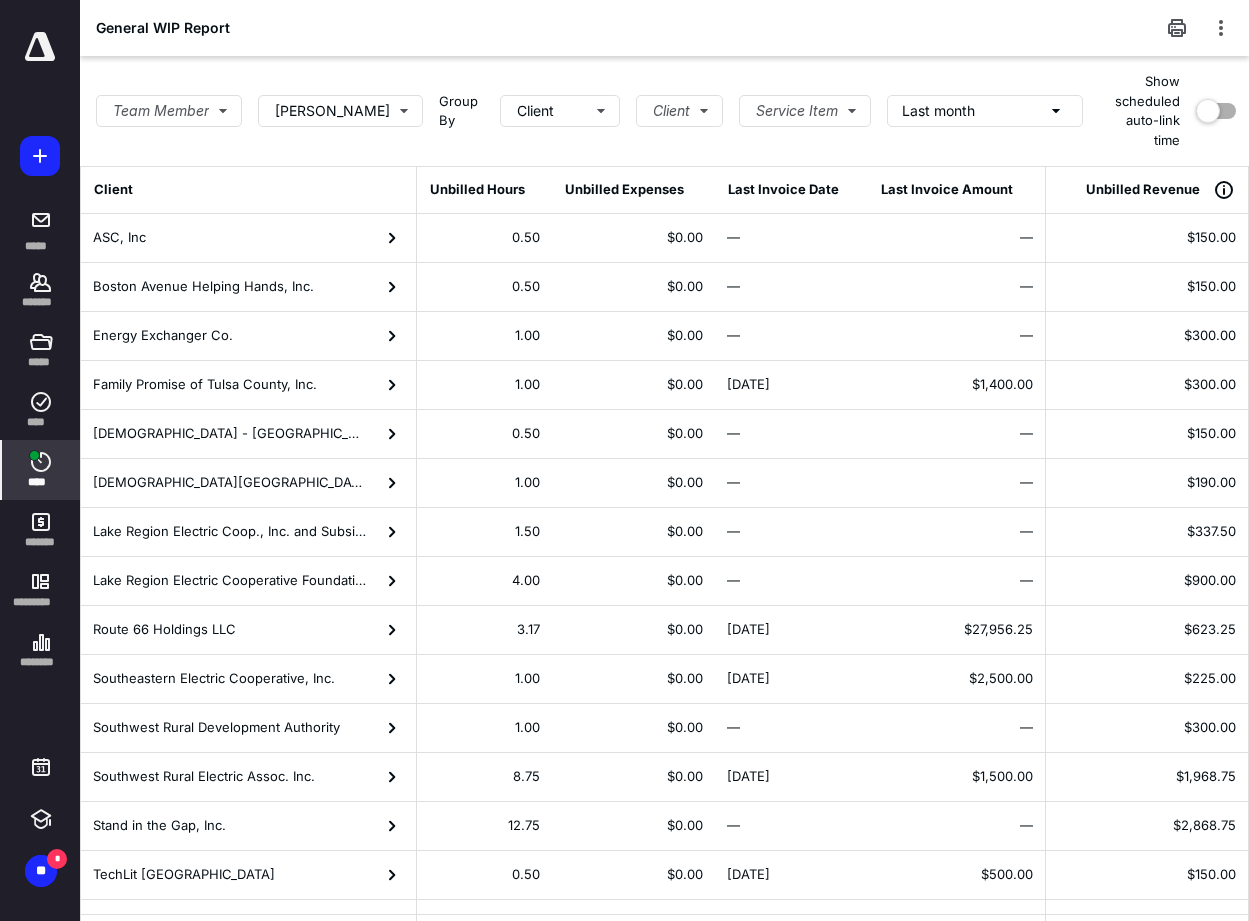 click 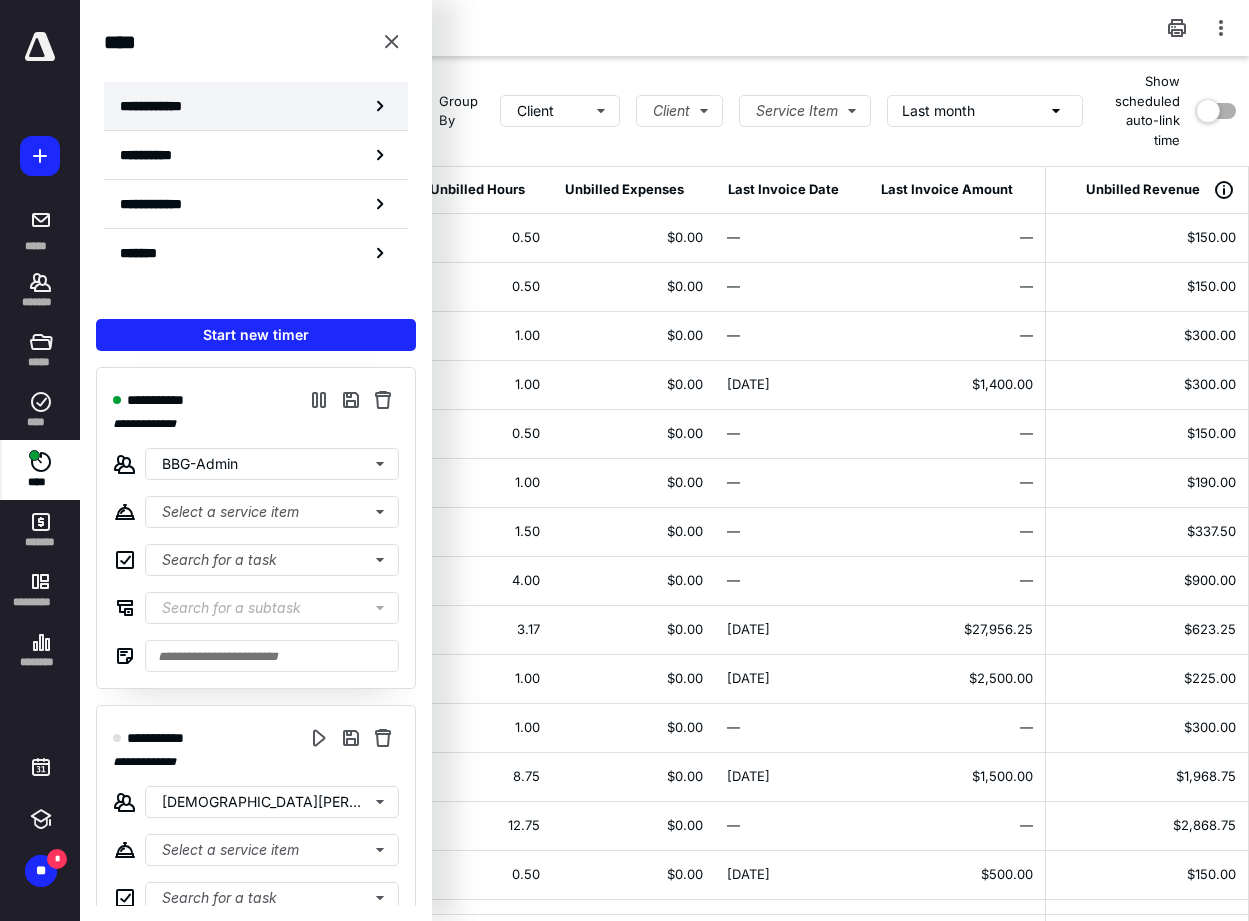 click on "**********" at bounding box center [256, 106] 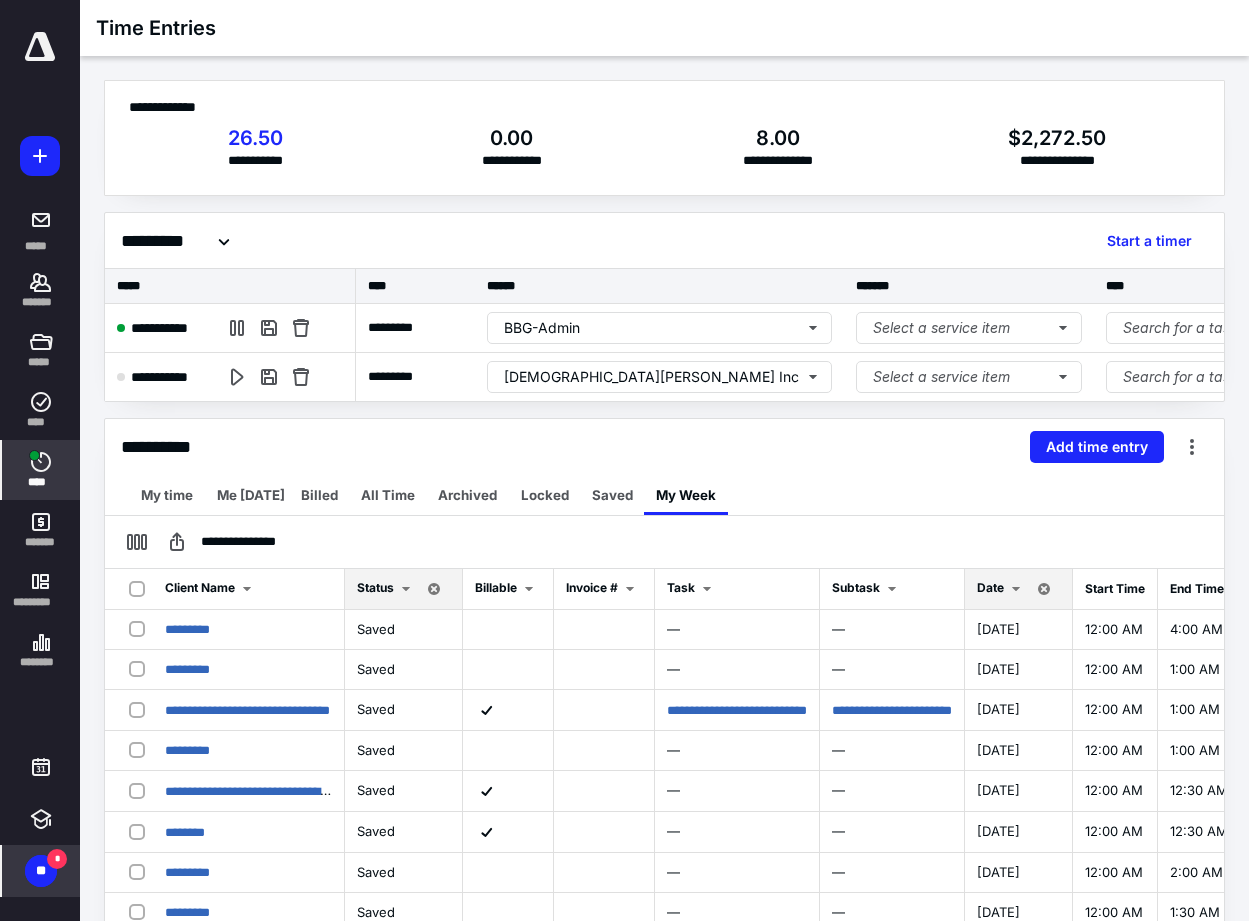 click on "**" at bounding box center [41, 871] 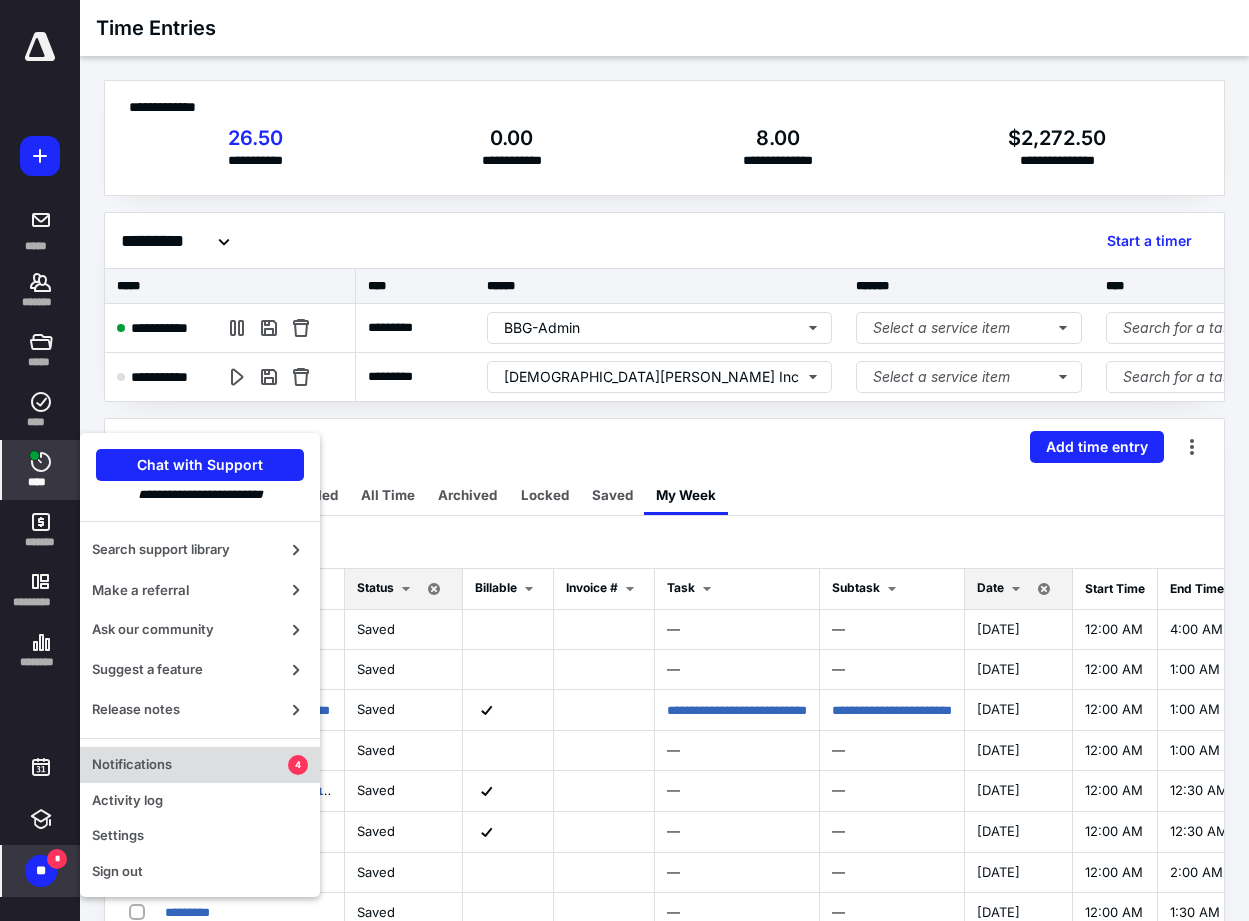 click on "Notifications 4" at bounding box center (200, 765) 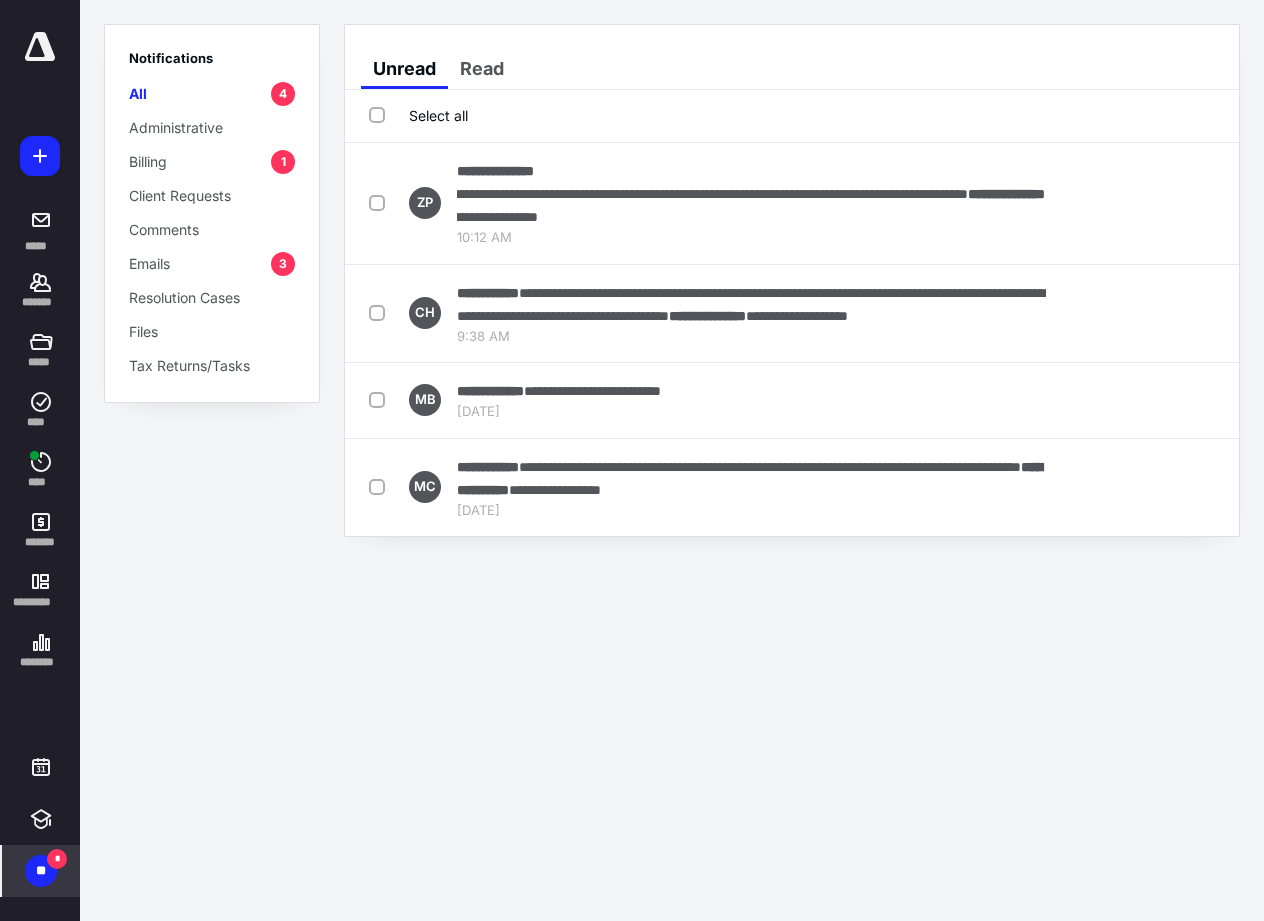 click on "Select all" at bounding box center (418, 115) 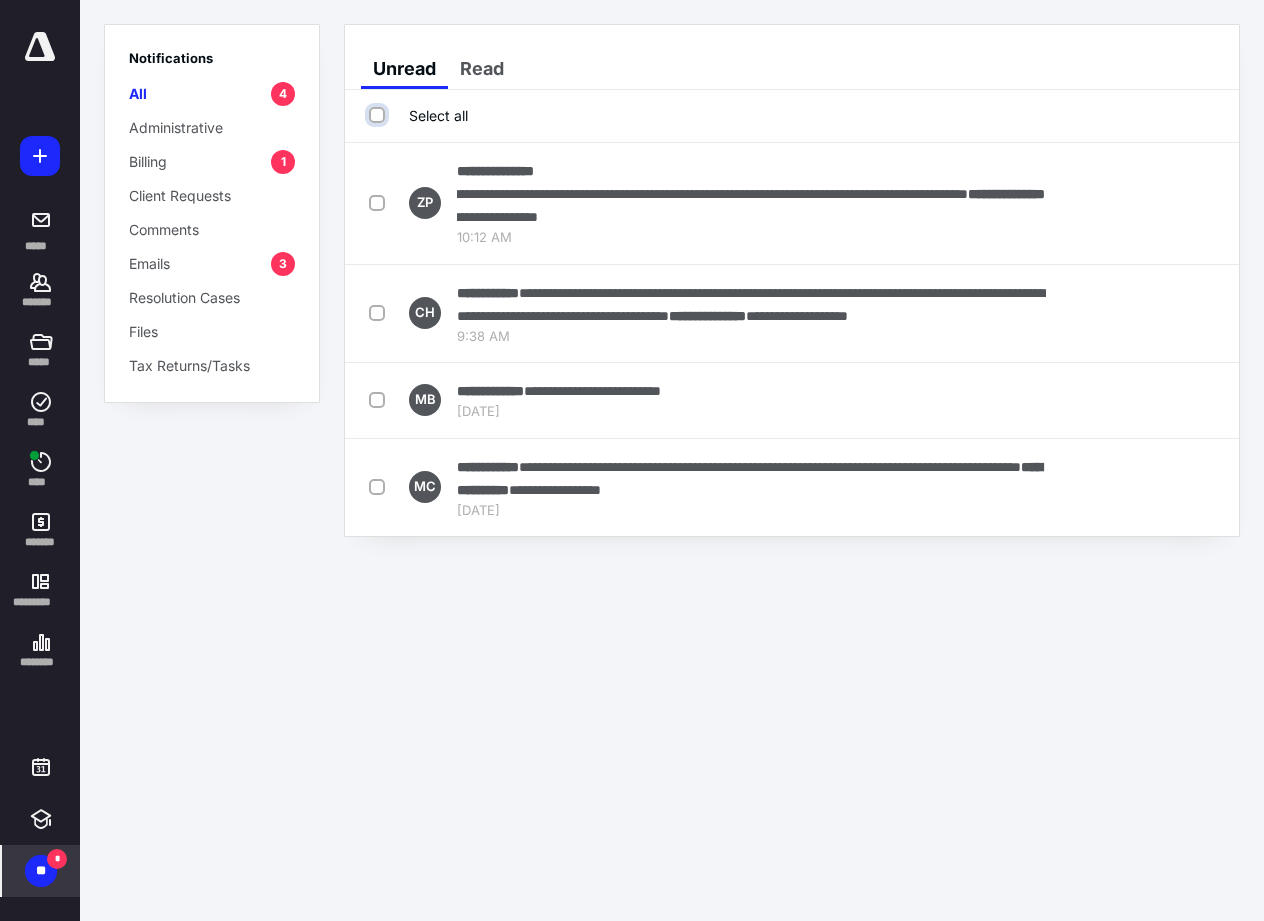click on "Select all" at bounding box center [379, 115] 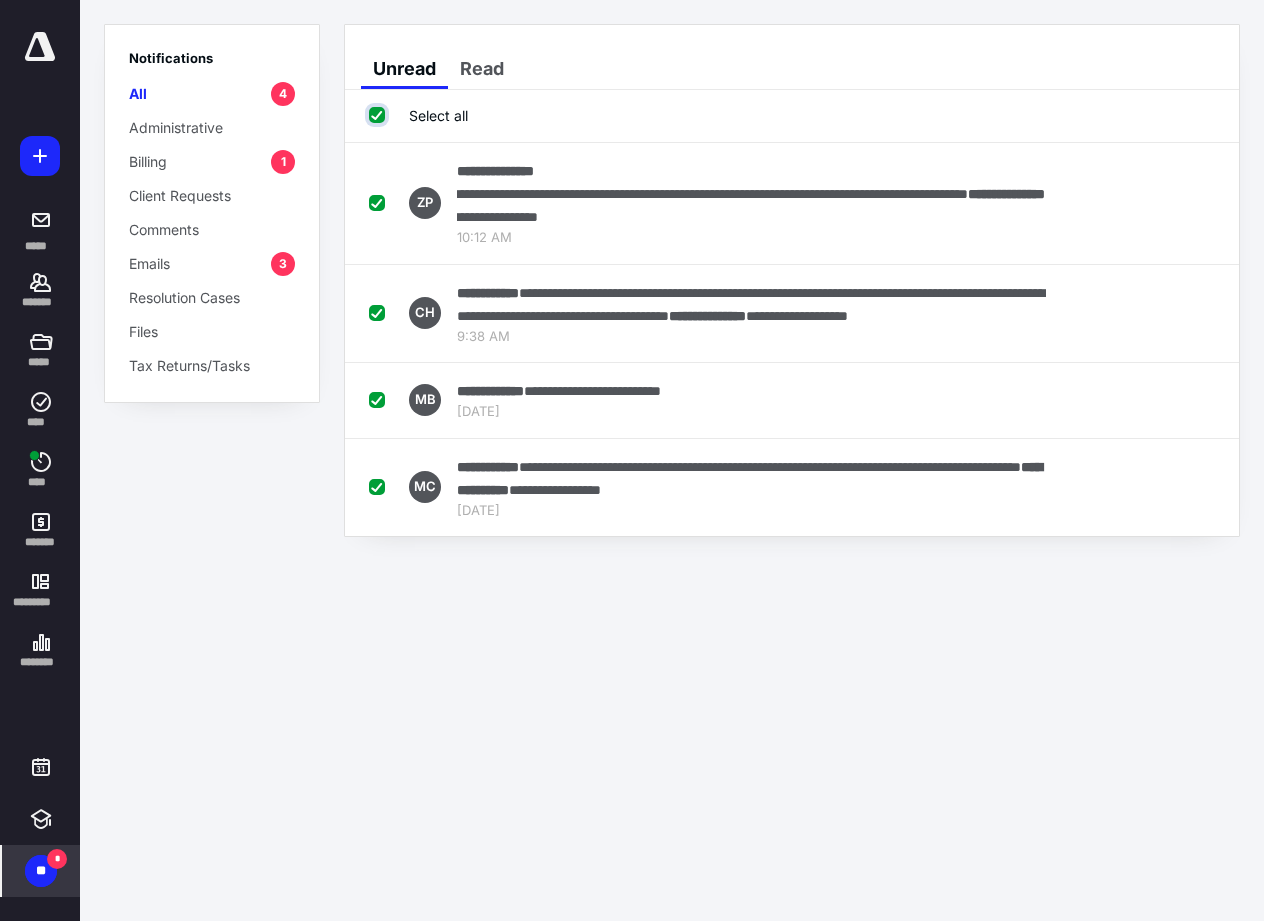 checkbox on "true" 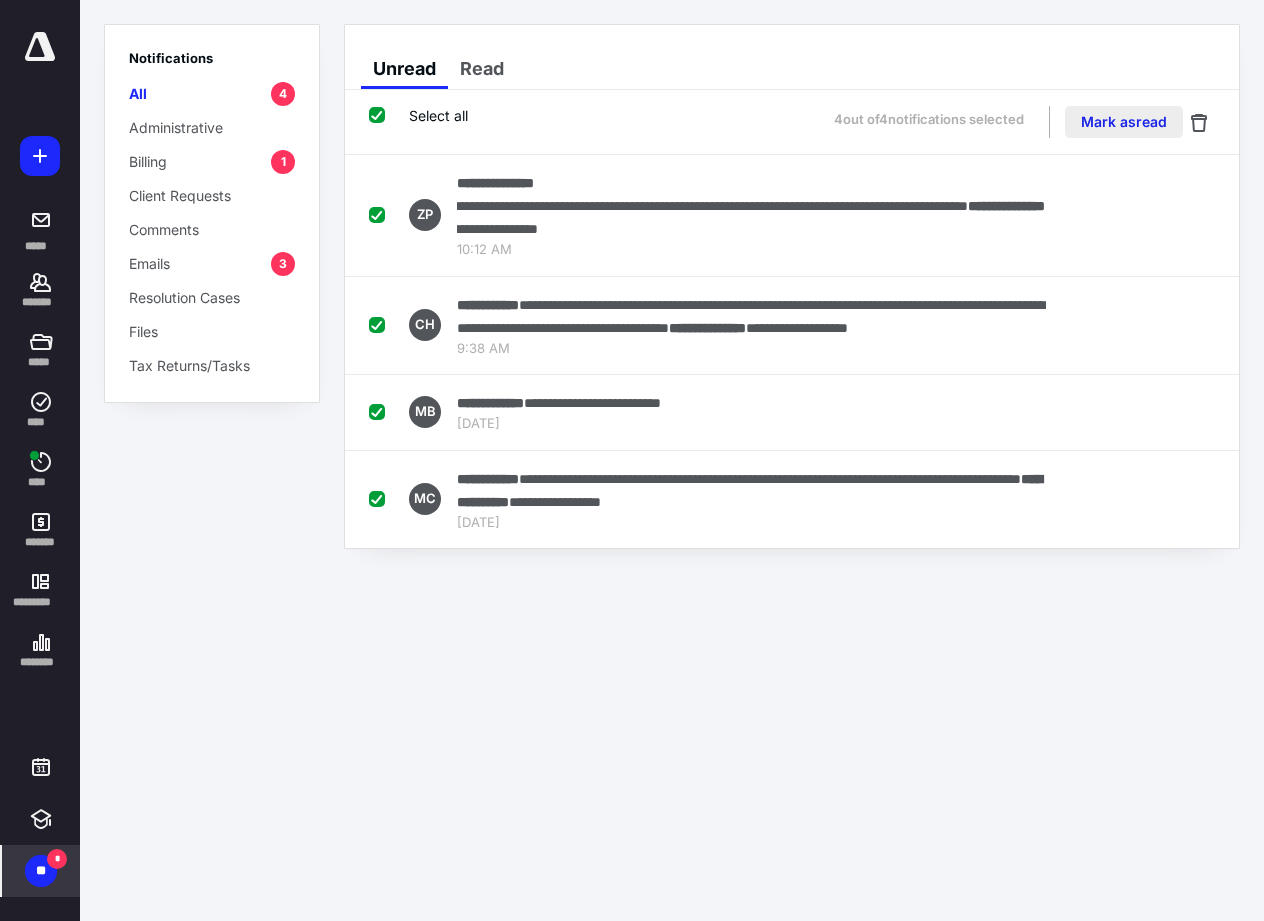 click on "Mark as  read" at bounding box center (1124, 122) 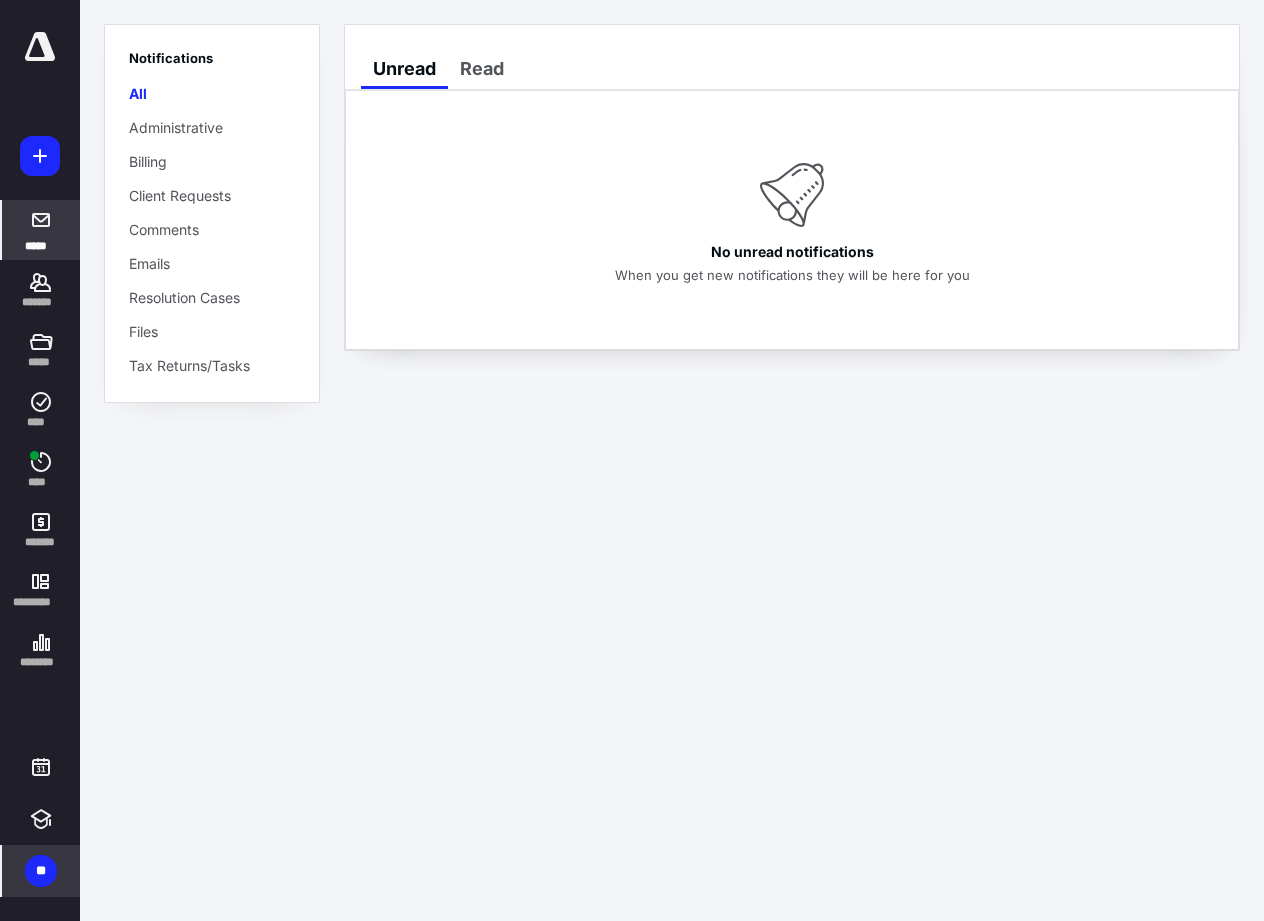 click 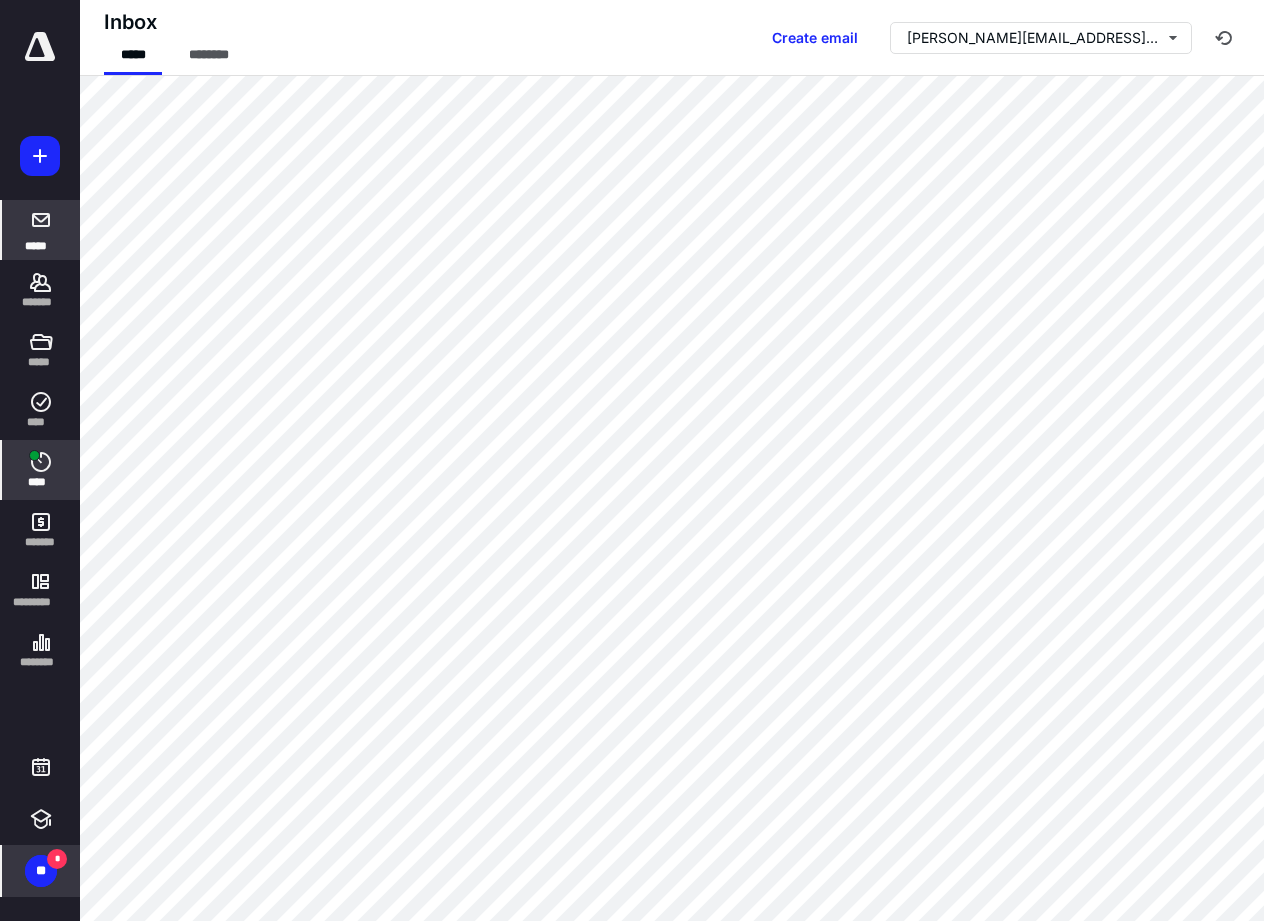 click 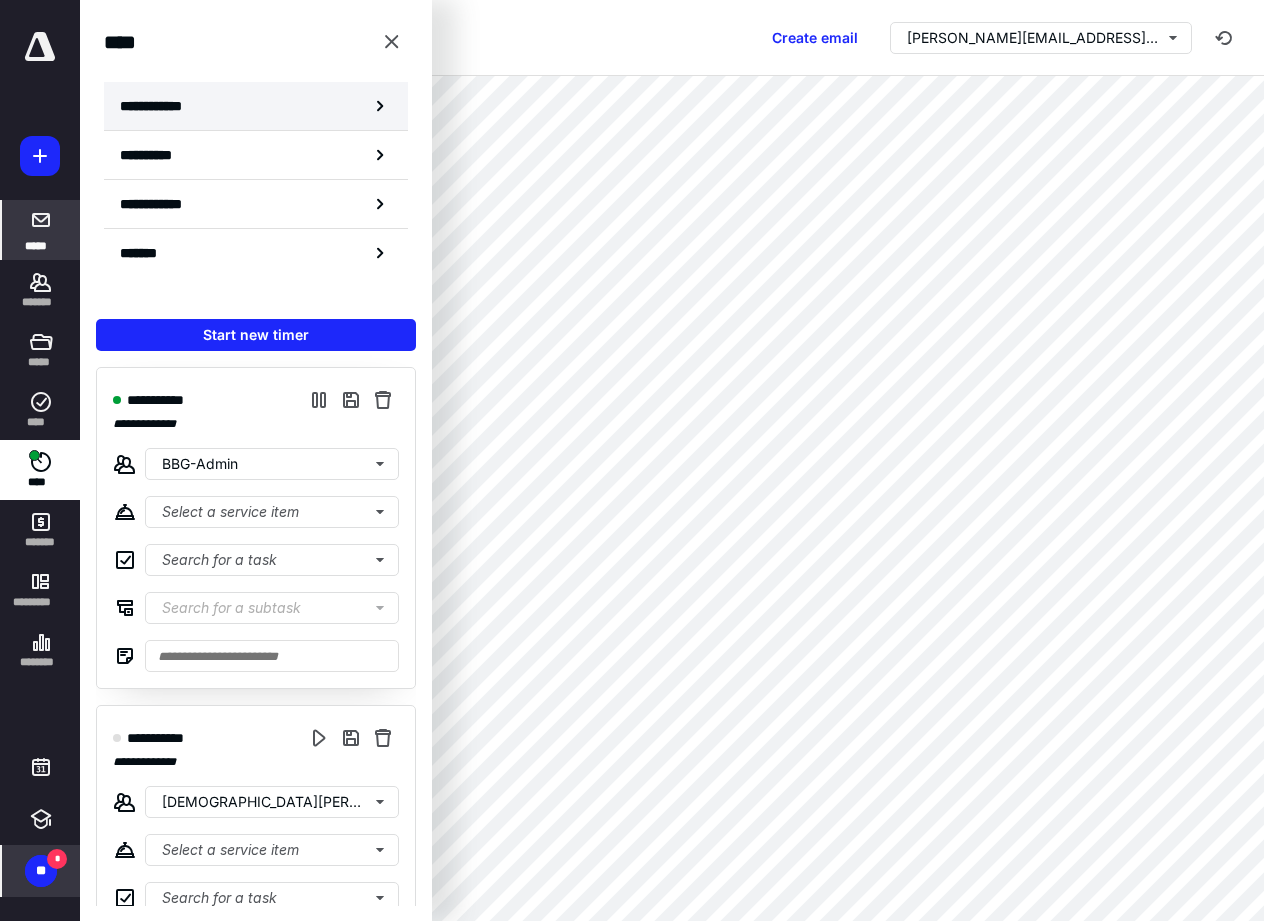 click on "**********" at bounding box center [256, 106] 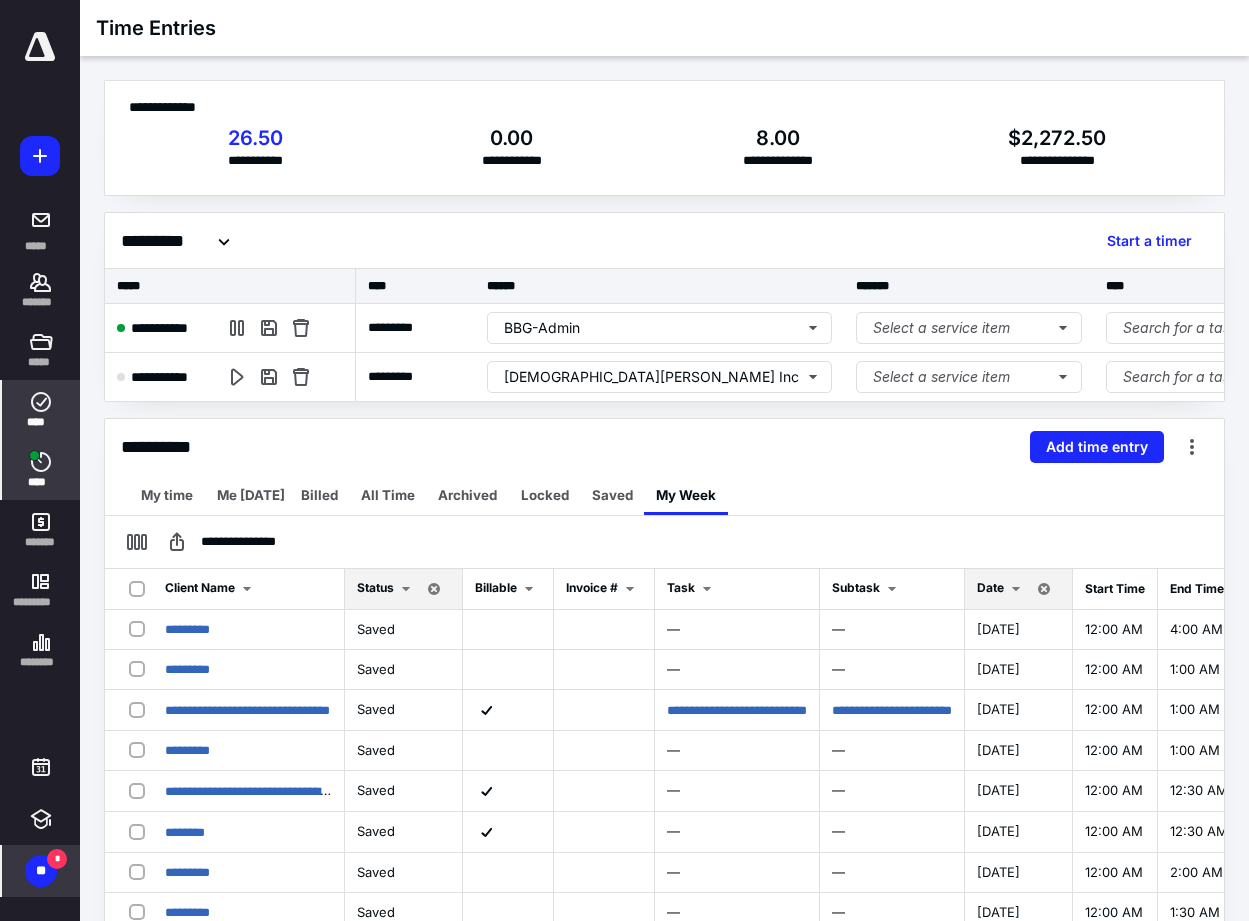 click 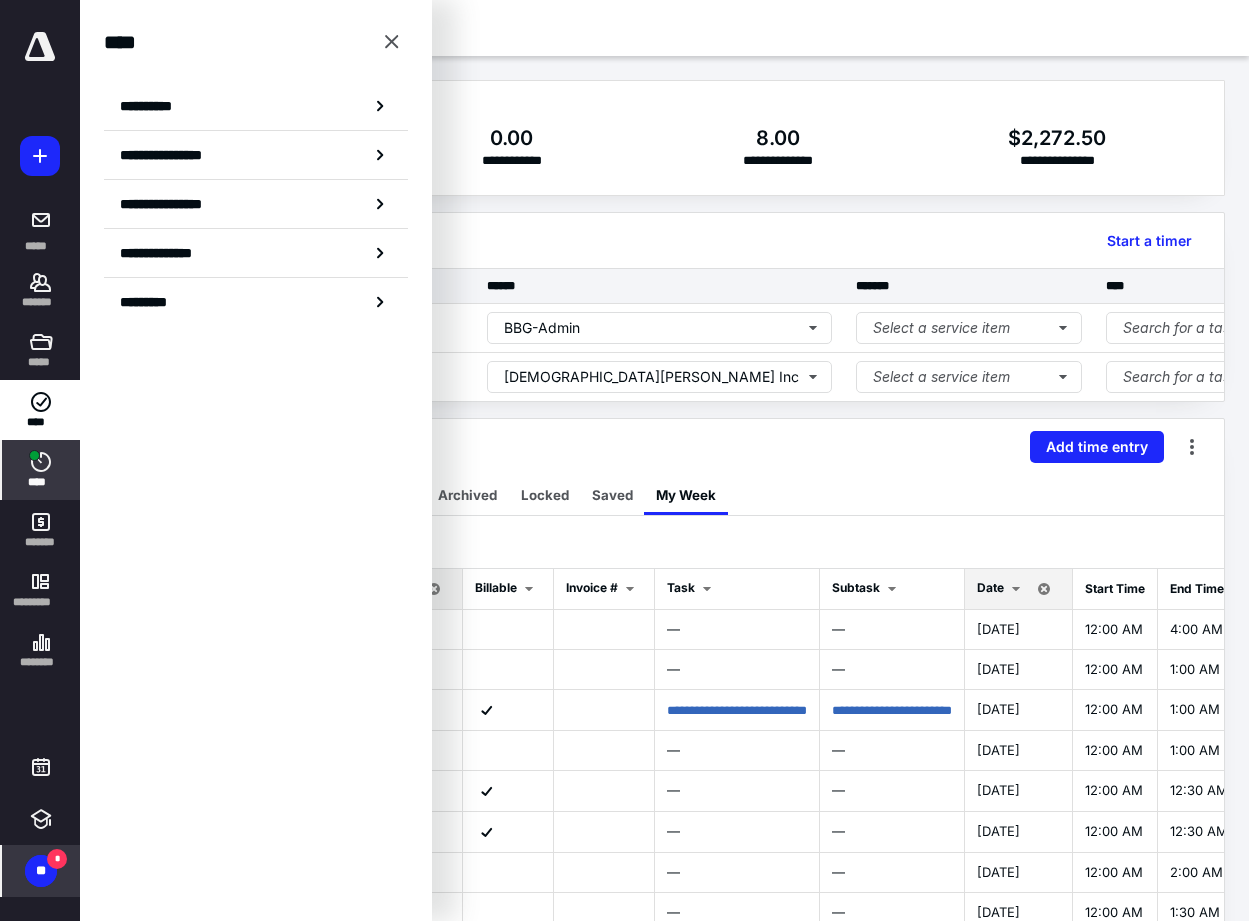 click on "****" at bounding box center [41, 482] 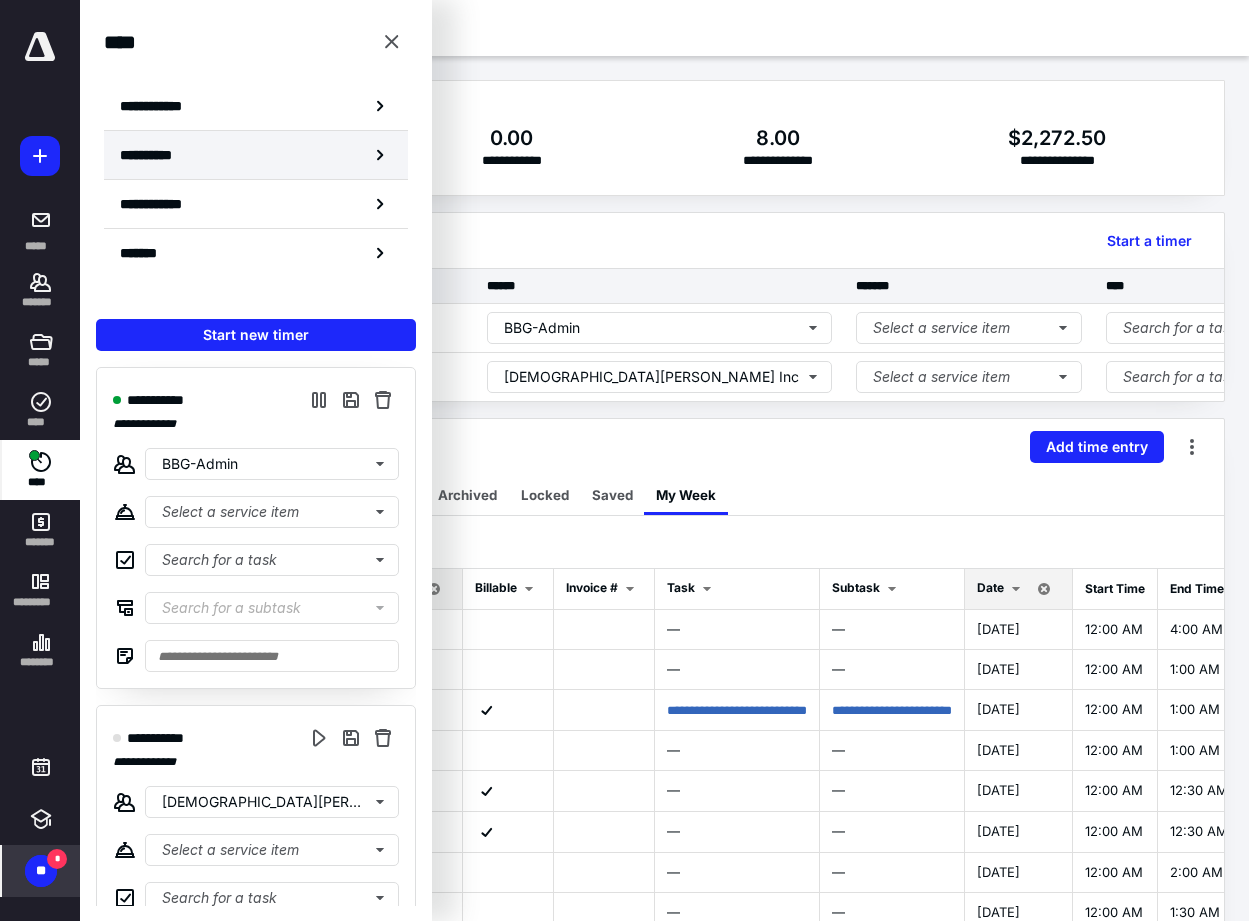 click on "**********" at bounding box center [158, 155] 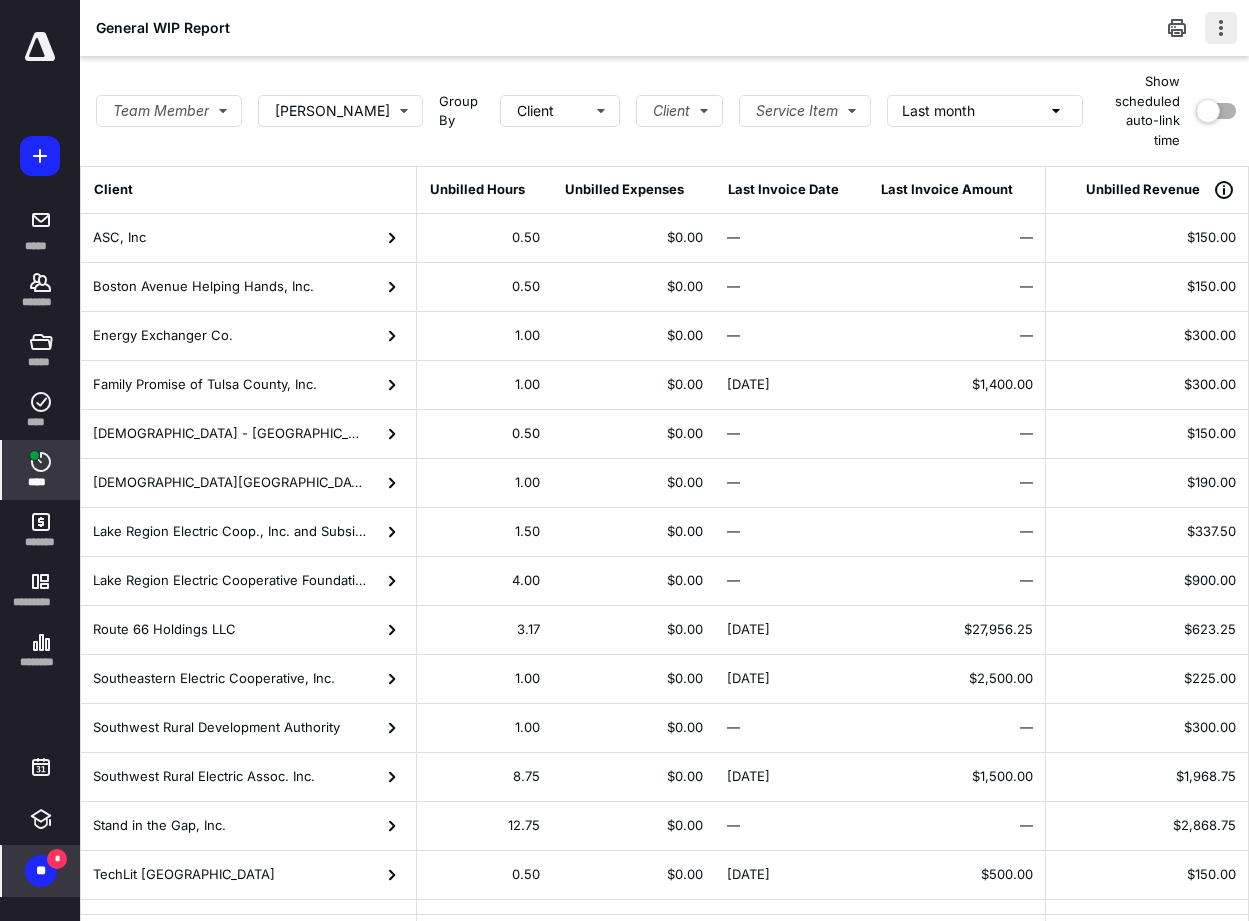 click at bounding box center (1221, 28) 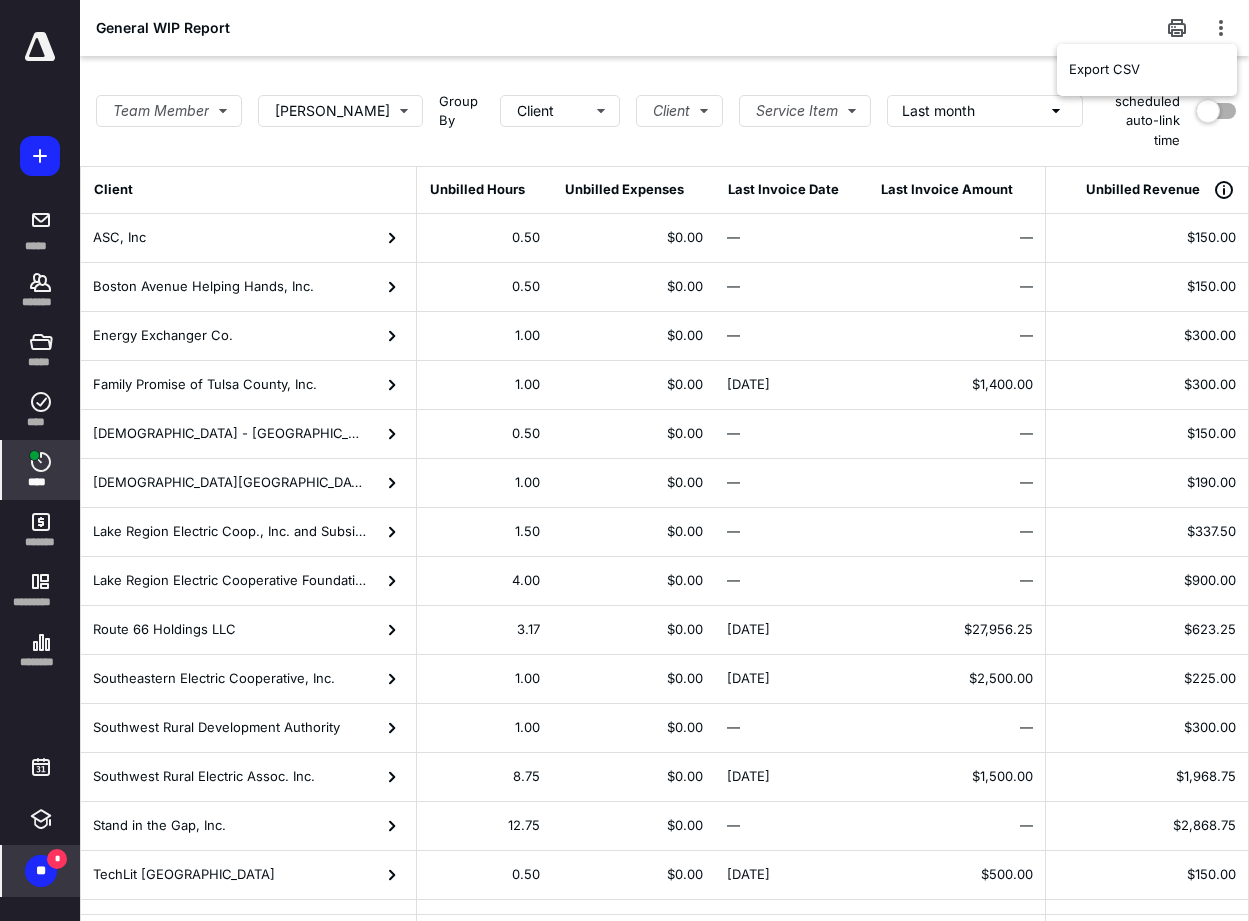 click on "Team Member [PERSON_NAME] Group By Client Client Service Item Last month" at bounding box center (589, 111) 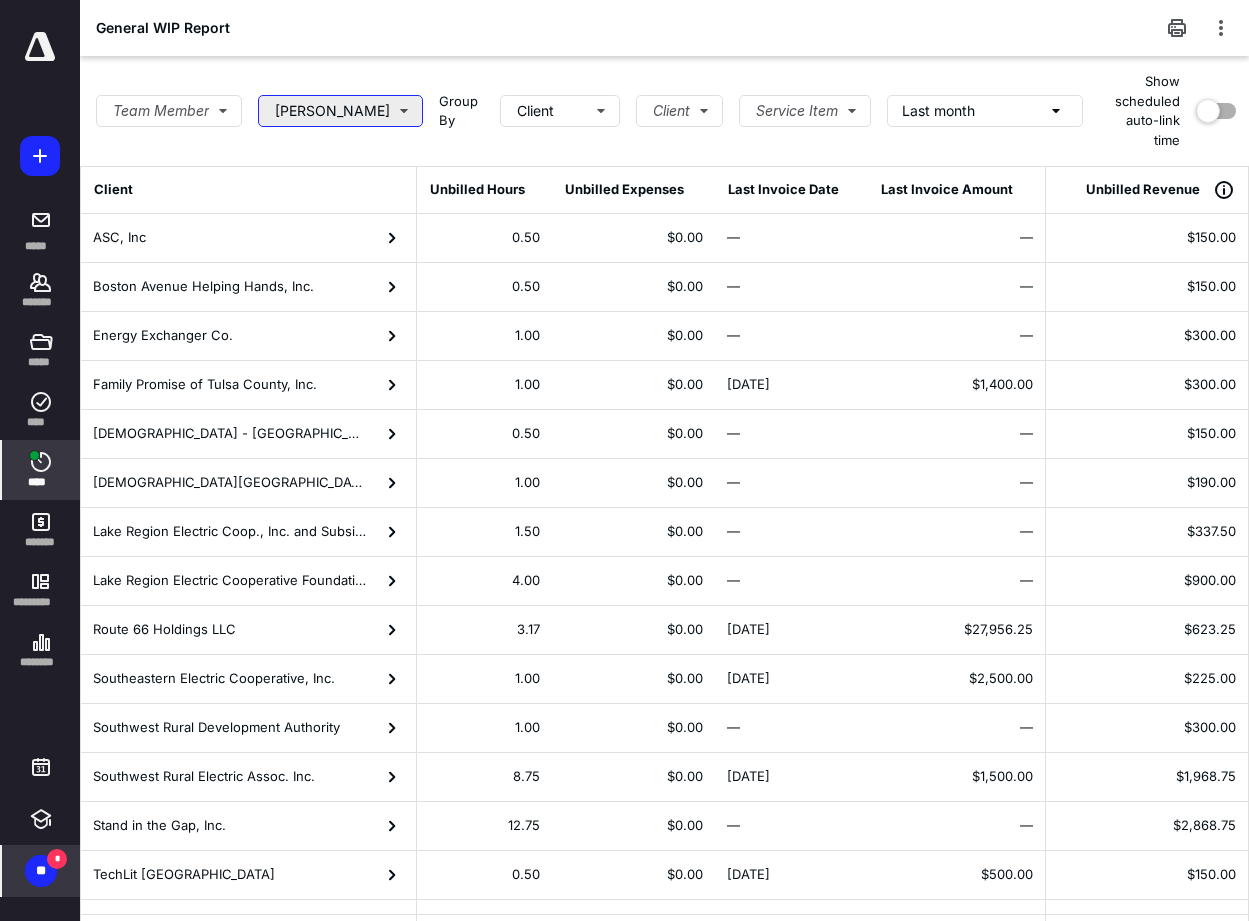 click on "[PERSON_NAME]" at bounding box center (340, 111) 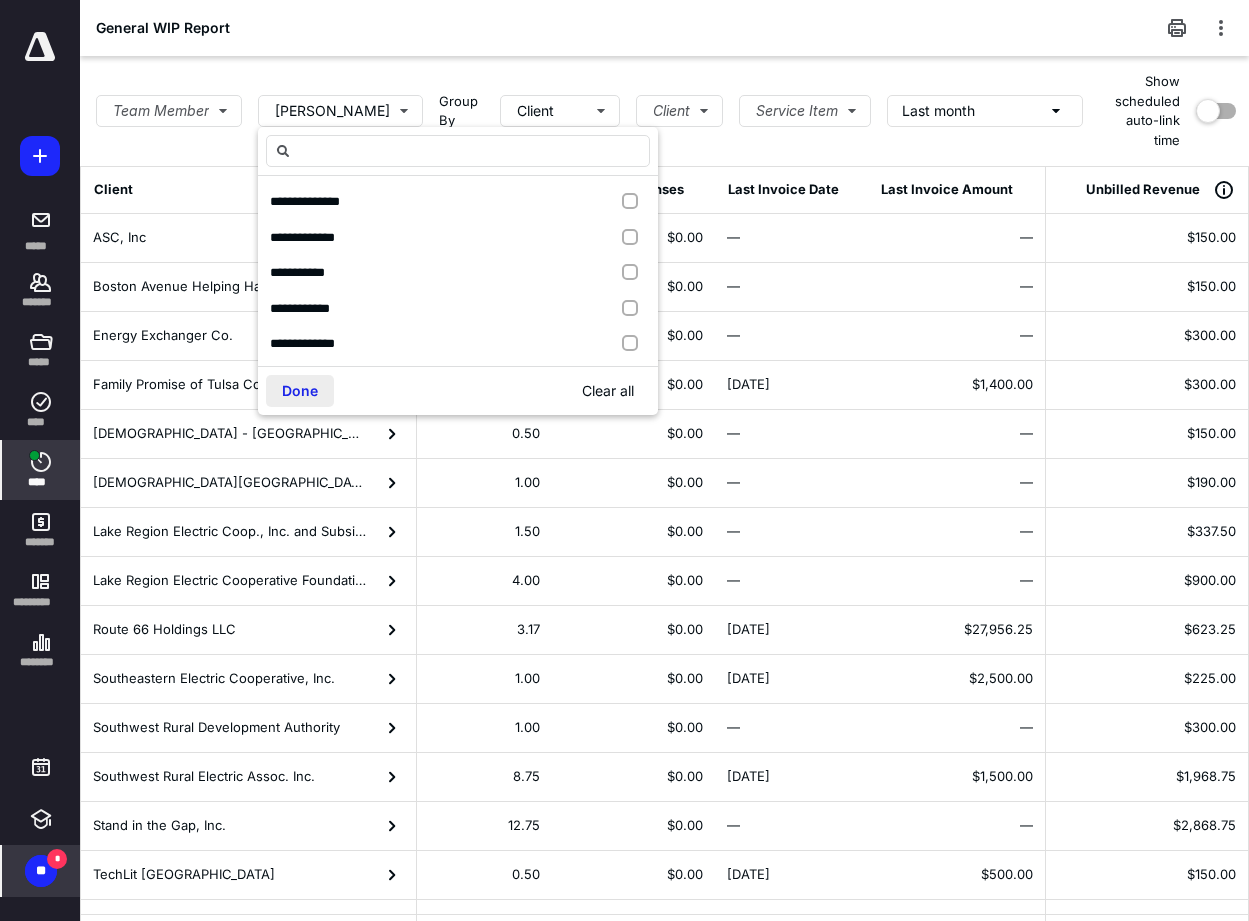 click on "Done" at bounding box center [300, 391] 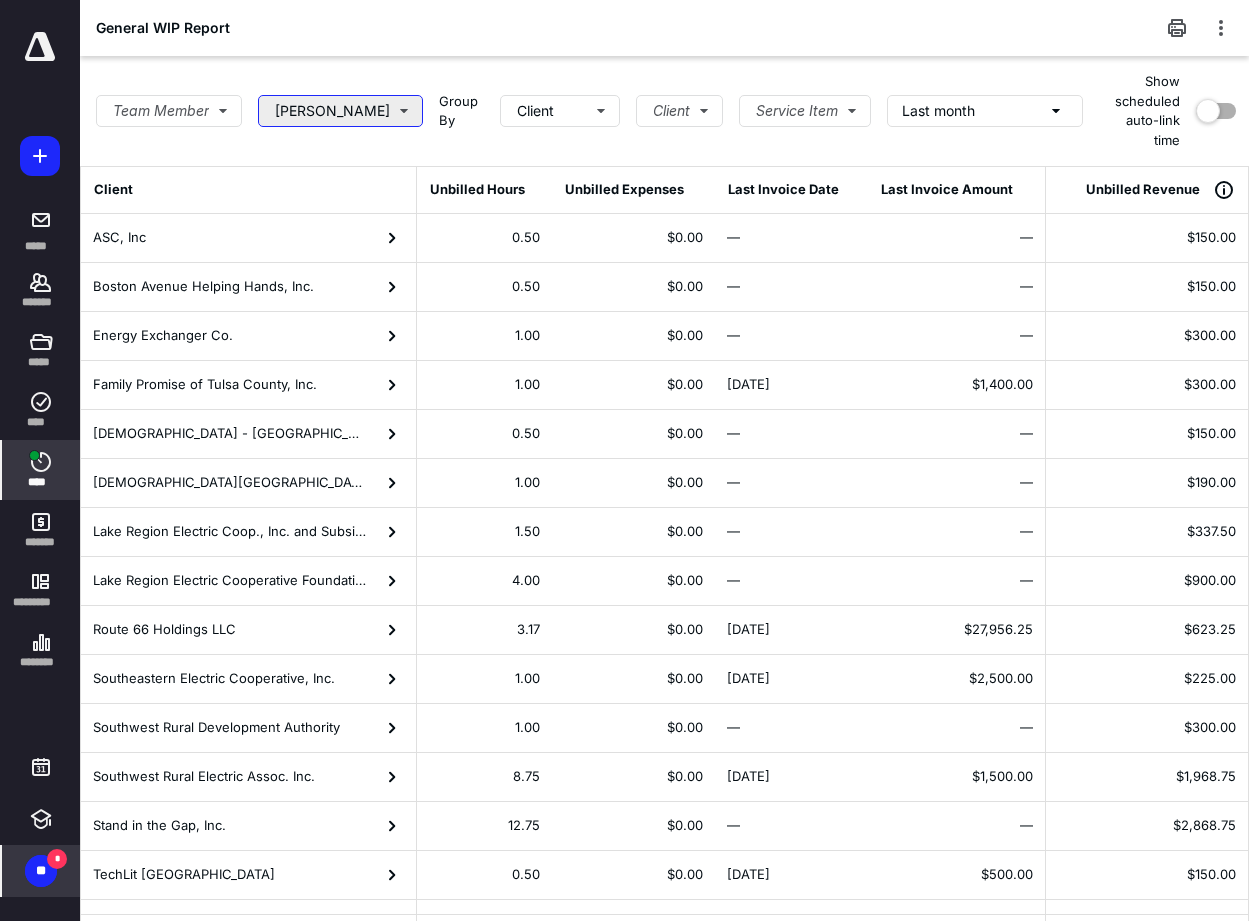 click on "[PERSON_NAME]" at bounding box center [340, 111] 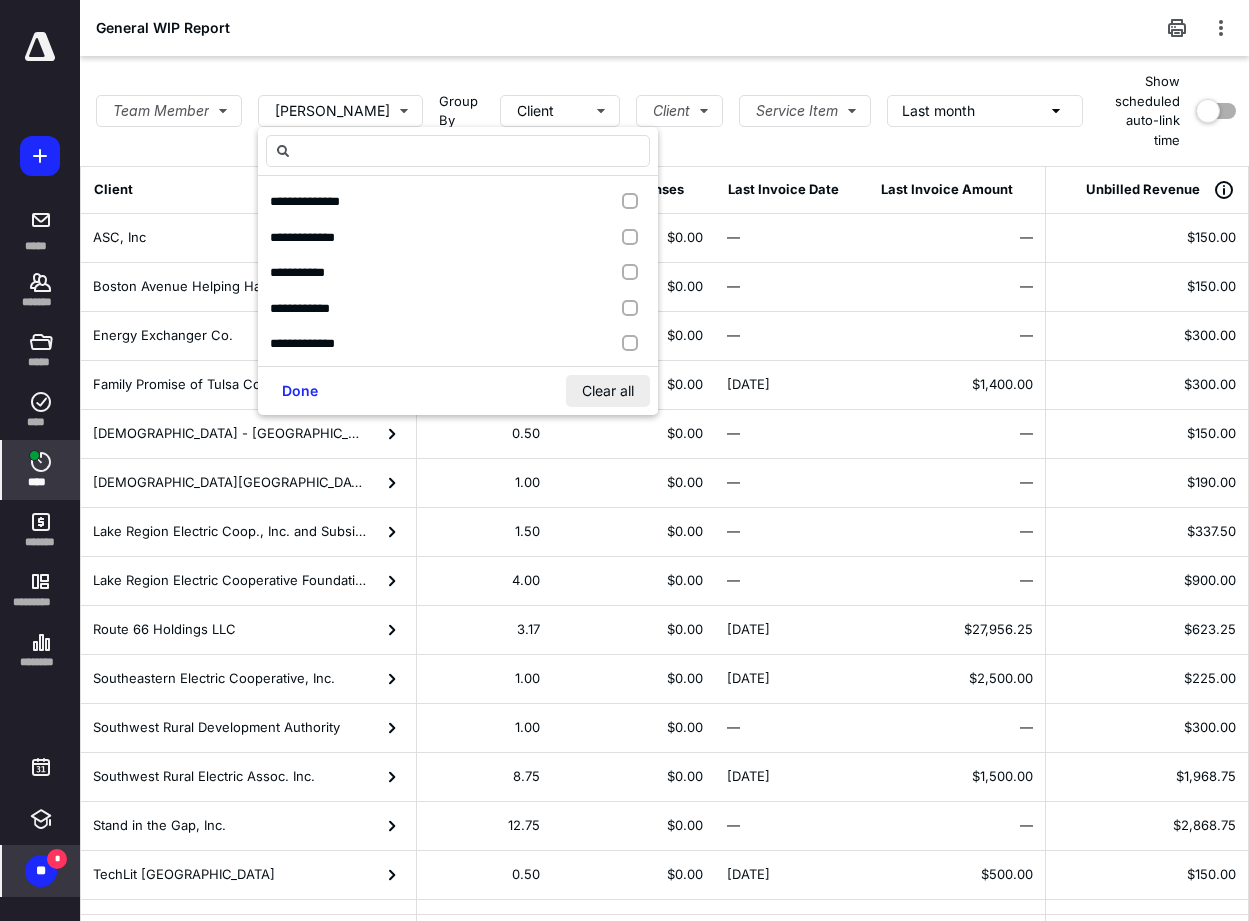 click on "Clear all" at bounding box center [608, 391] 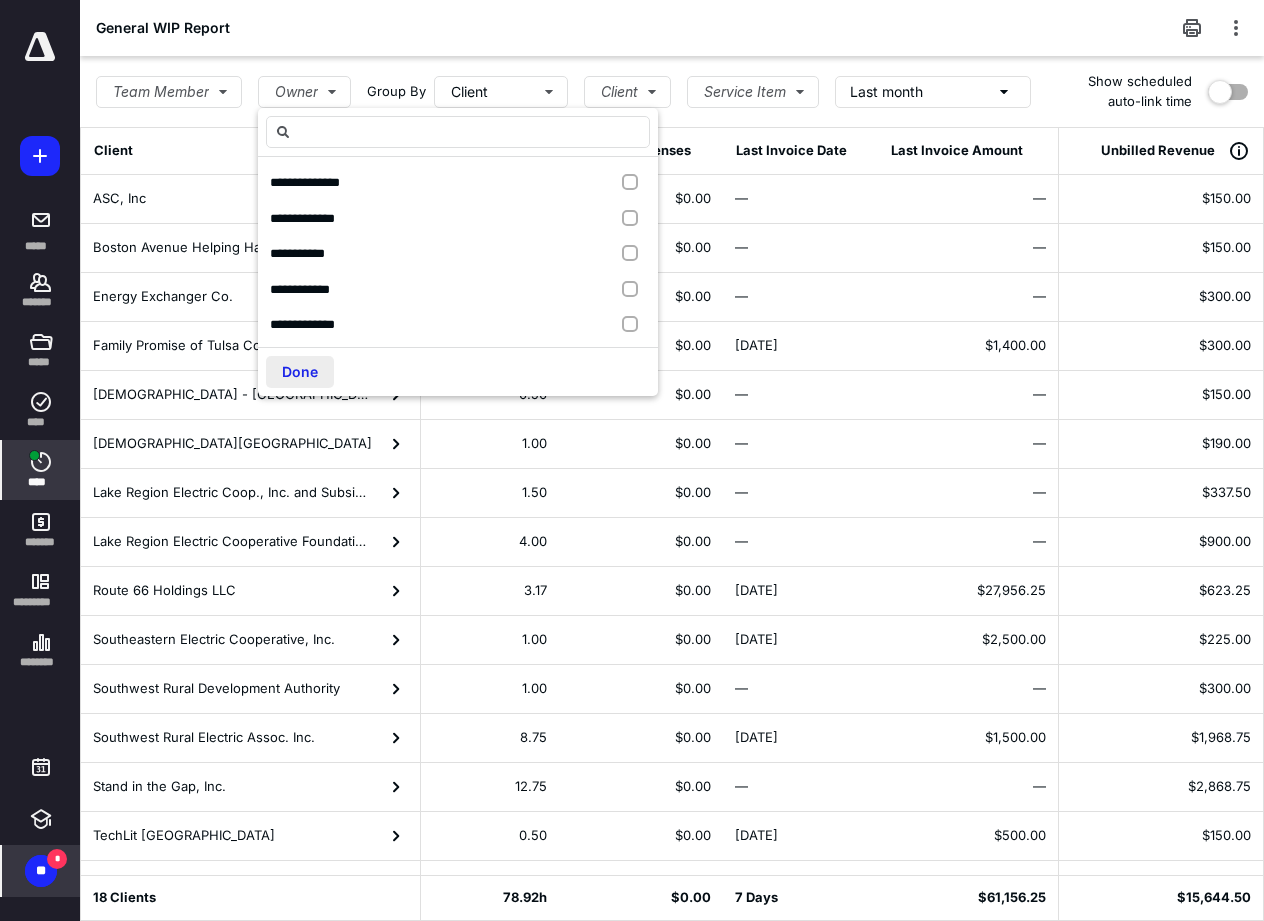 click on "Done" at bounding box center (300, 372) 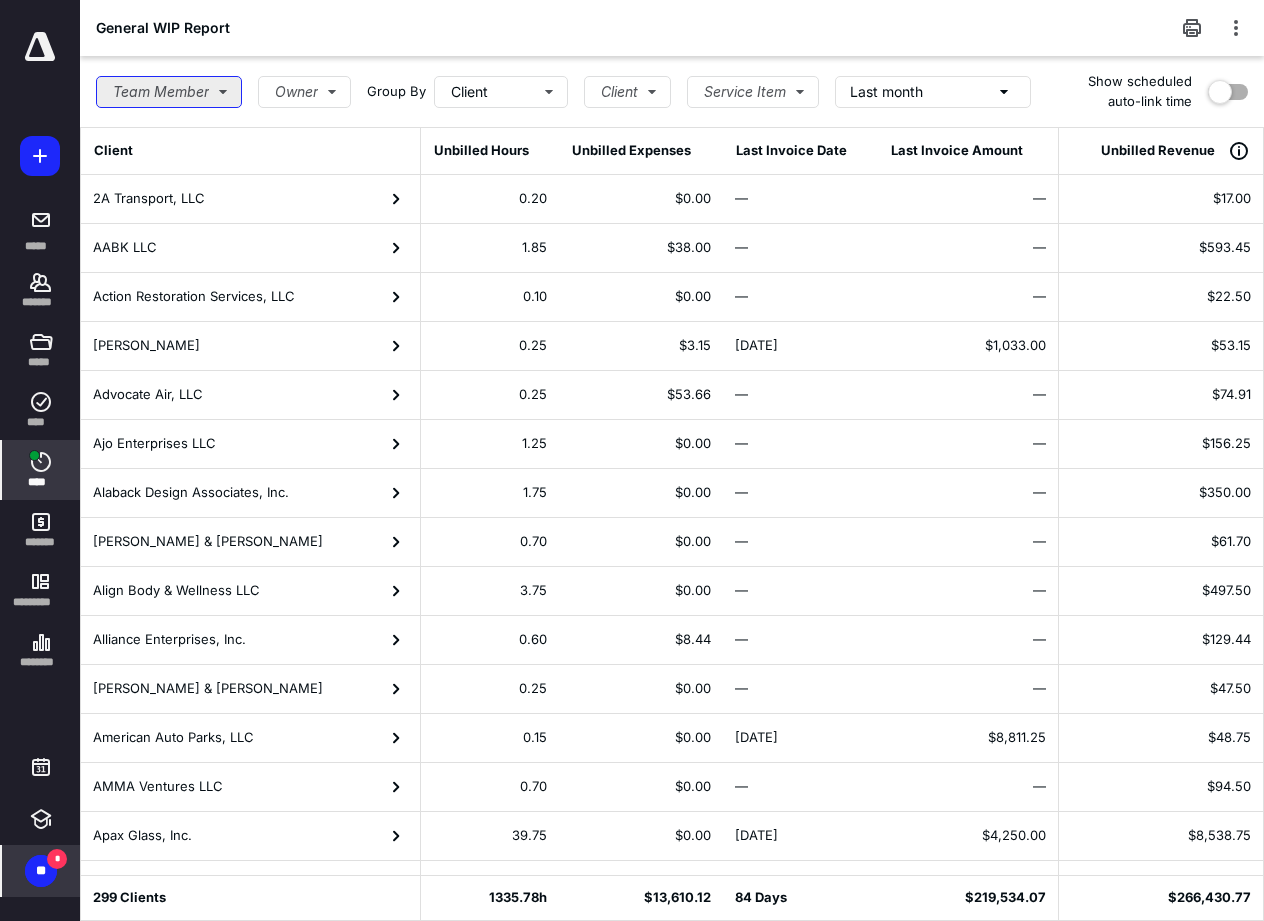 click on "Team Member" at bounding box center (169, 92) 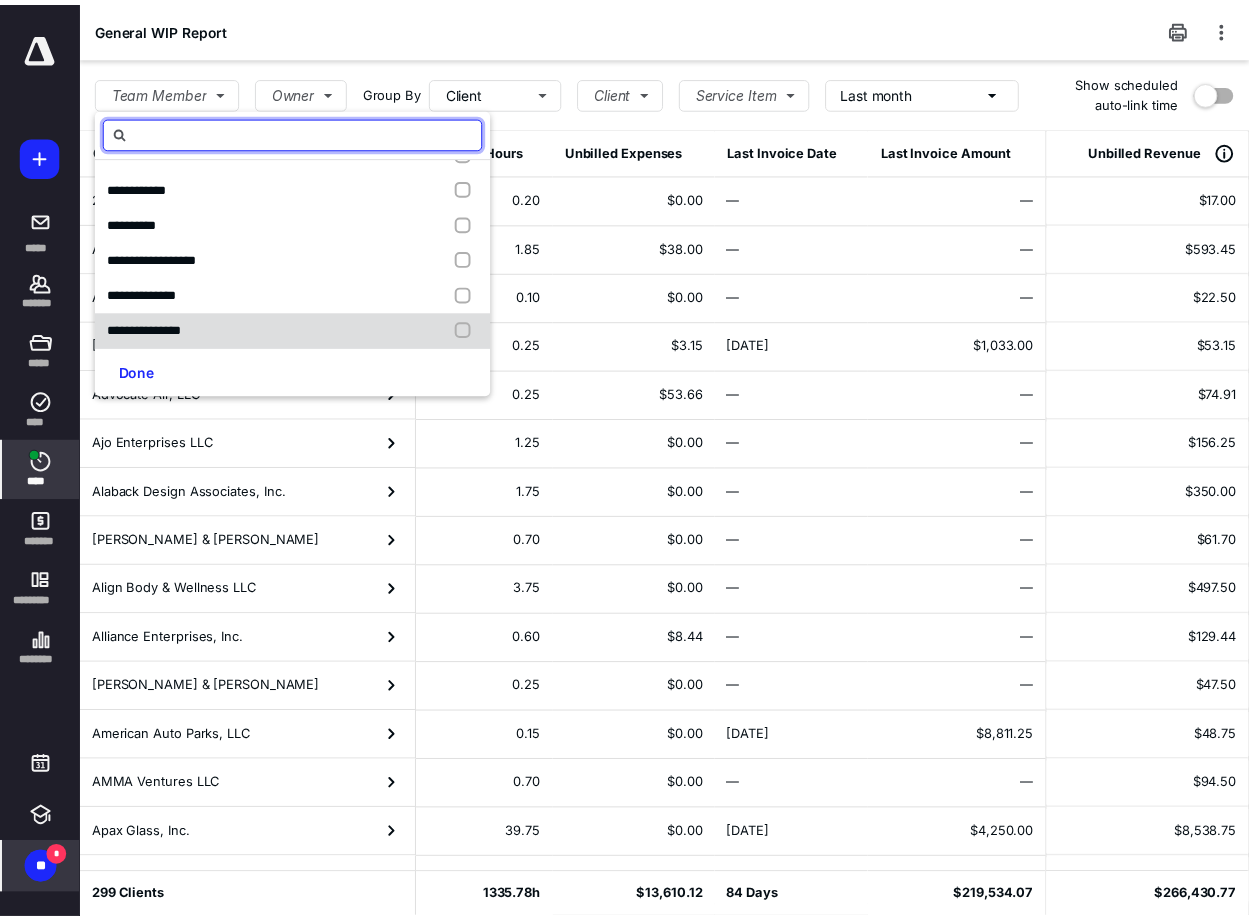 scroll, scrollTop: 572, scrollLeft: 0, axis: vertical 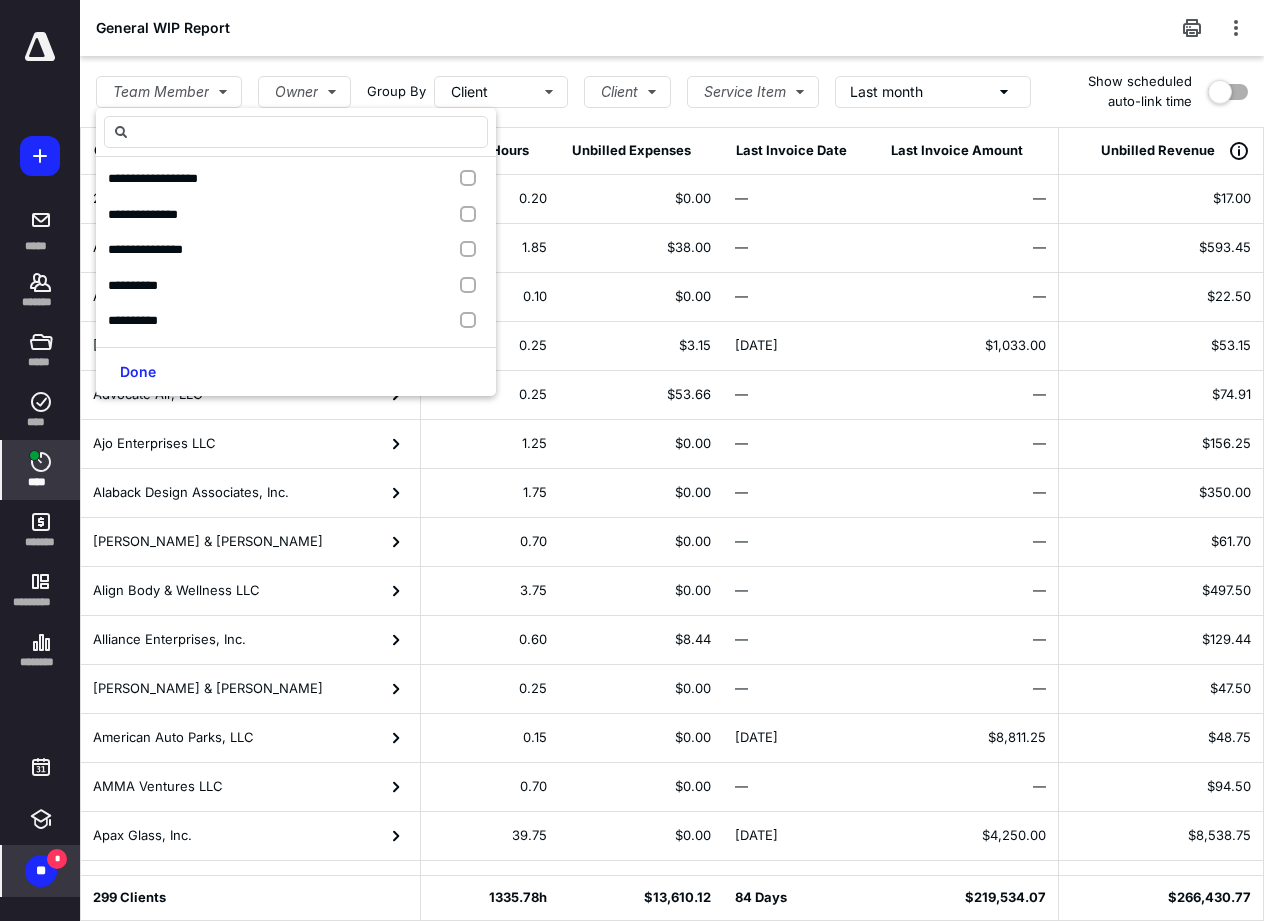 click on "General WIP Report" at bounding box center [672, 28] 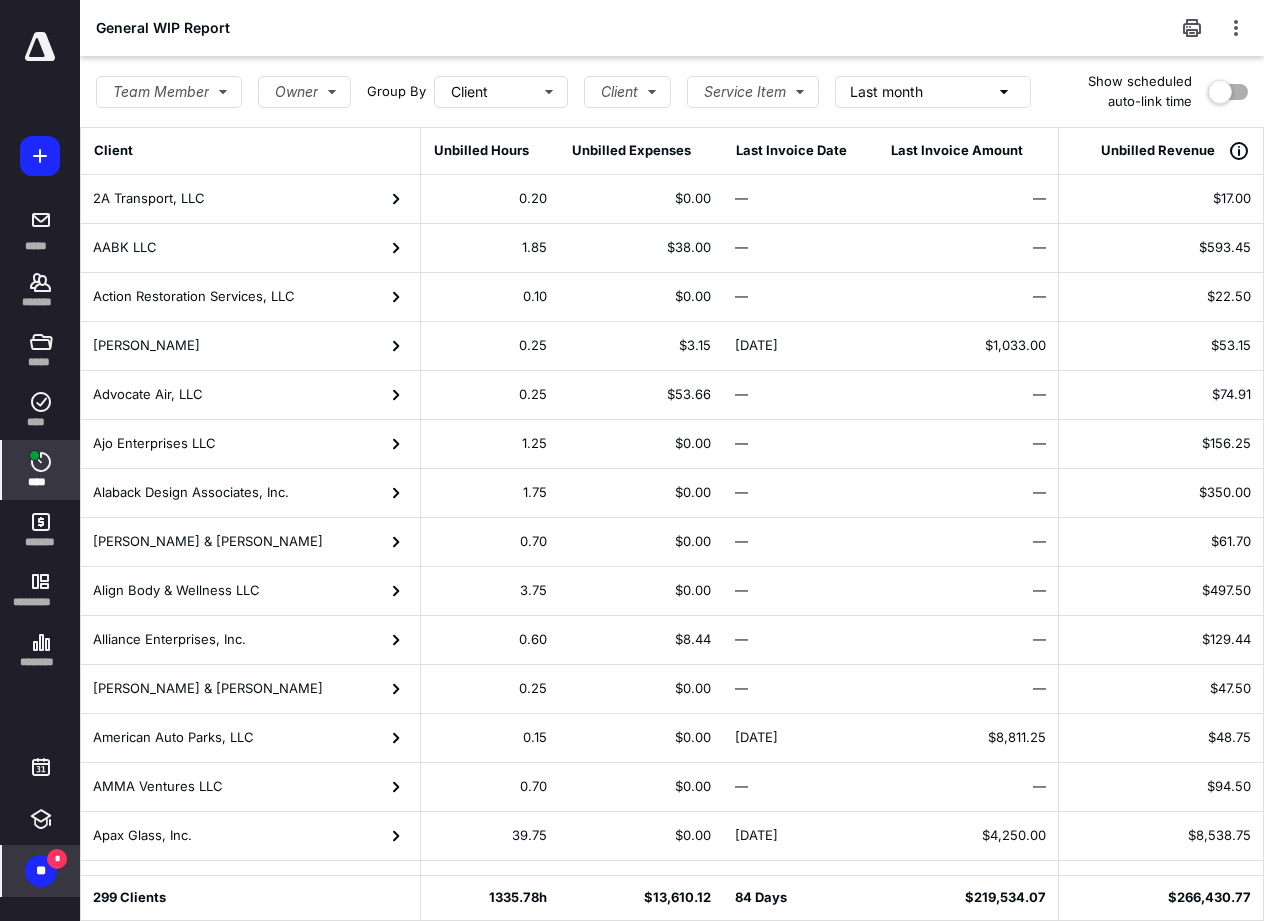 click on "** *" at bounding box center (41, 871) 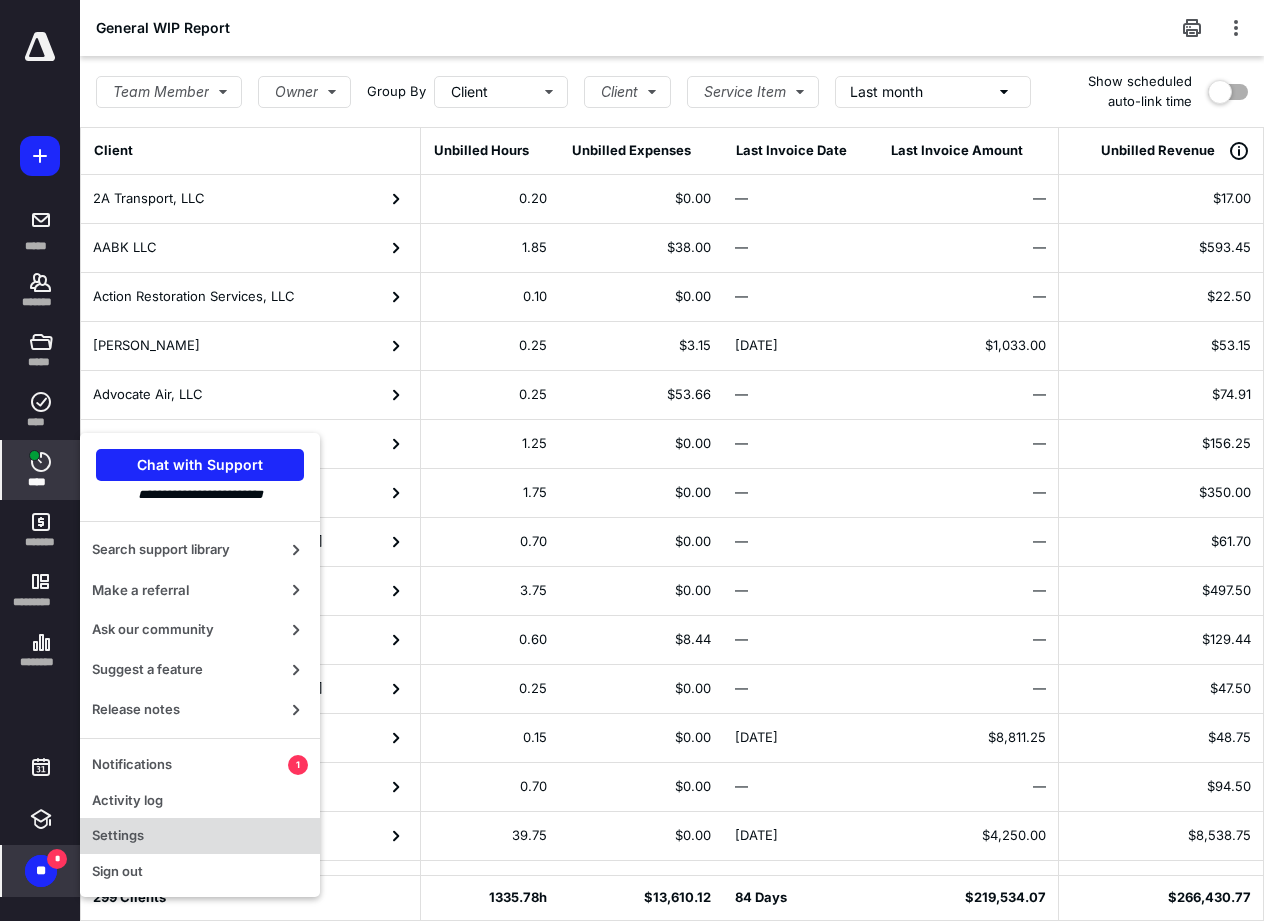click on "Settings" at bounding box center [200, 836] 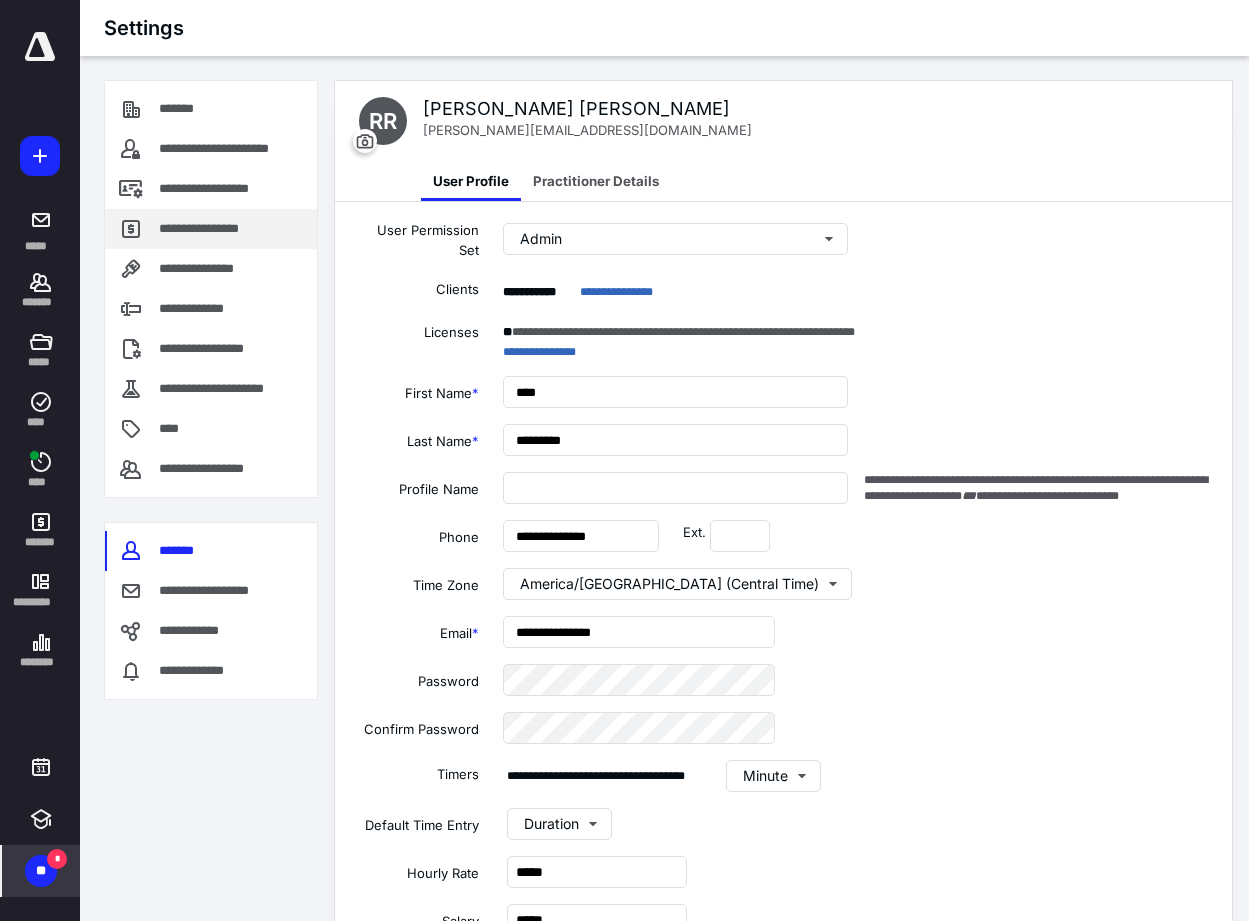 click on "**********" at bounding box center [204, 229] 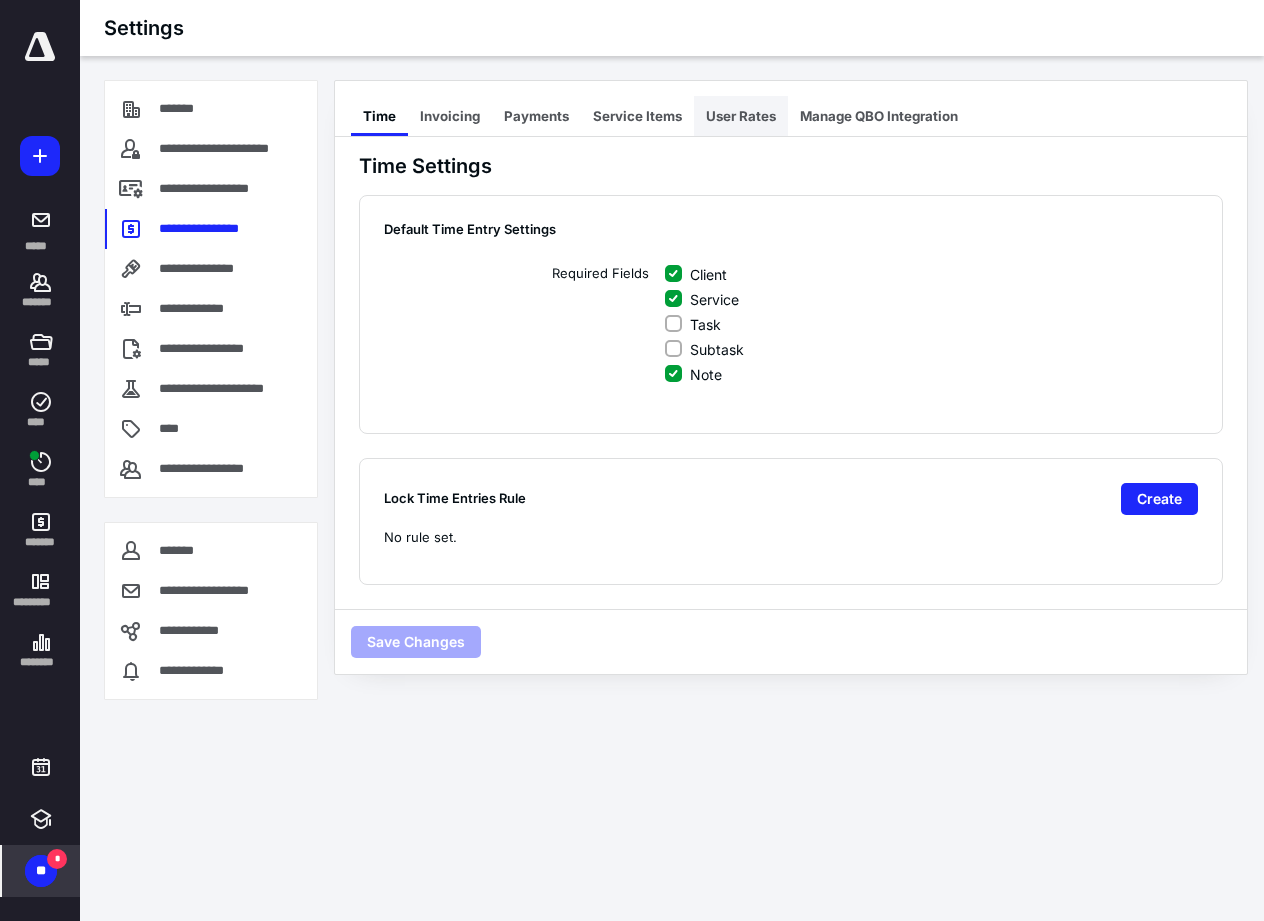 click on "User Rates" at bounding box center [741, 116] 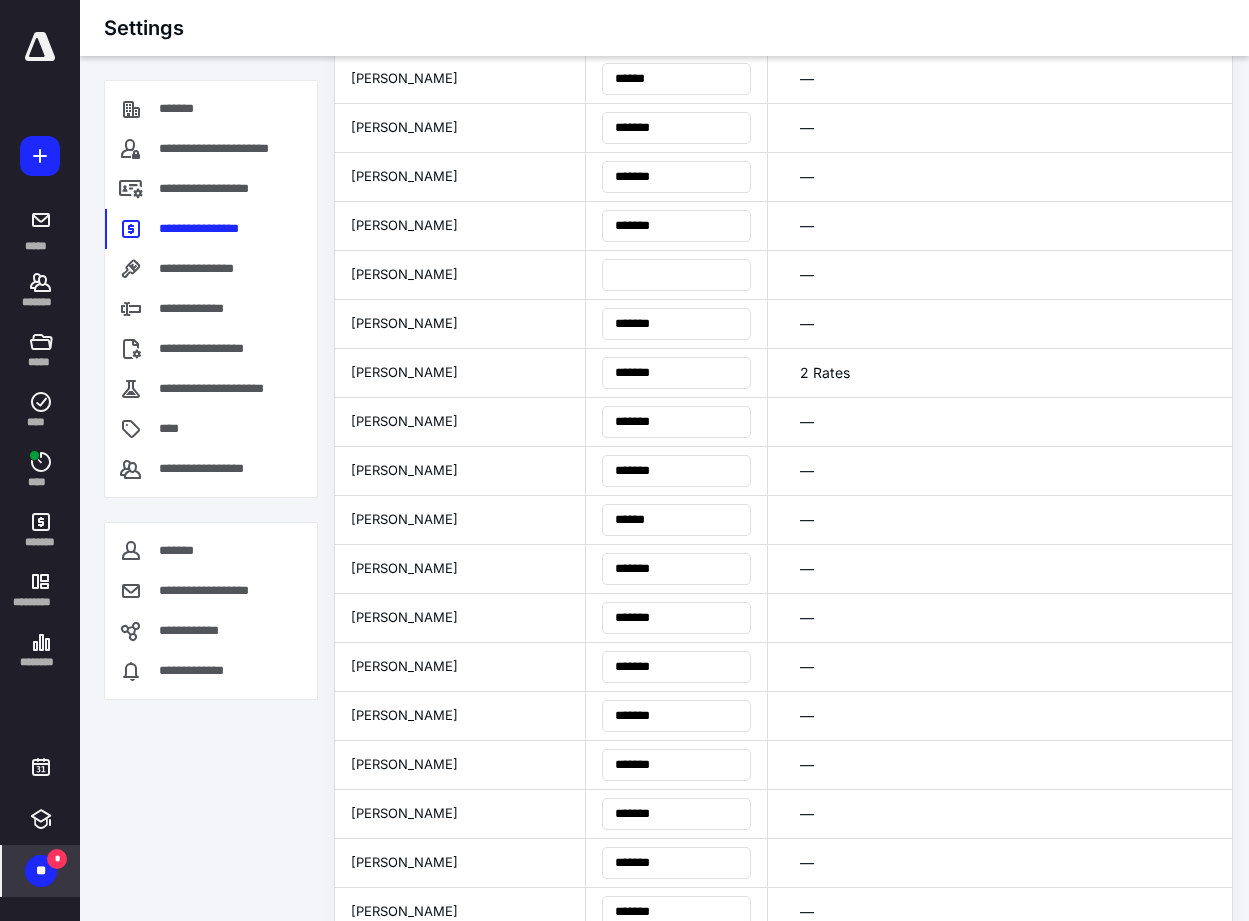 scroll, scrollTop: 500, scrollLeft: 0, axis: vertical 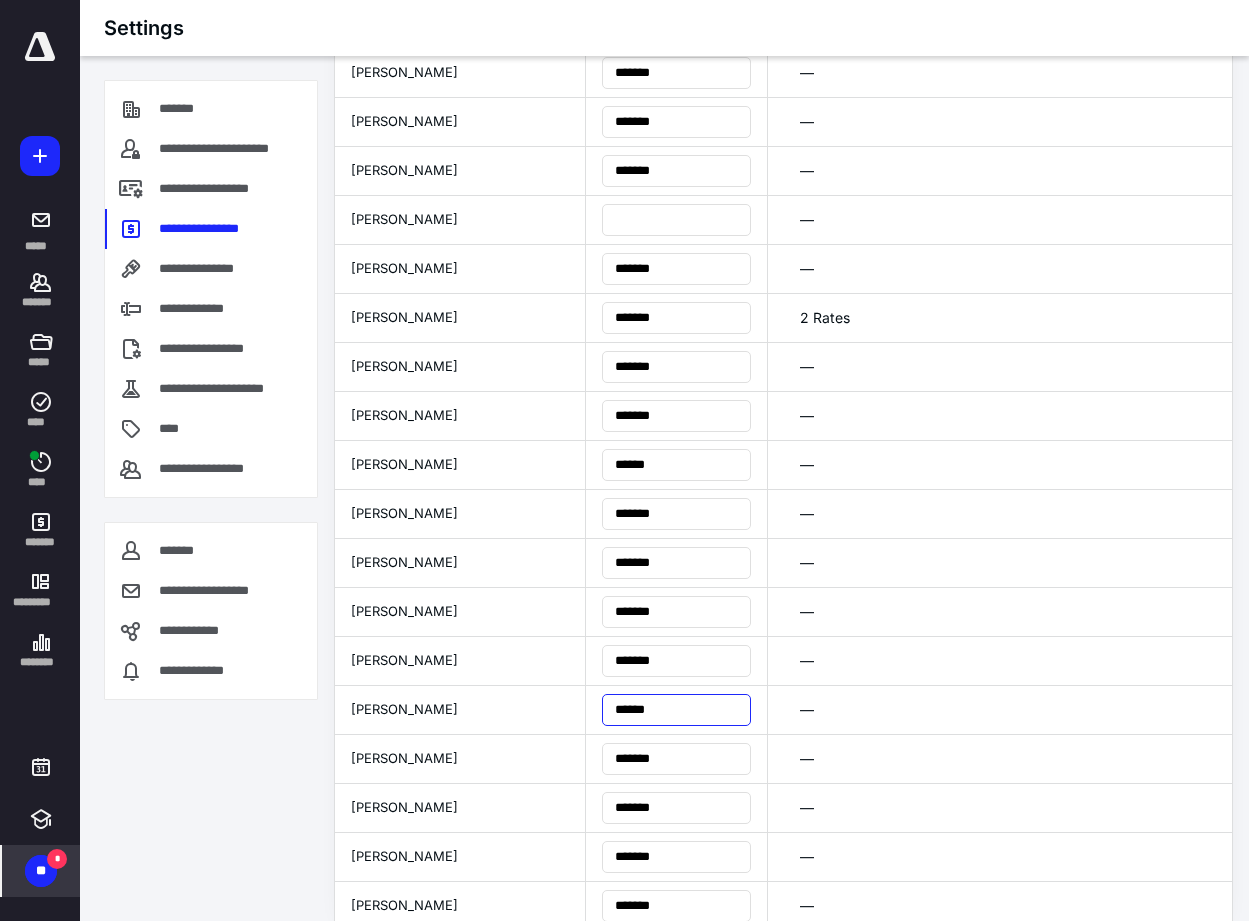 drag, startPoint x: 602, startPoint y: 713, endPoint x: 516, endPoint y: 717, distance: 86.09297 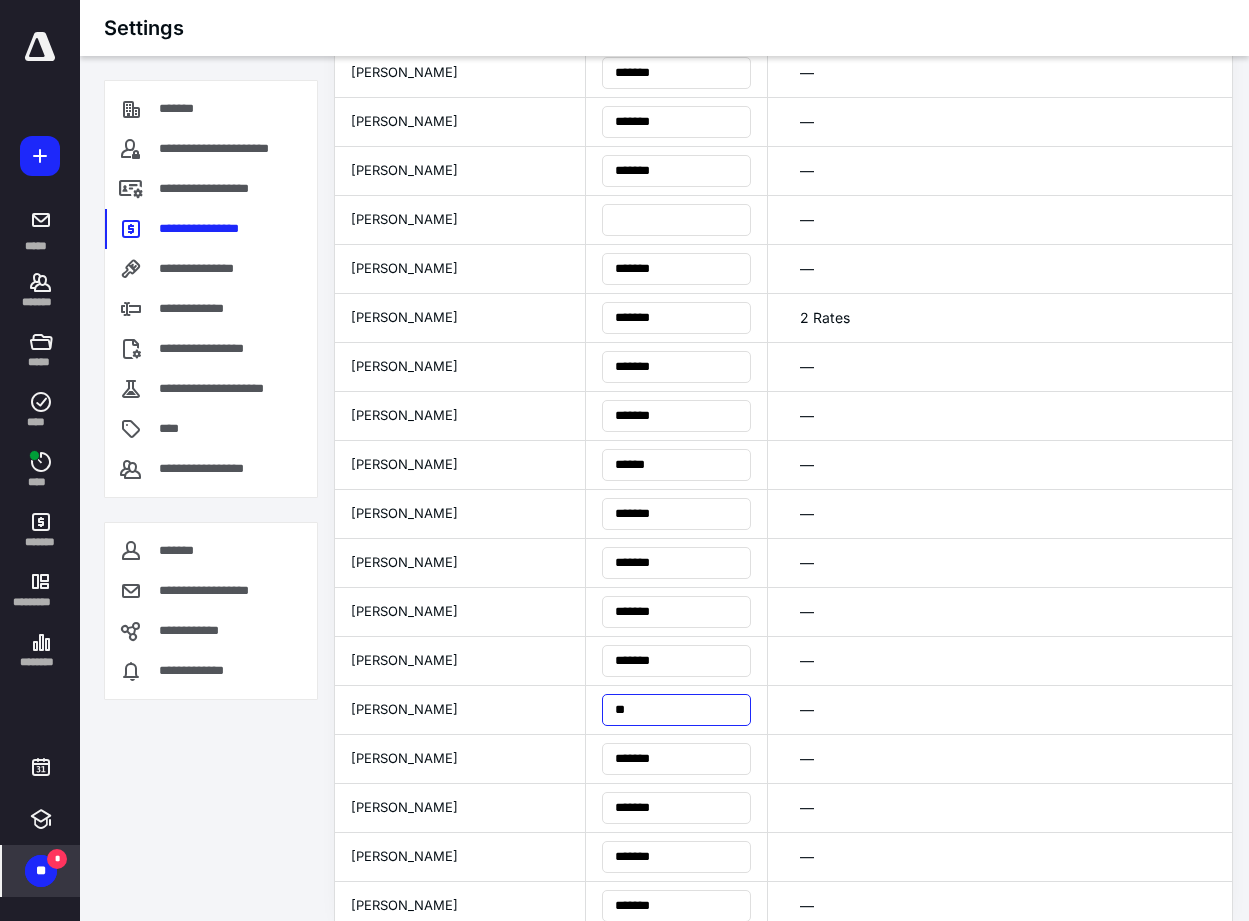 type on "***" 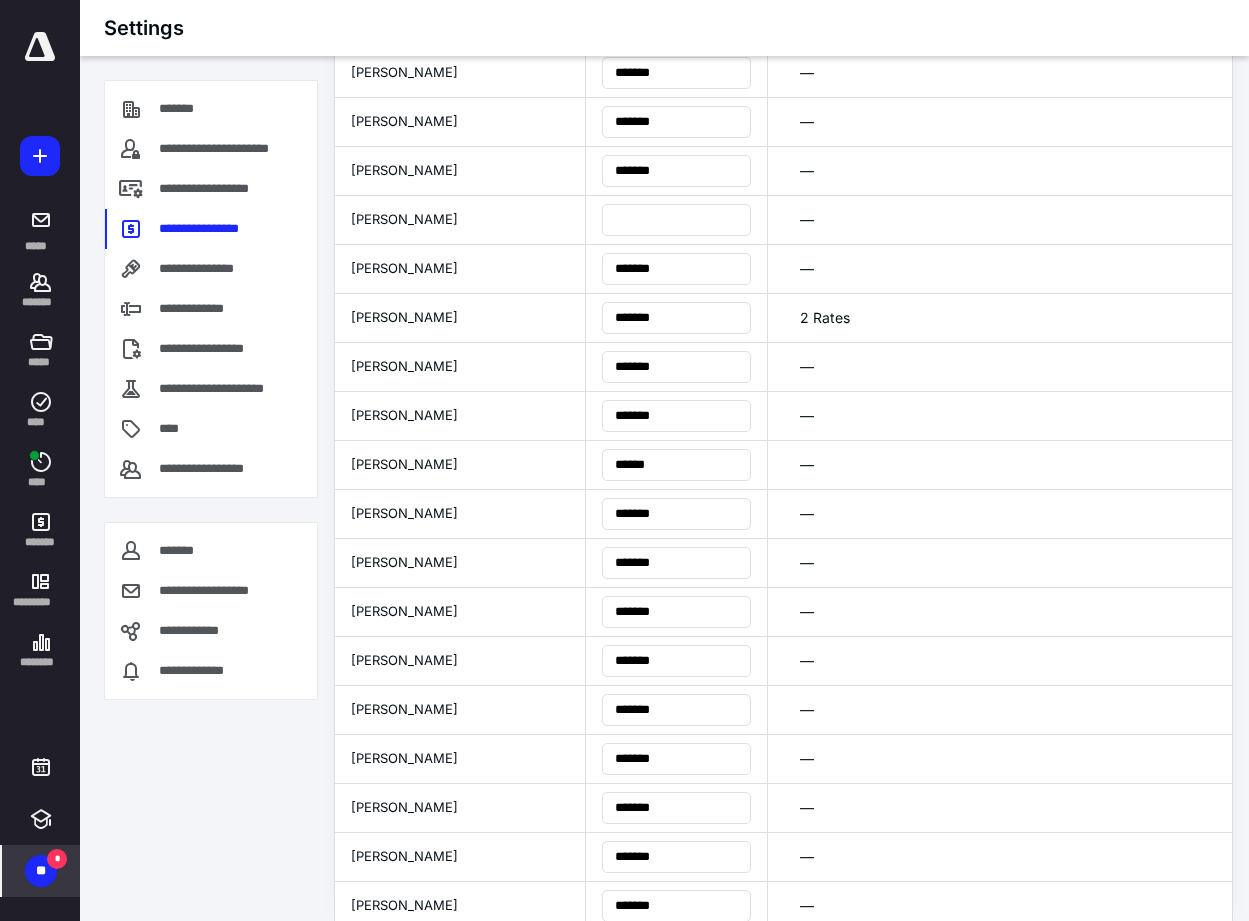 click on "—" at bounding box center (1000, 170) 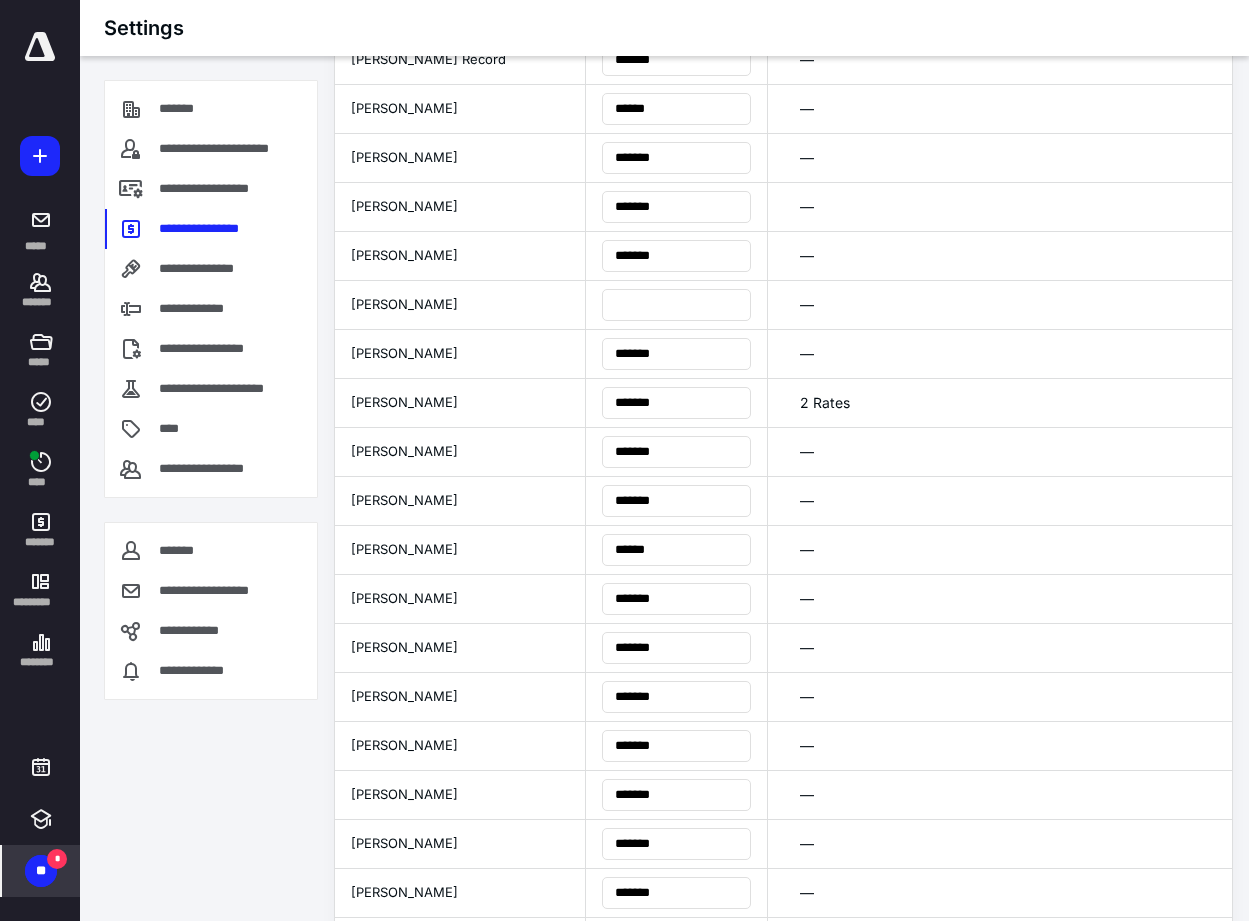 scroll, scrollTop: 300, scrollLeft: 0, axis: vertical 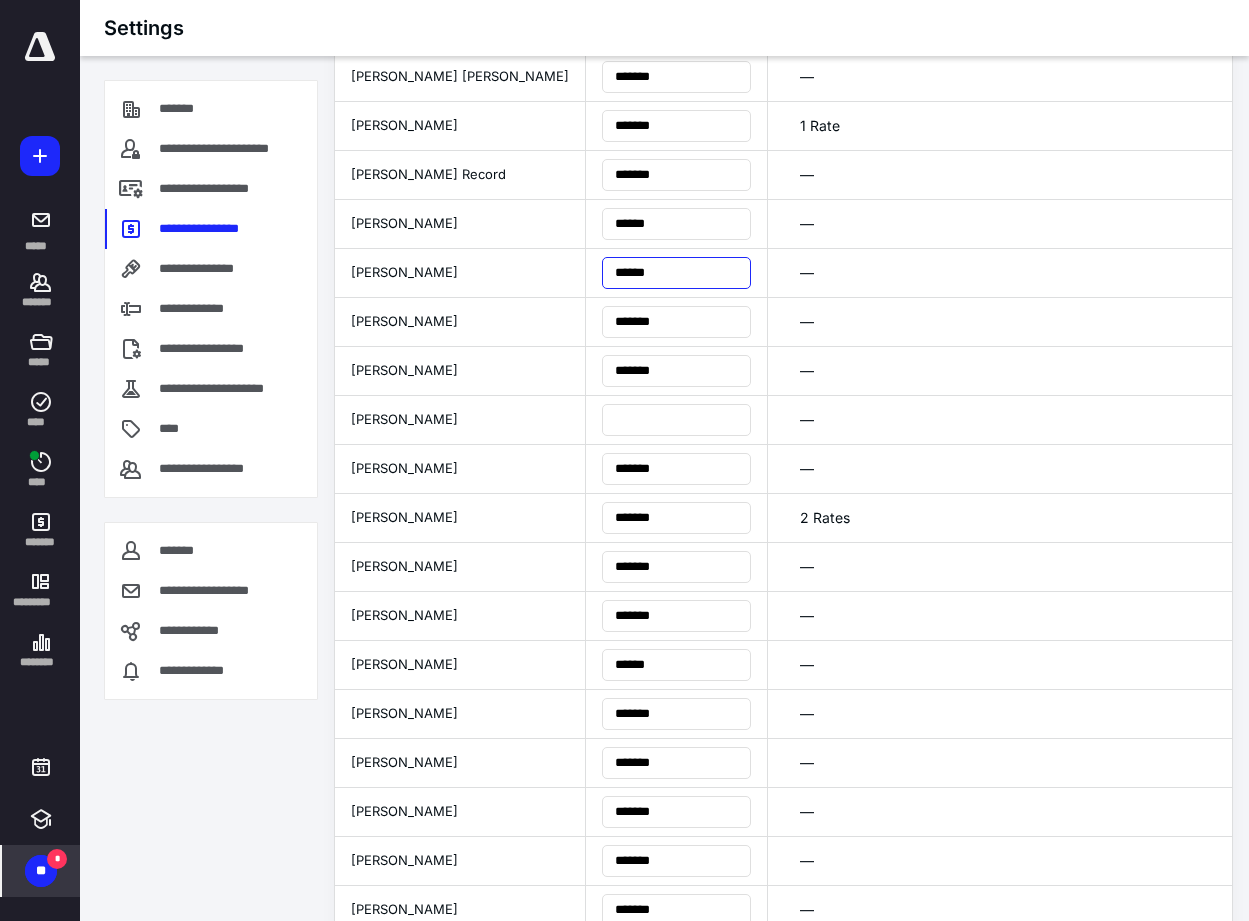 drag, startPoint x: 573, startPoint y: 283, endPoint x: 476, endPoint y: 283, distance: 97 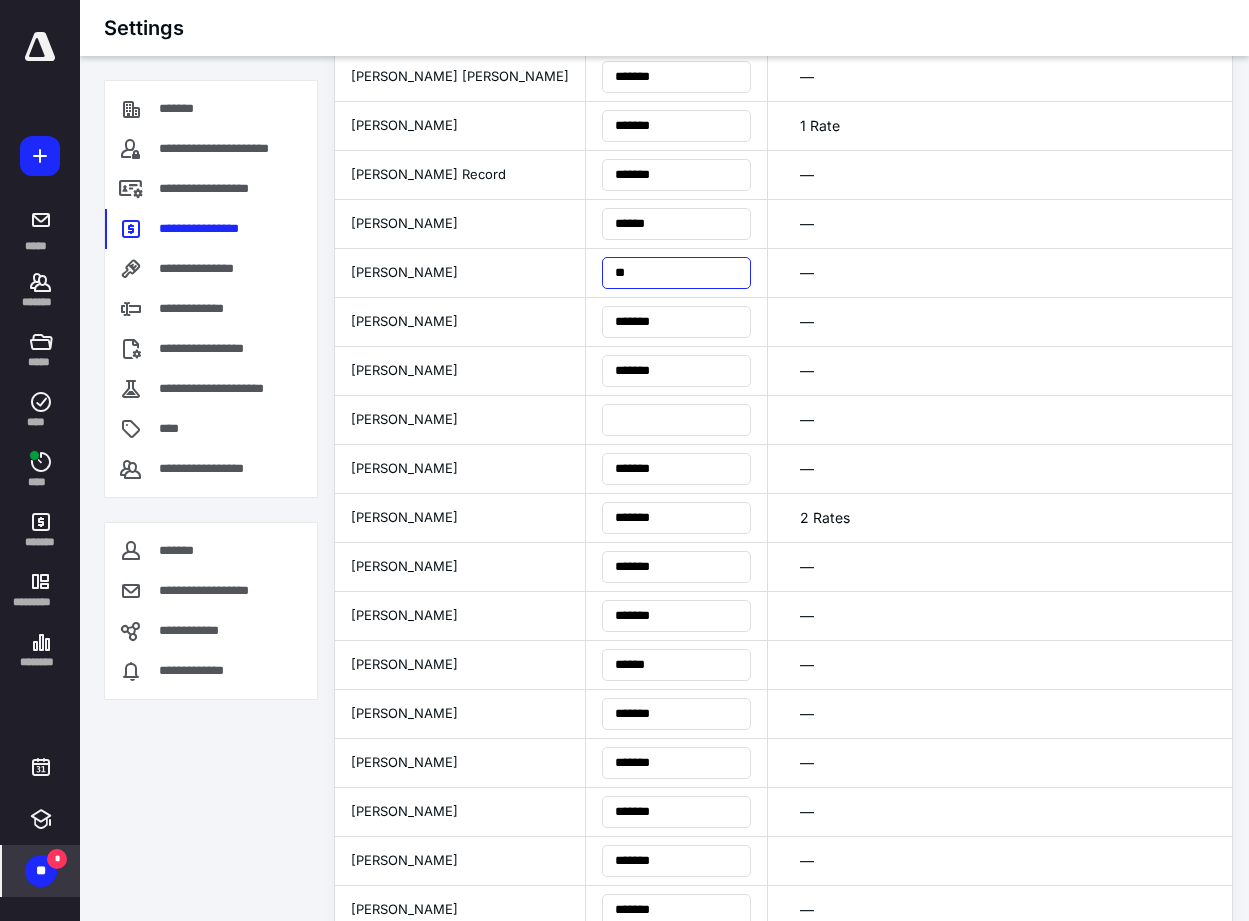 type on "***" 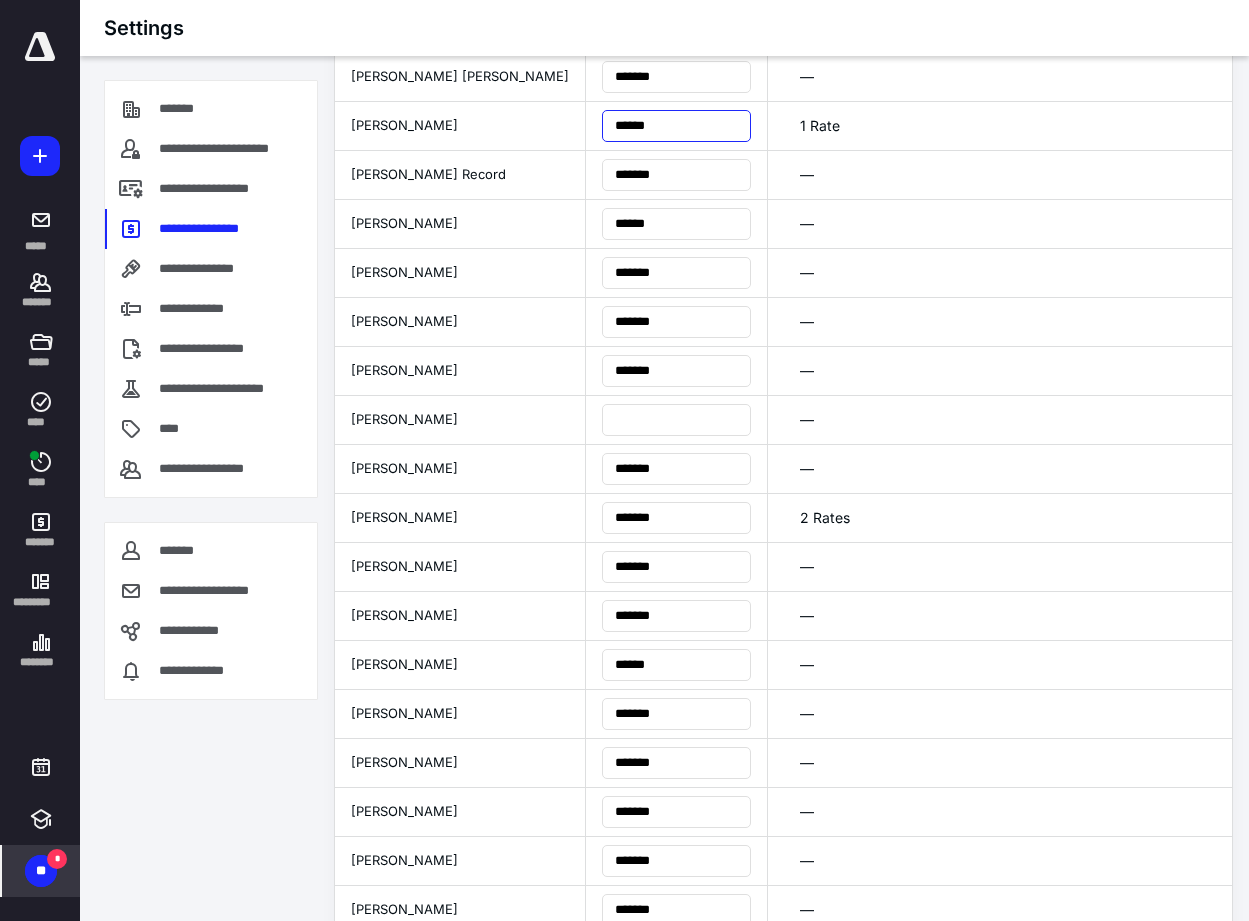 drag, startPoint x: 633, startPoint y: 120, endPoint x: 523, endPoint y: 122, distance: 110.01818 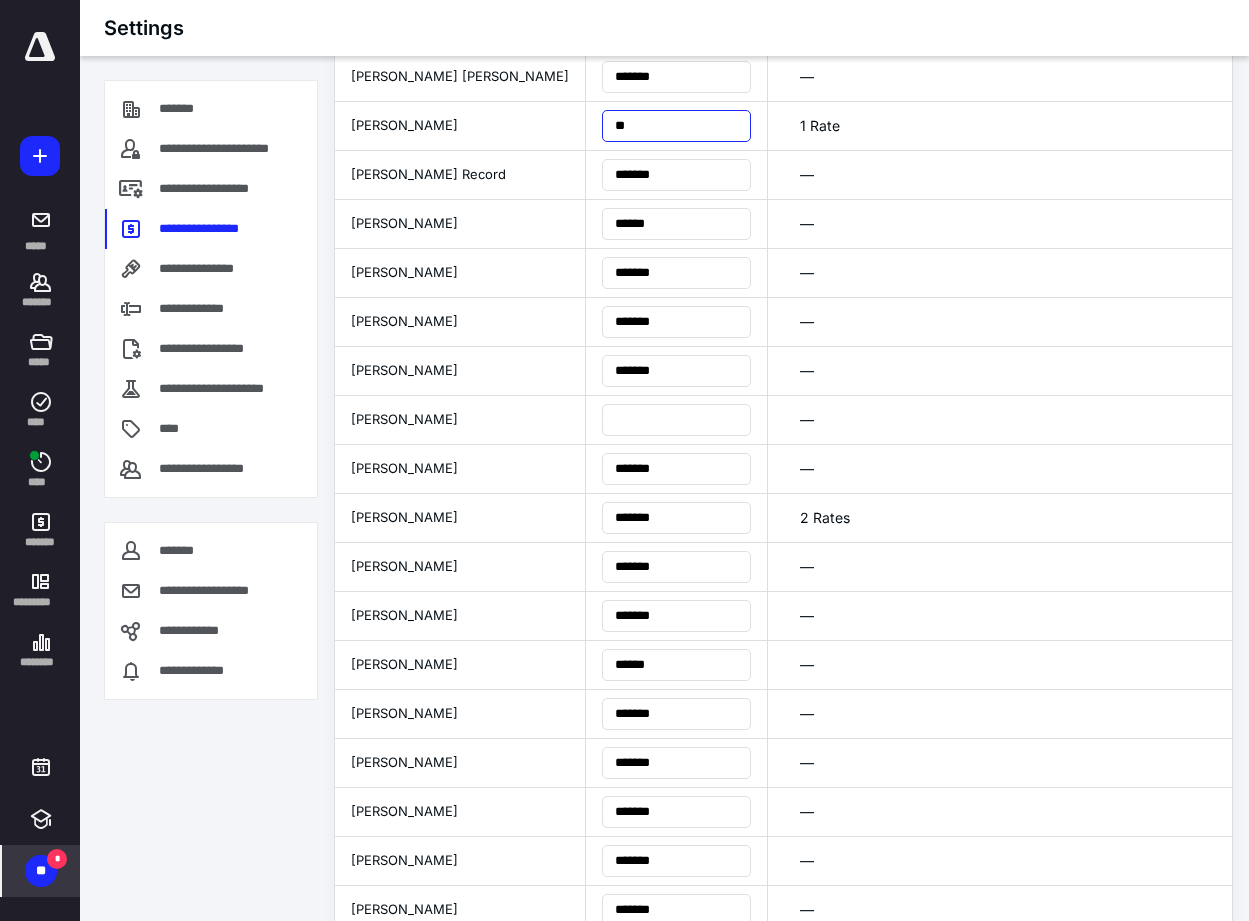 type on "***" 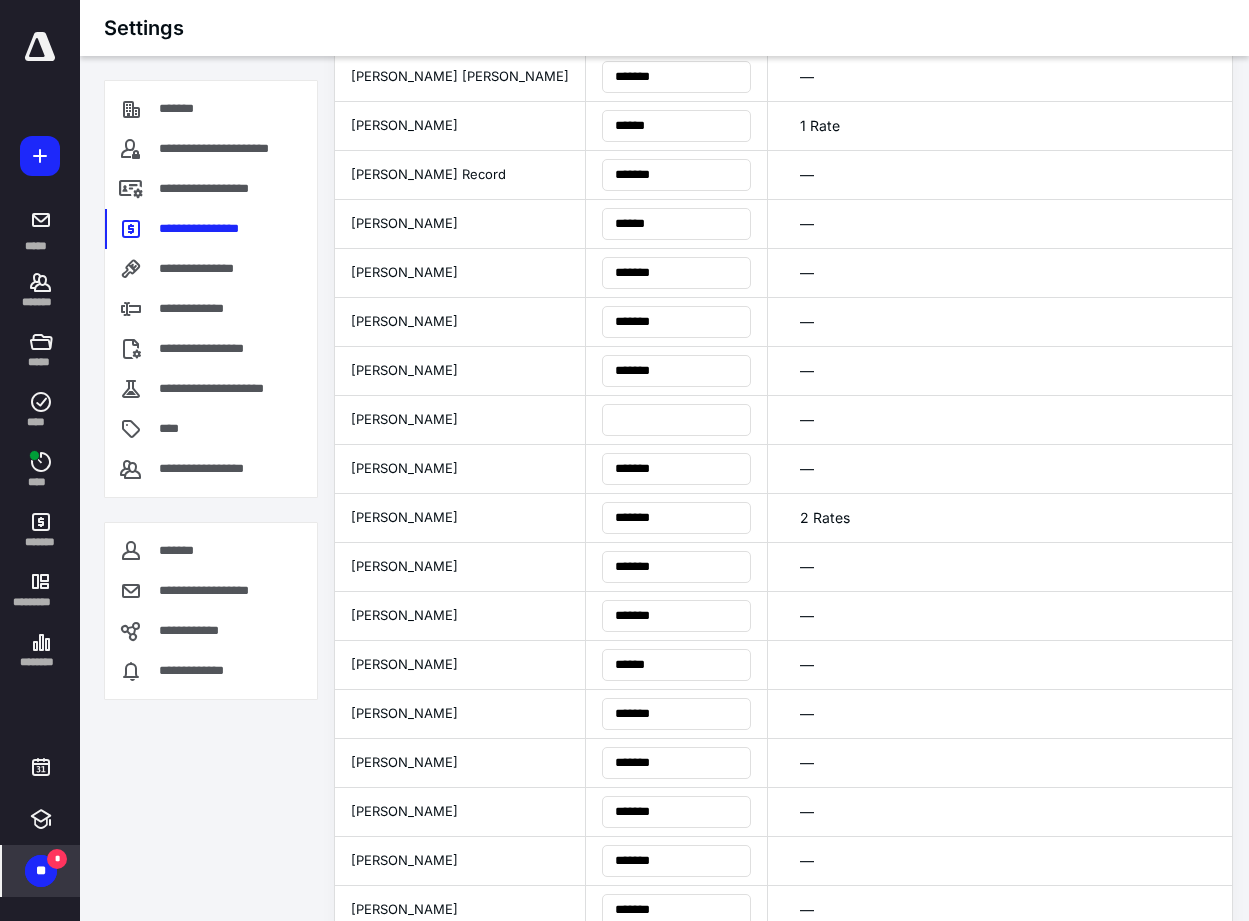 drag, startPoint x: 877, startPoint y: 150, endPoint x: 881, endPoint y: 174, distance: 24.33105 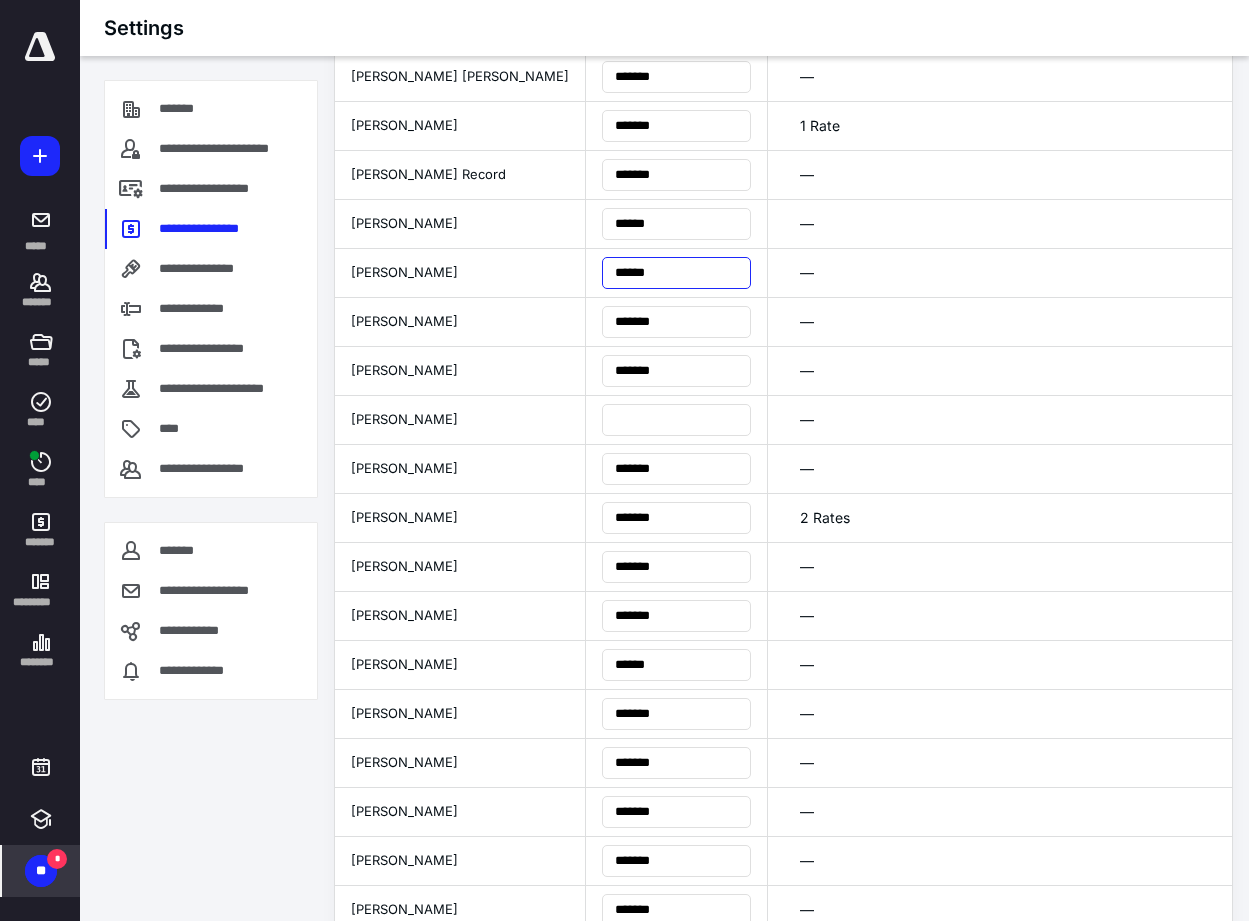 click on "****** *******" at bounding box center (677, 272) 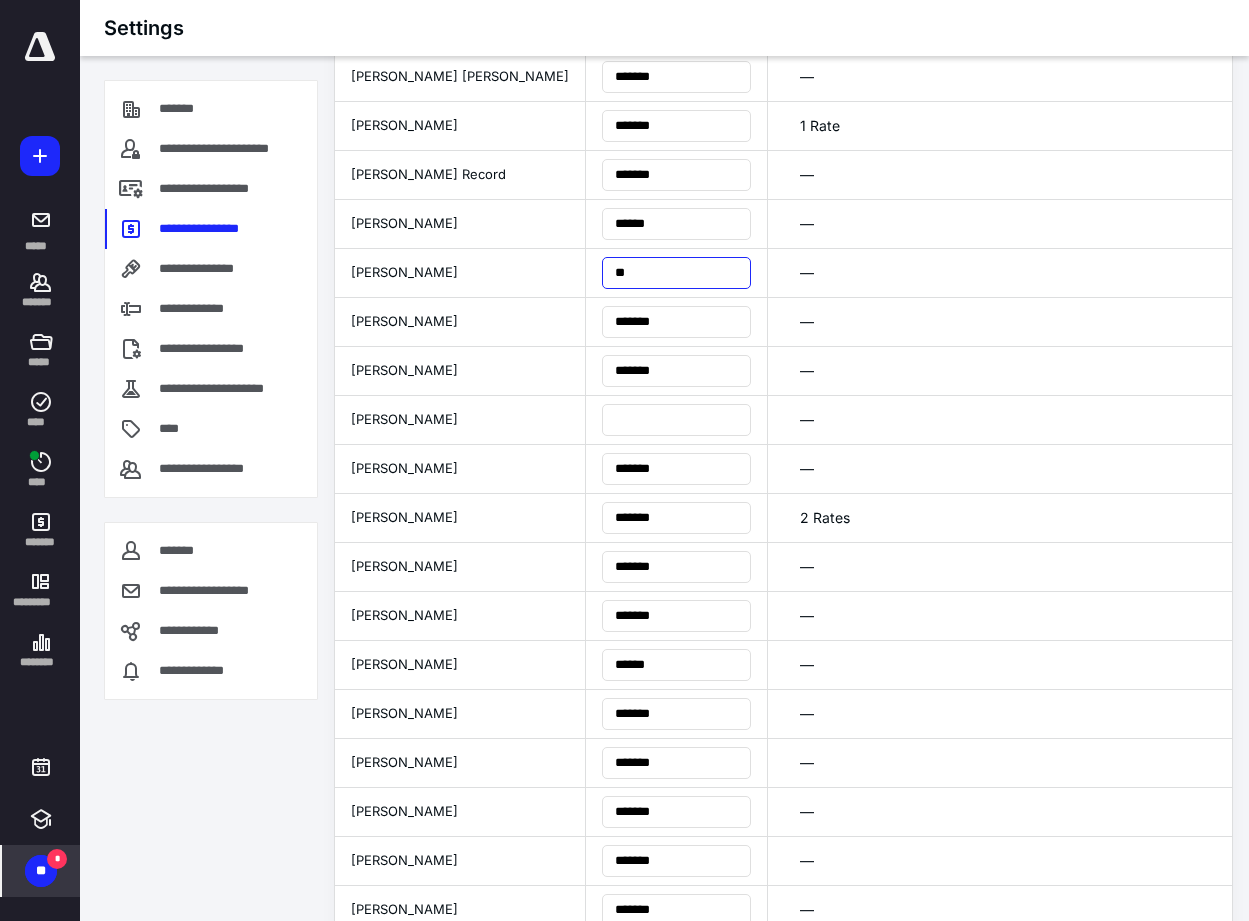 type on "***" 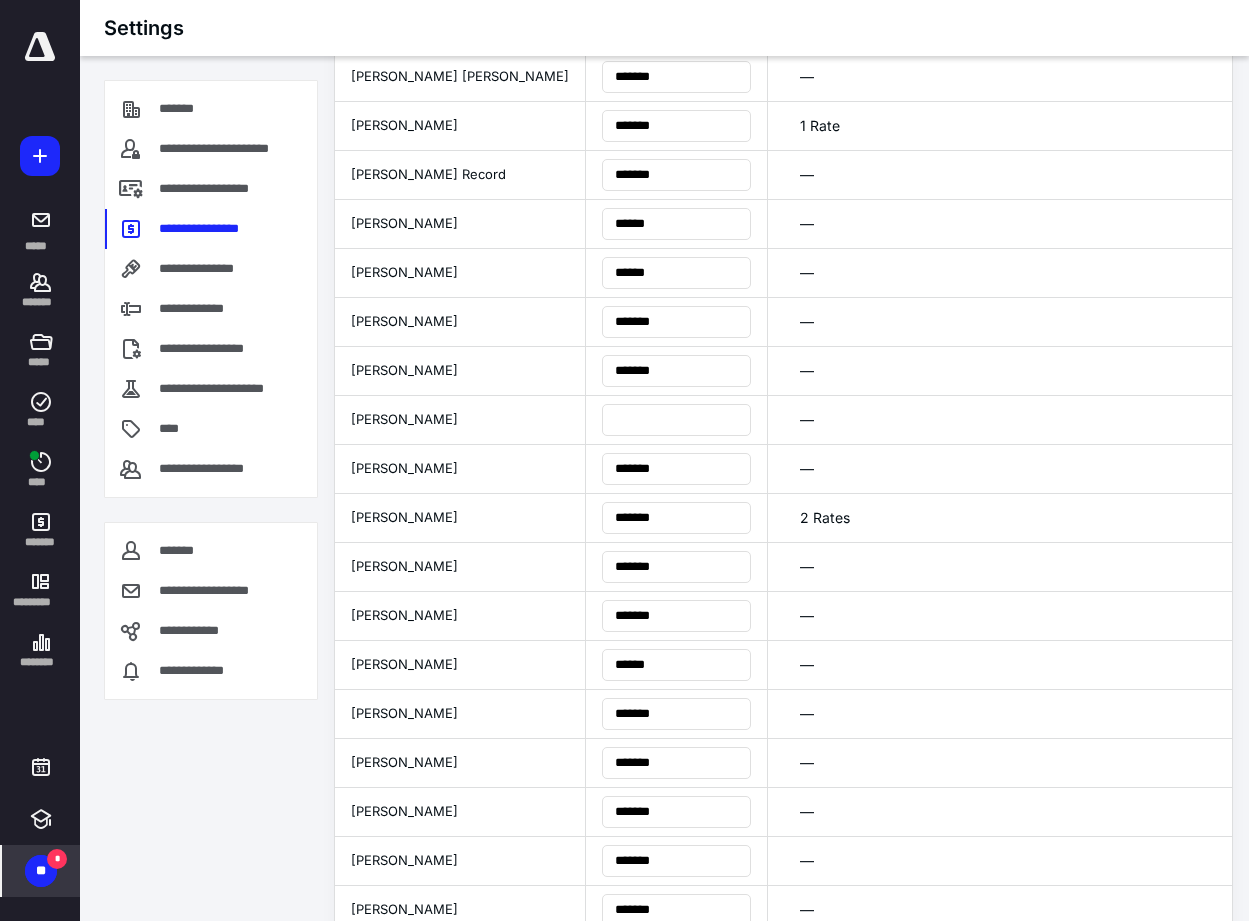 click on "—" at bounding box center [1000, 223] 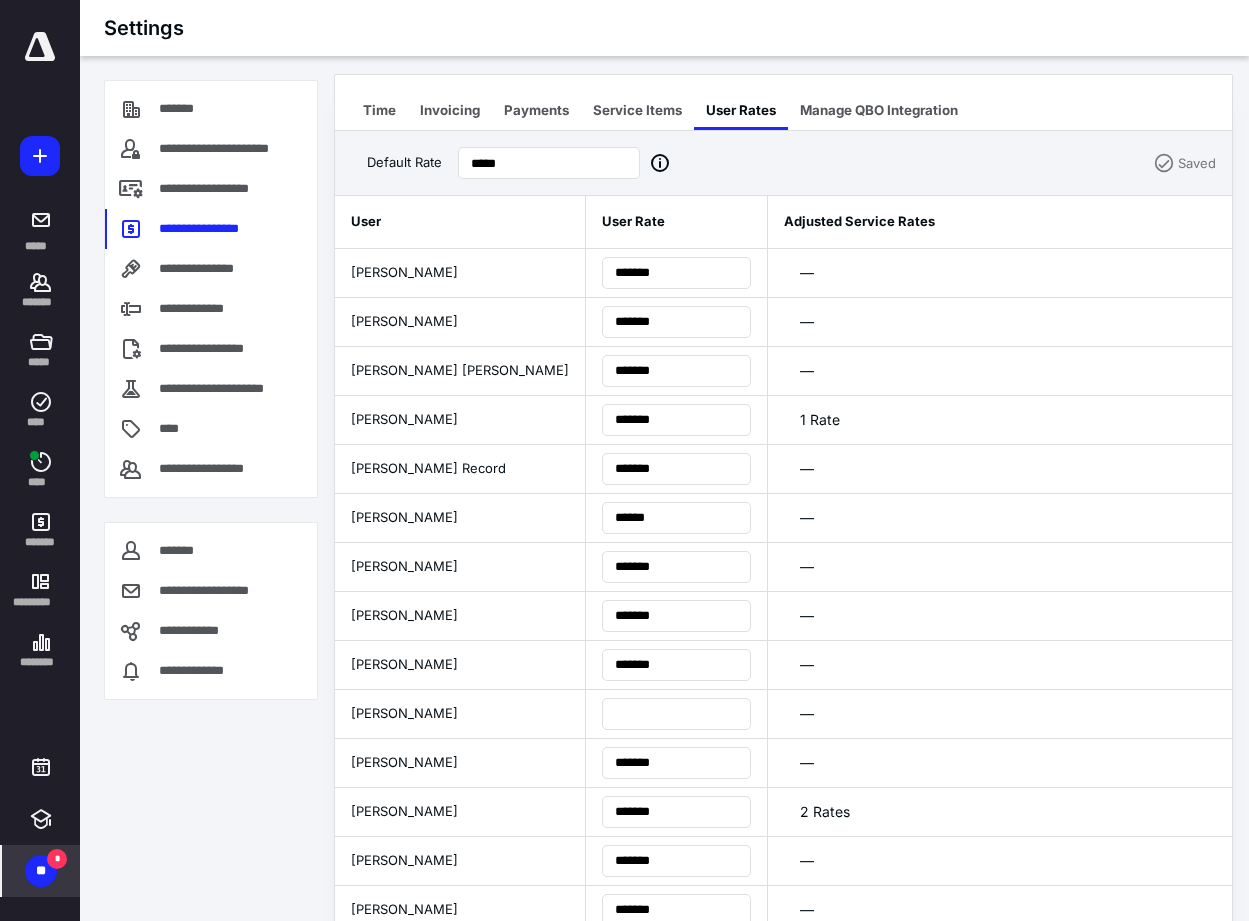 scroll, scrollTop: 0, scrollLeft: 0, axis: both 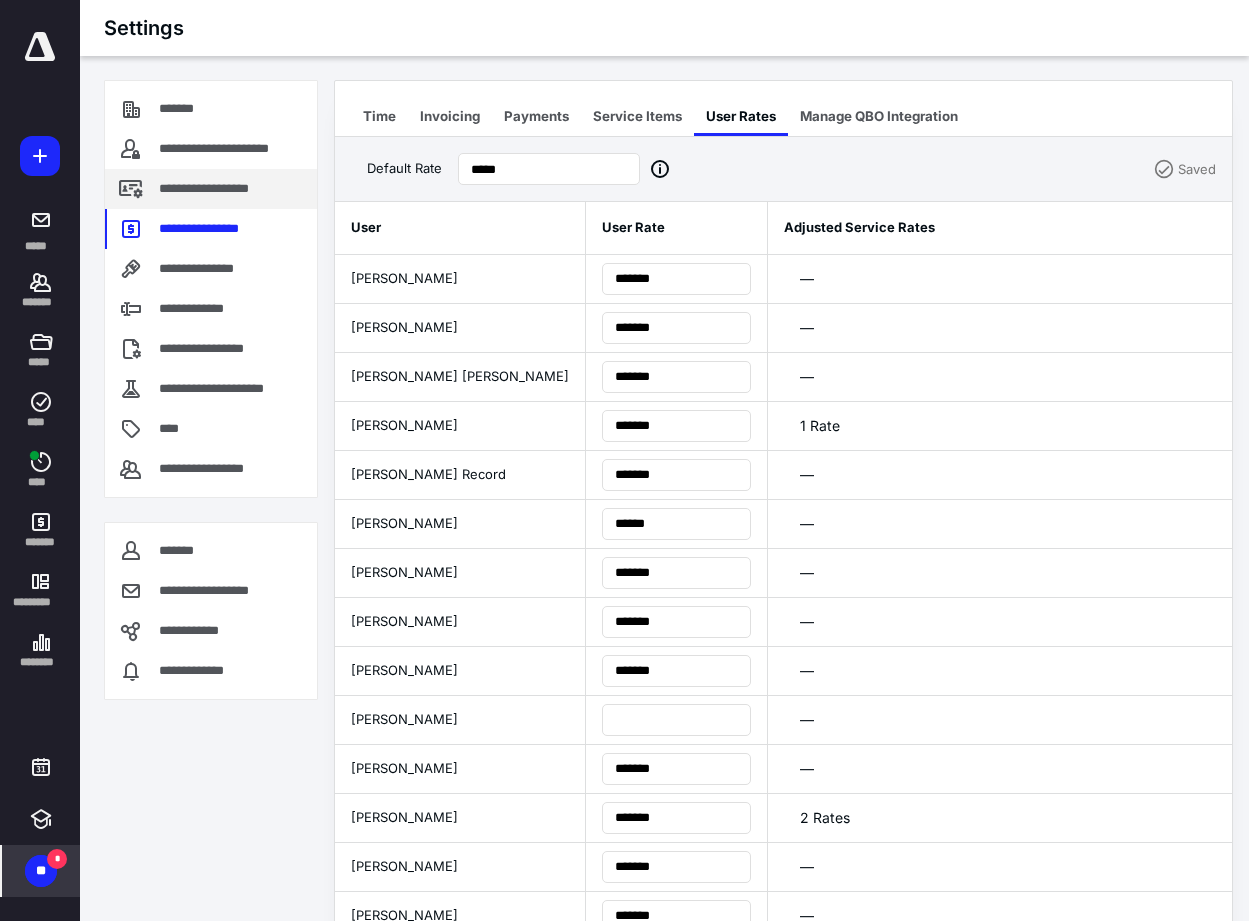 click on "**********" at bounding box center (226, 189) 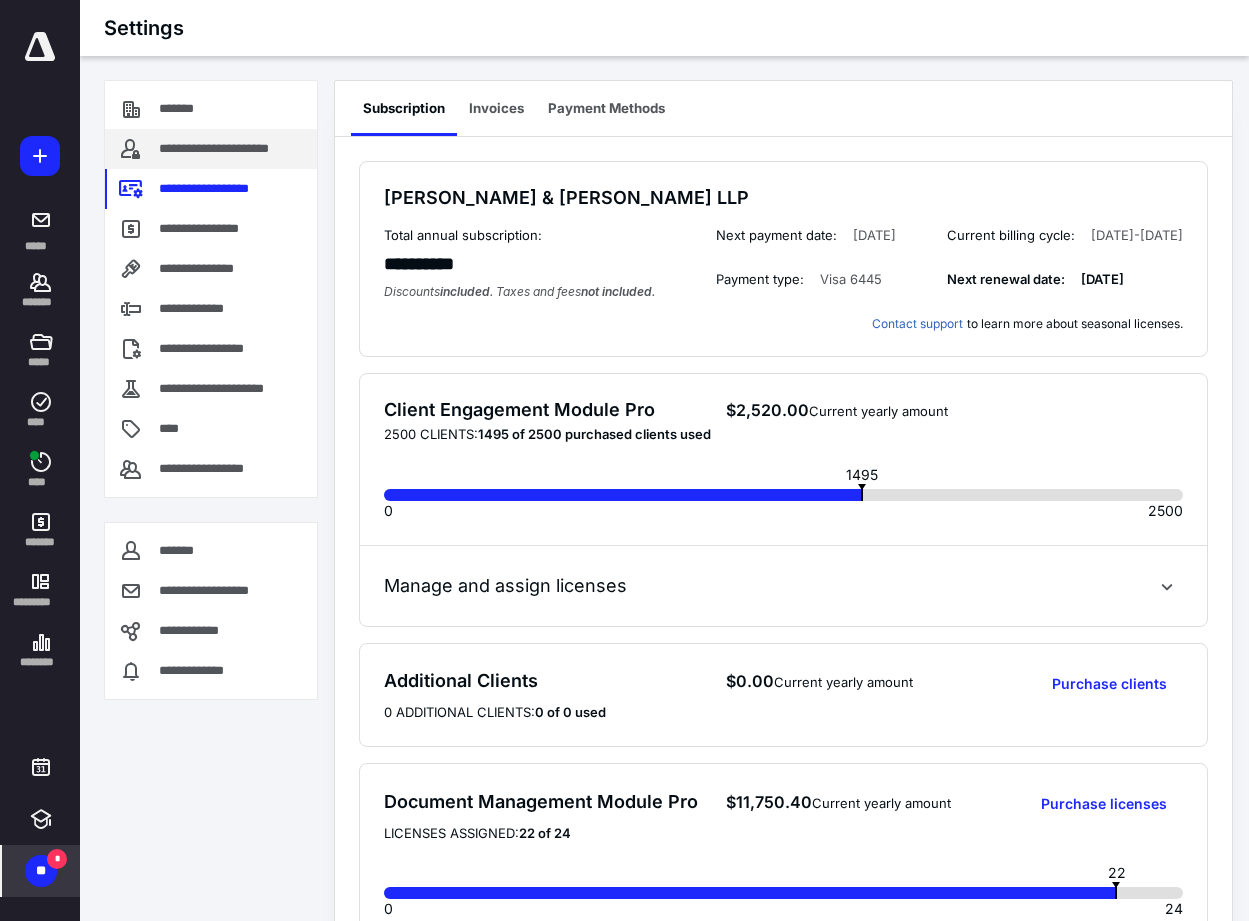 click on "**********" at bounding box center (234, 149) 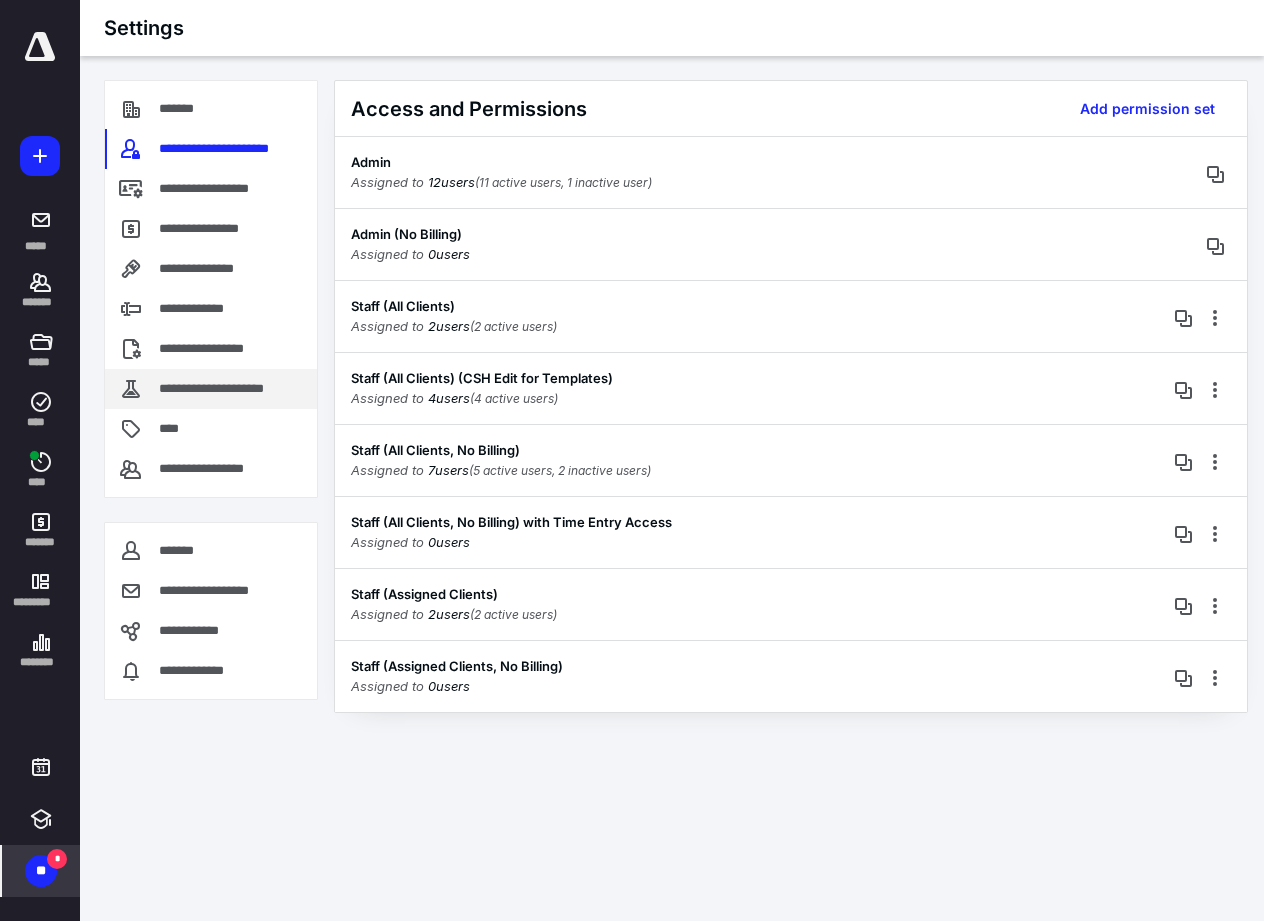 click on "**********" at bounding box center (211, 389) 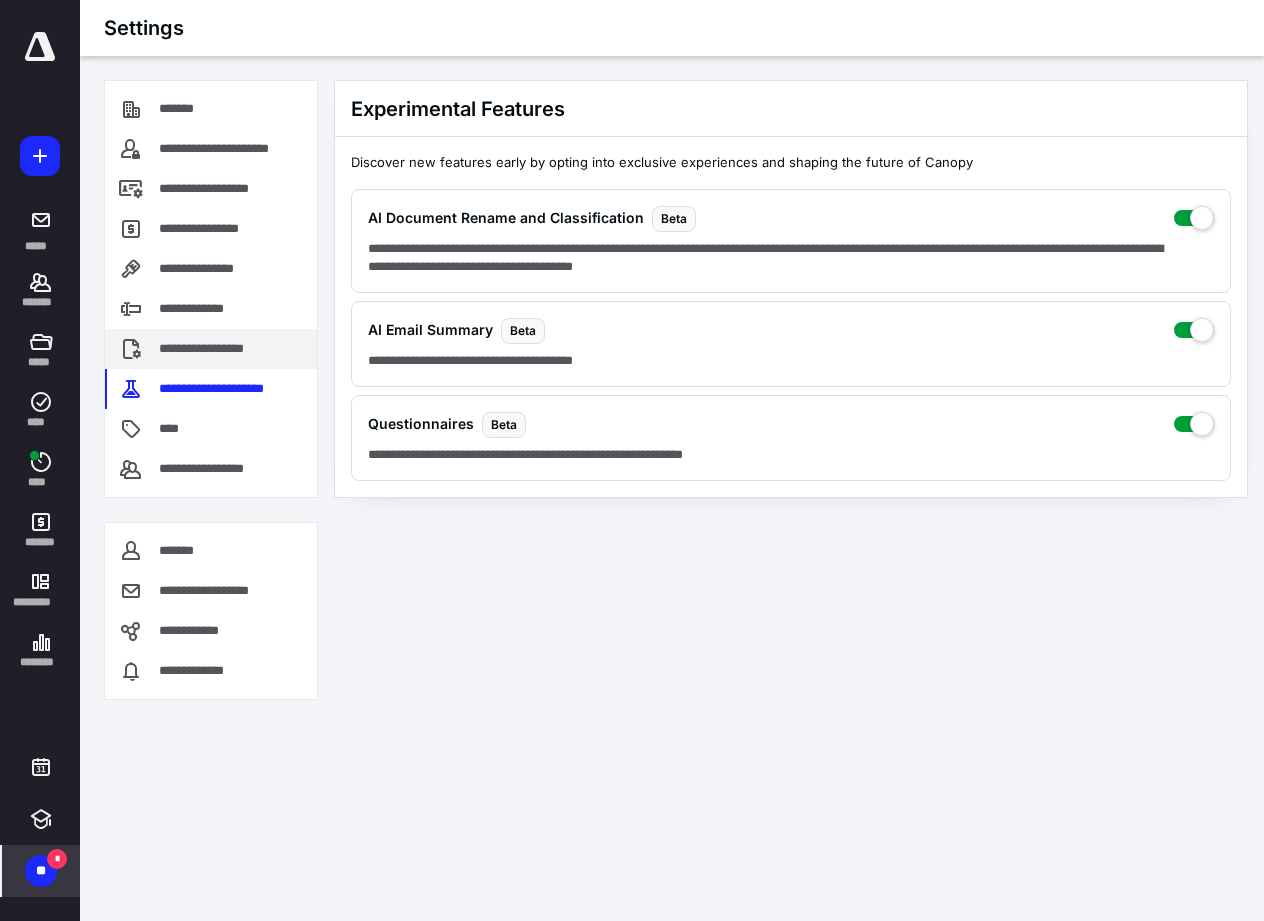 click on "**********" at bounding box center [217, 349] 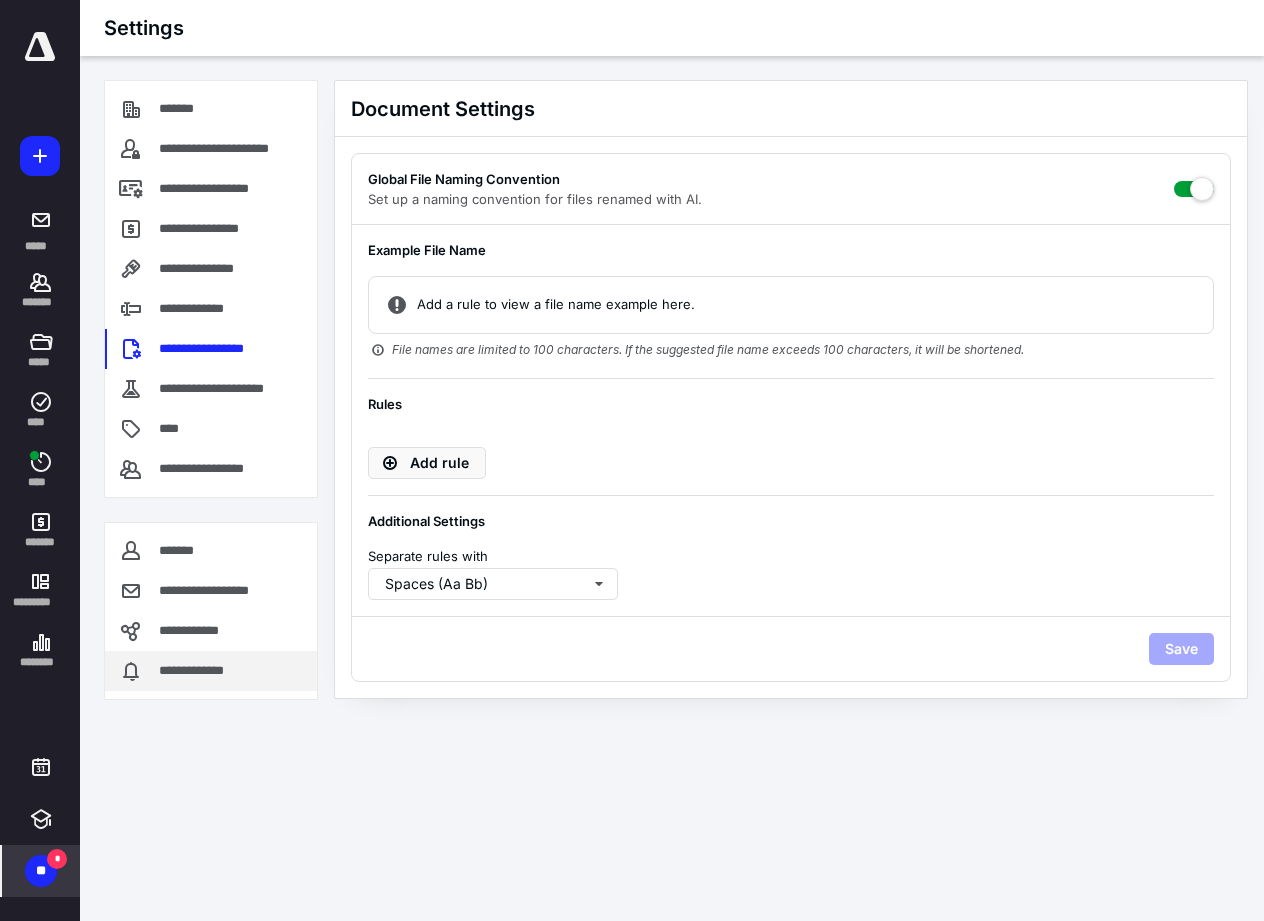 click on "**********" at bounding box center [198, 671] 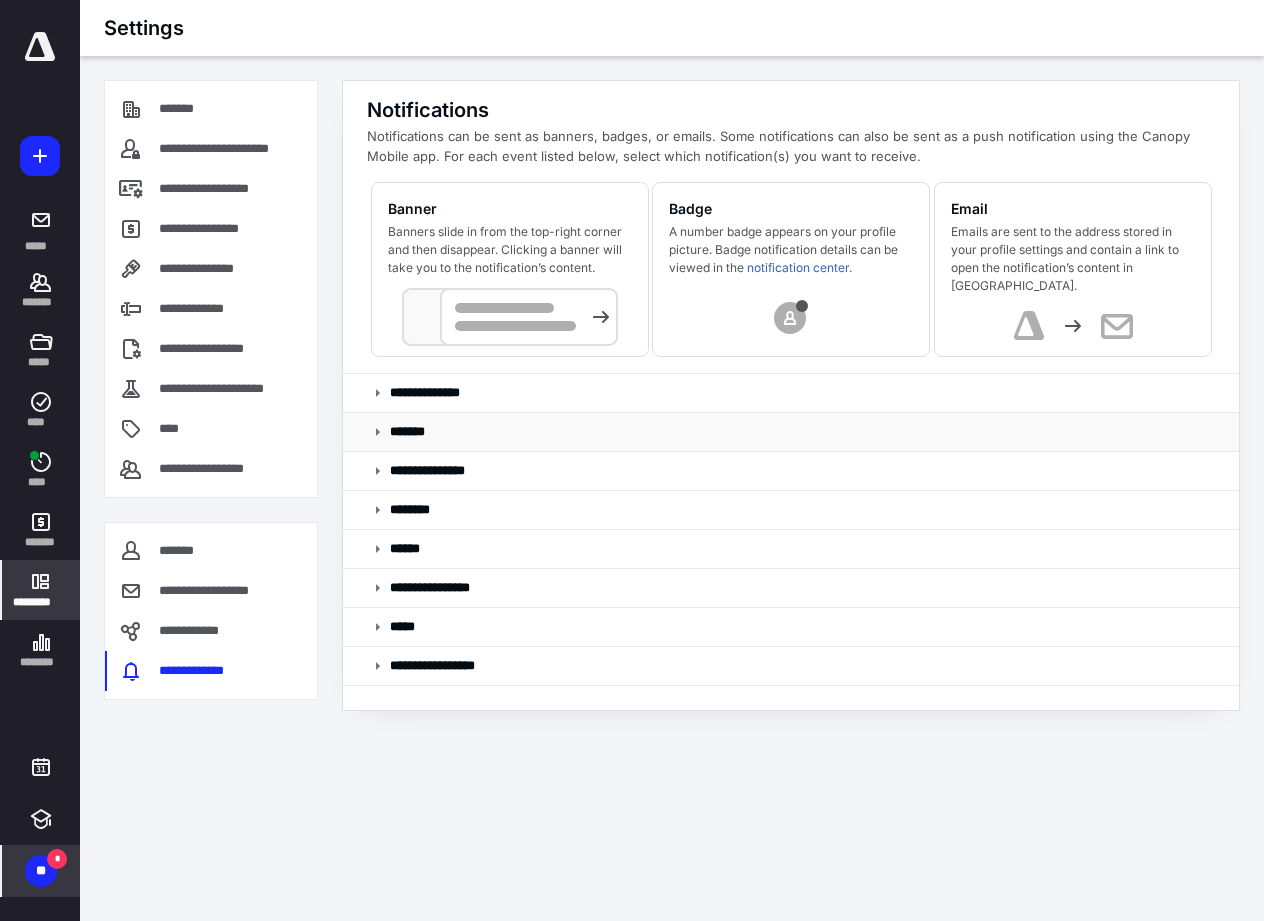 click on "*******" at bounding box center (791, 432) 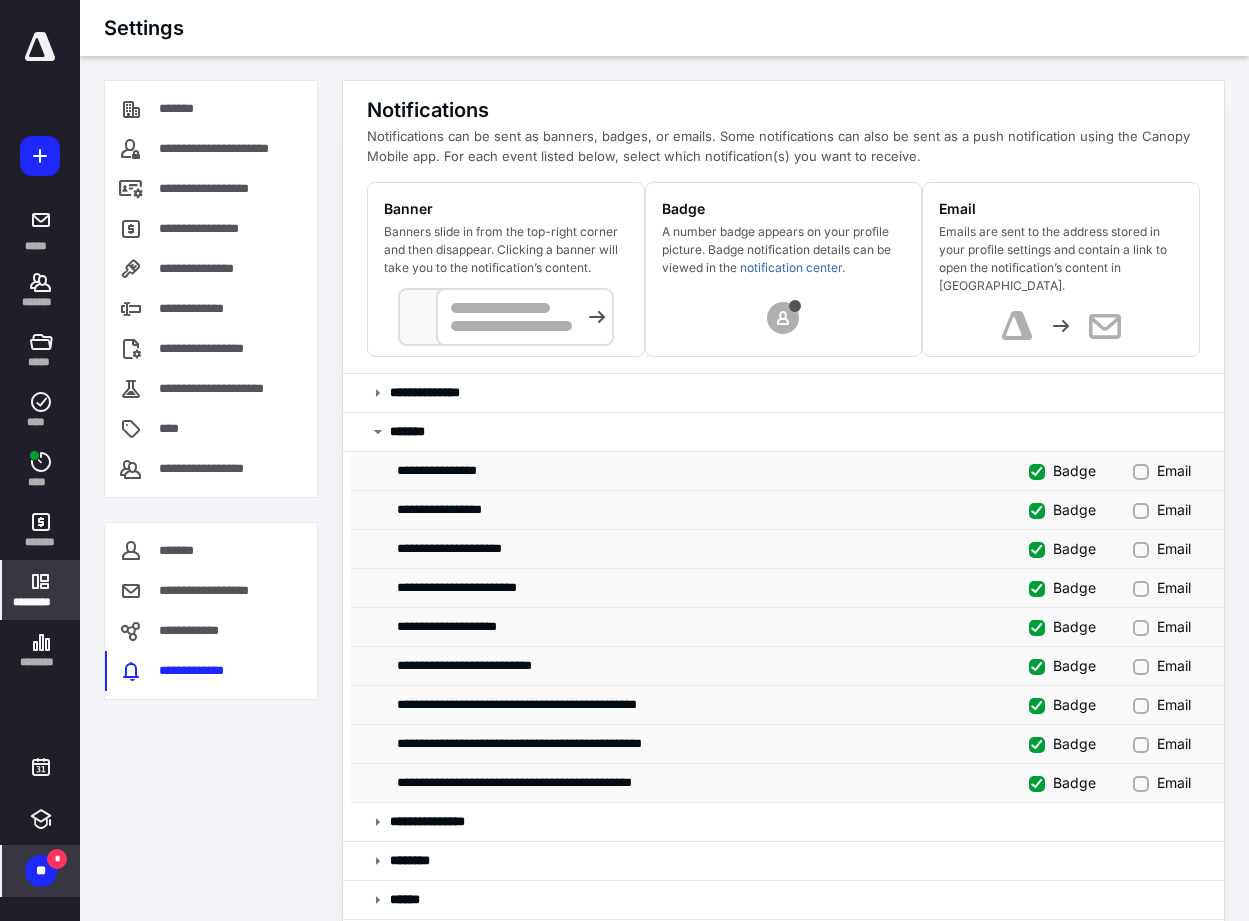 click on "Badge" at bounding box center [1062, 470] 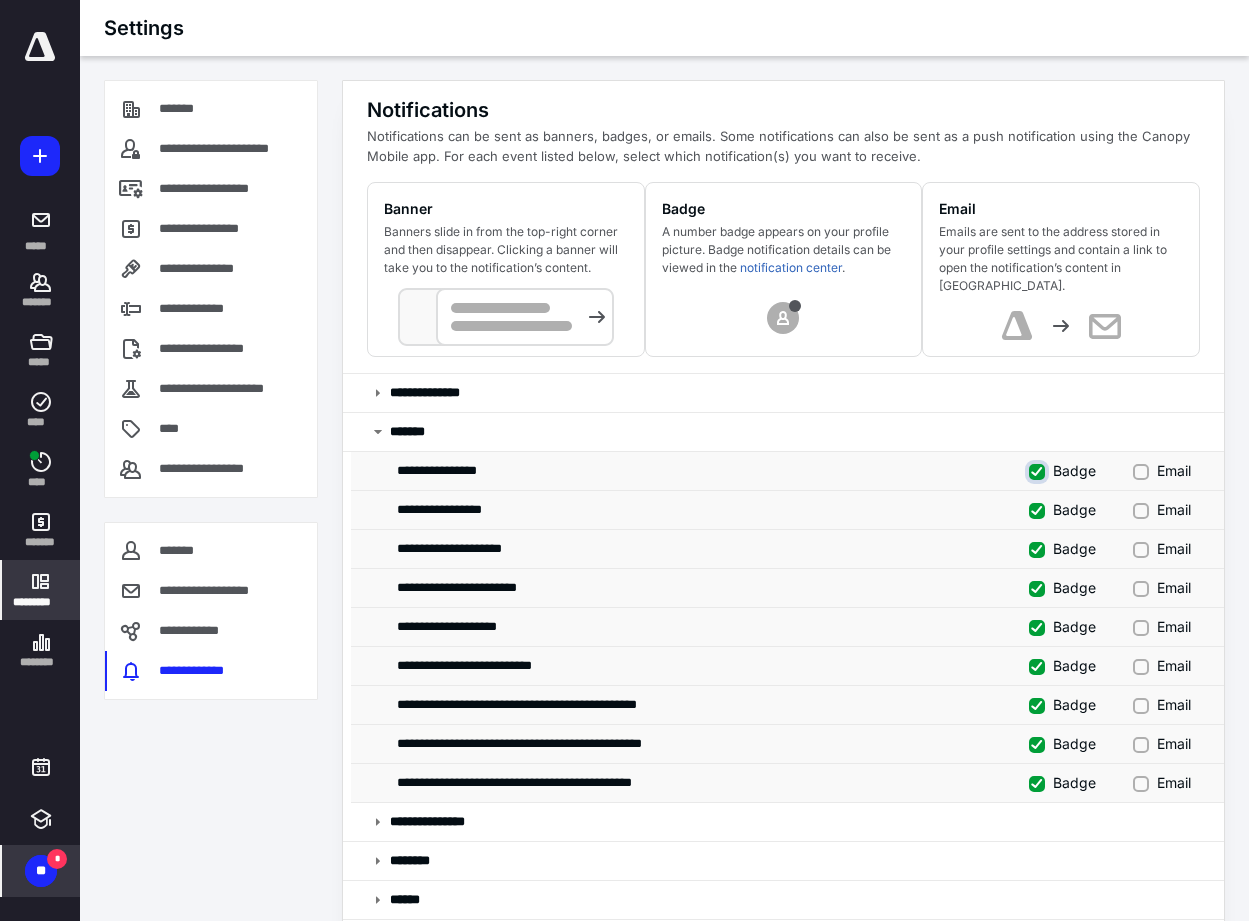 click on "Badge" at bounding box center [1039, 469] 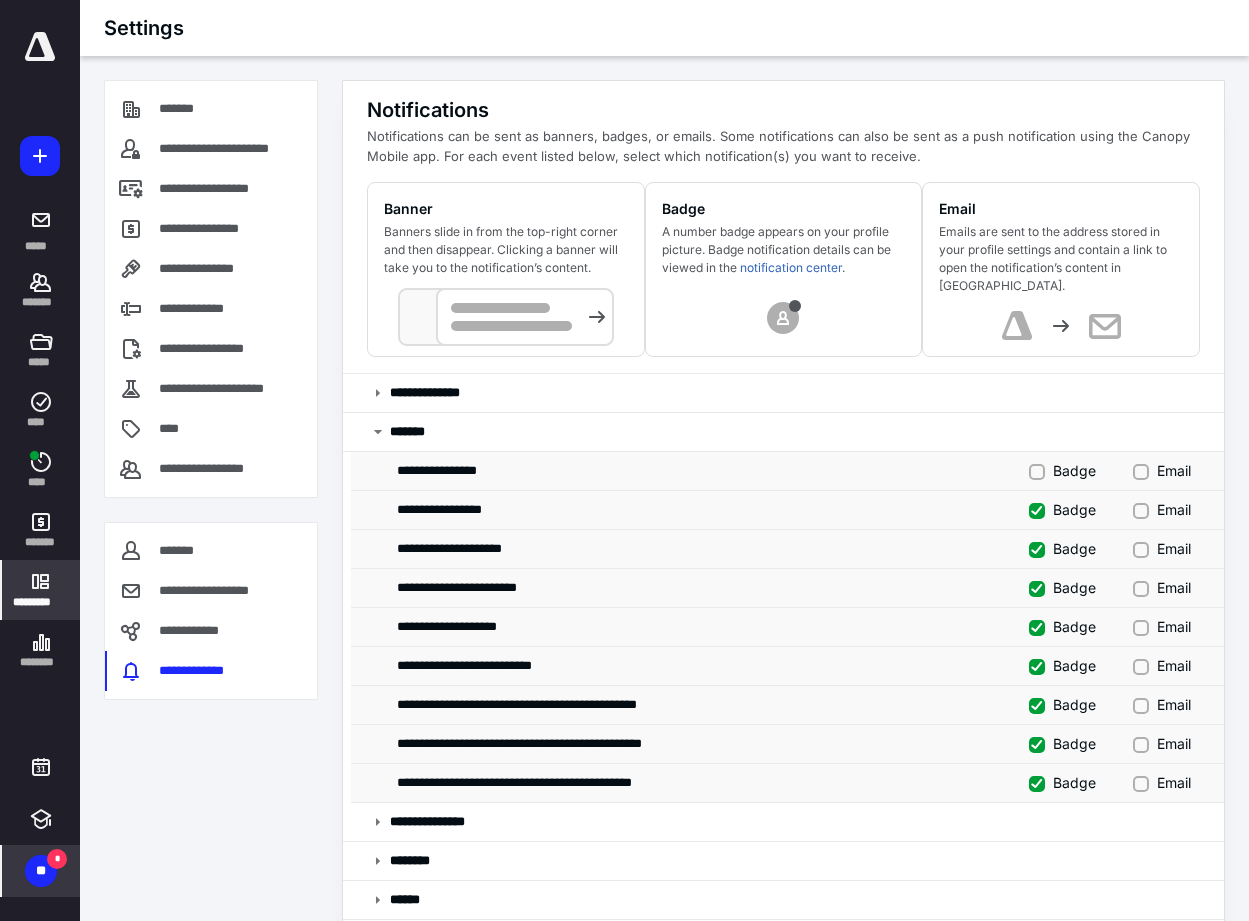 click on "Badge" at bounding box center [1062, 509] 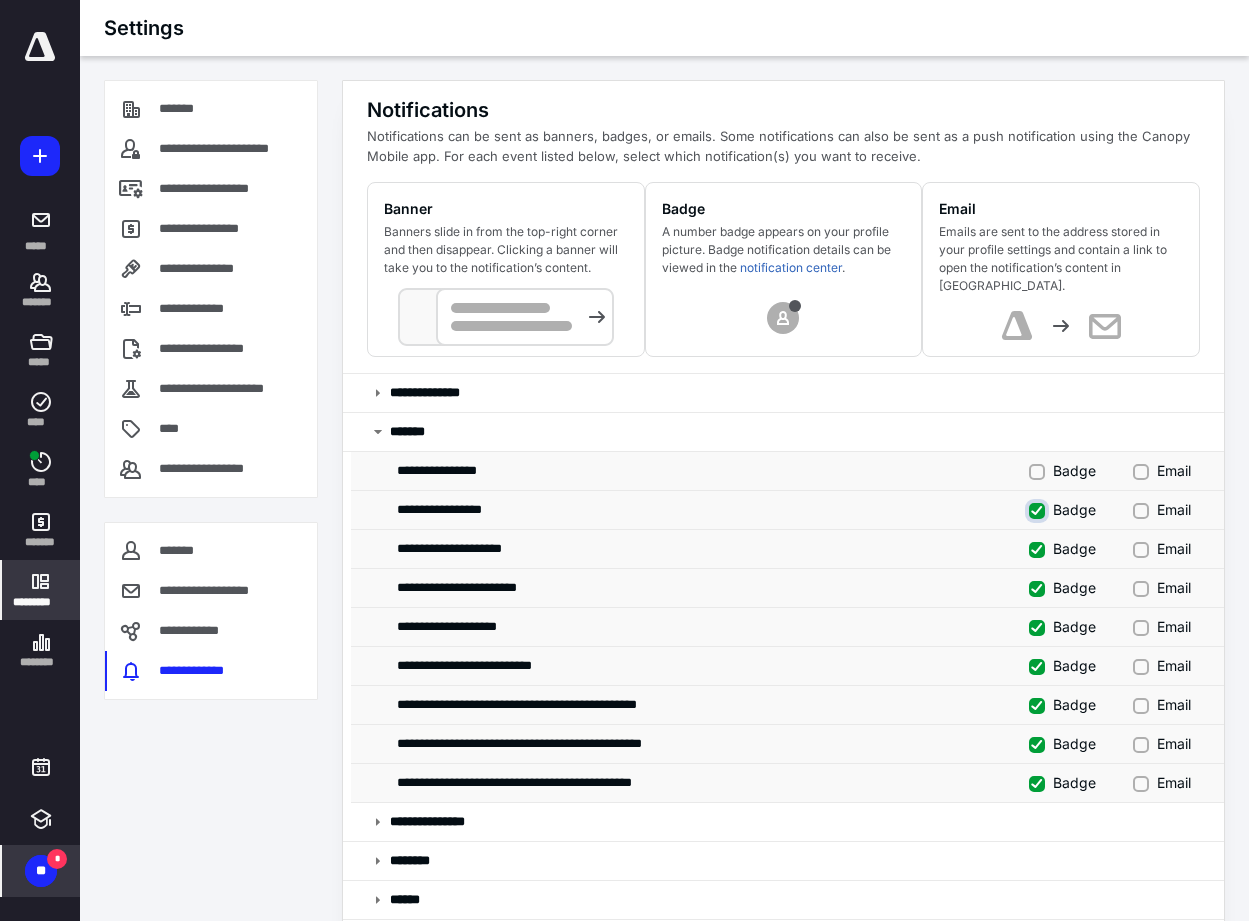 checkbox on "false" 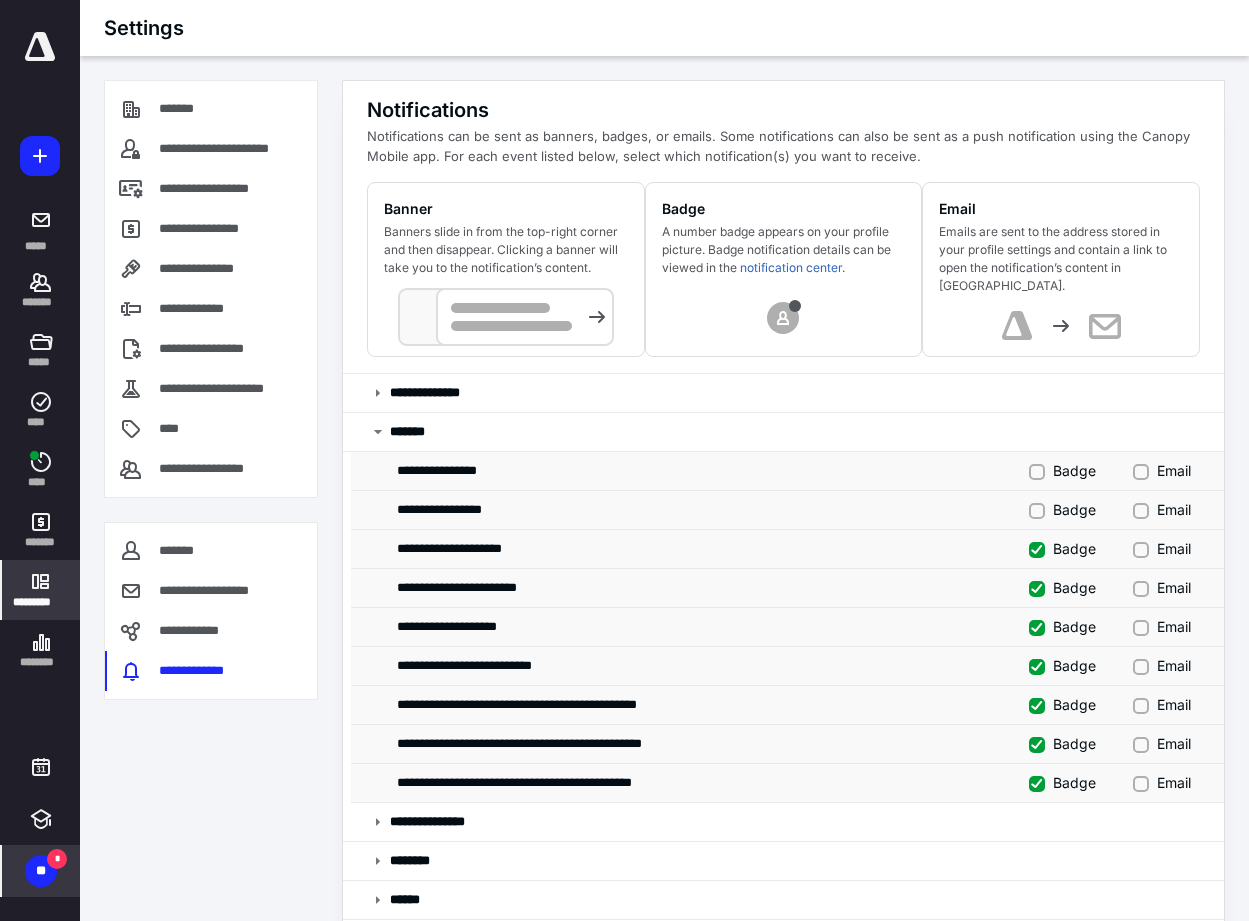click on "Badge" at bounding box center [1062, 548] 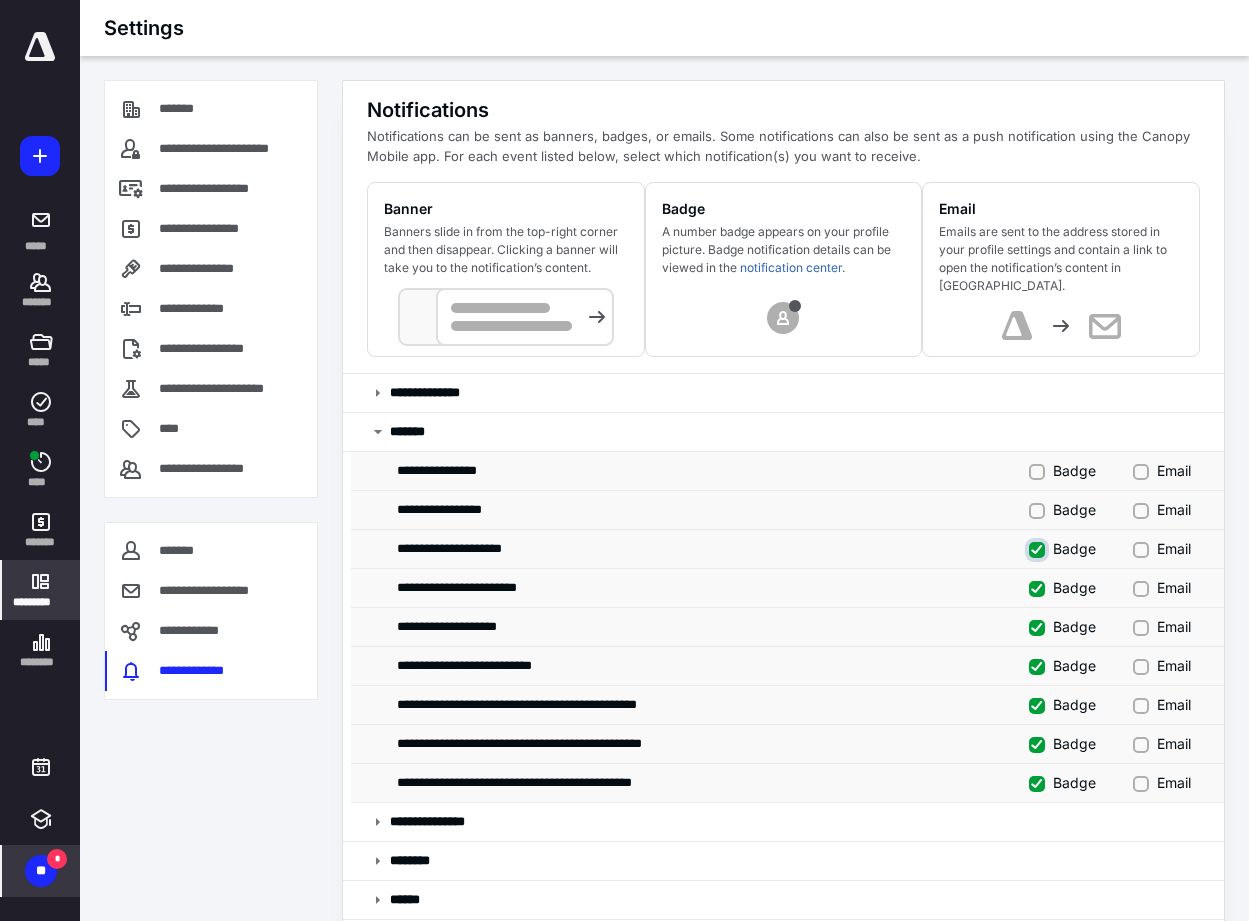 checkbox on "false" 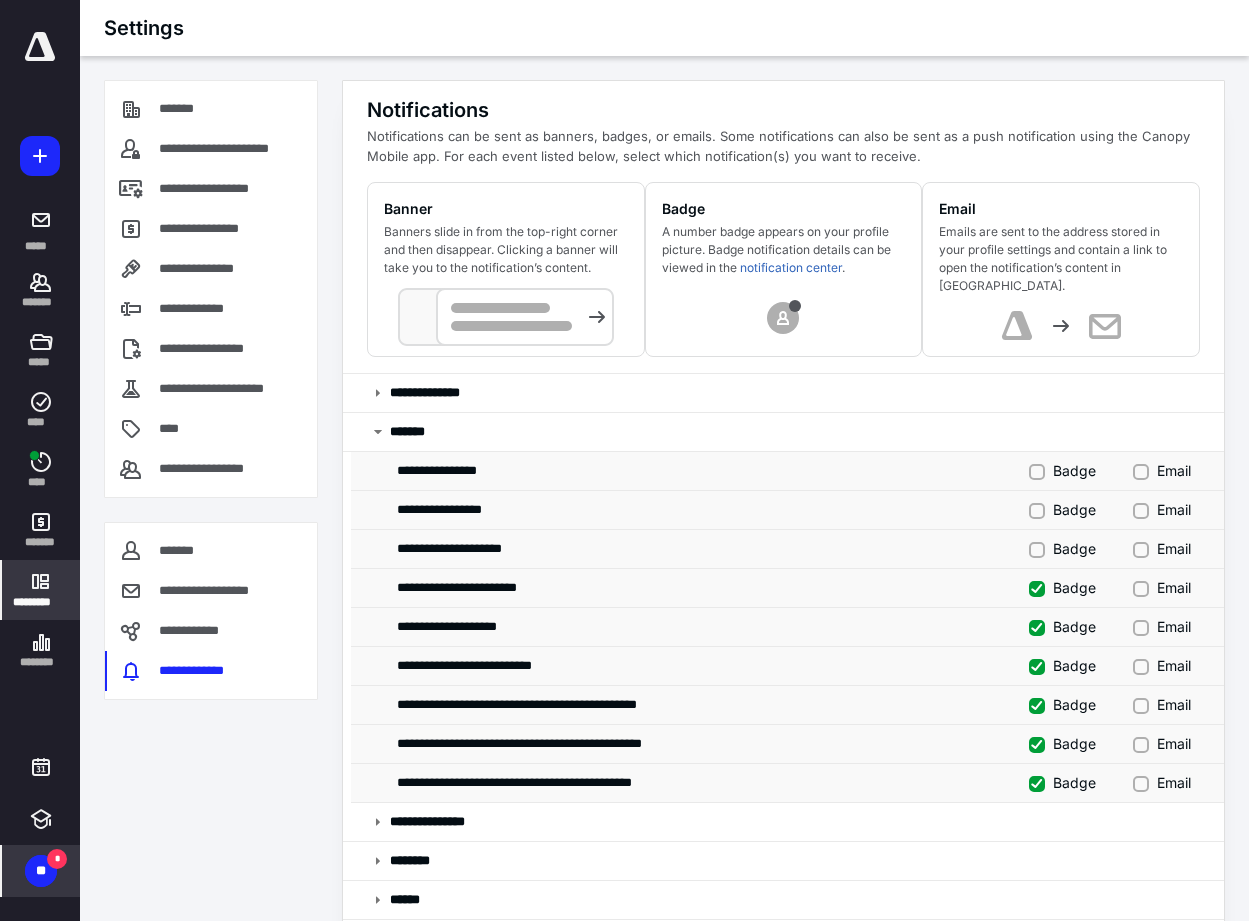 click on "Badge" at bounding box center (1062, 587) 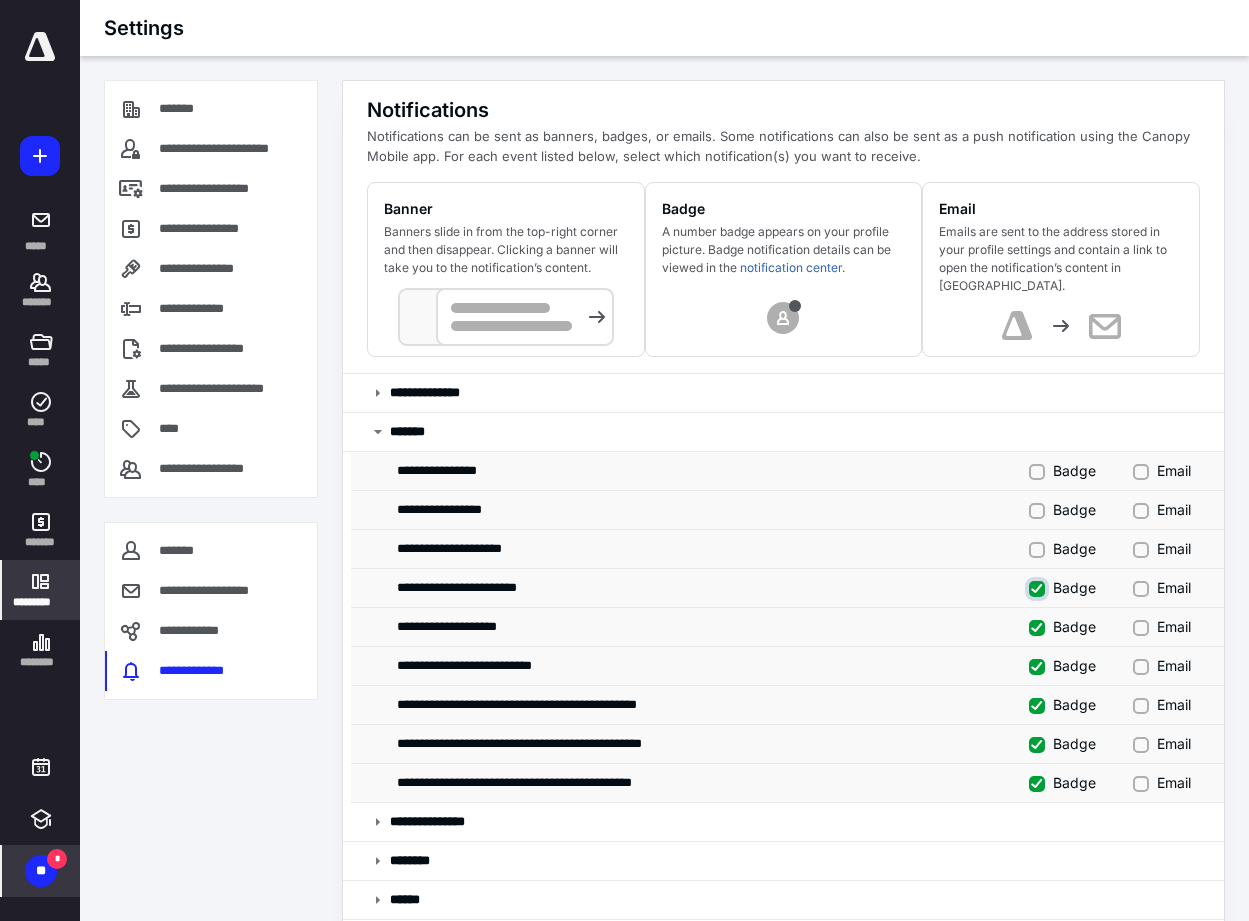 checkbox on "false" 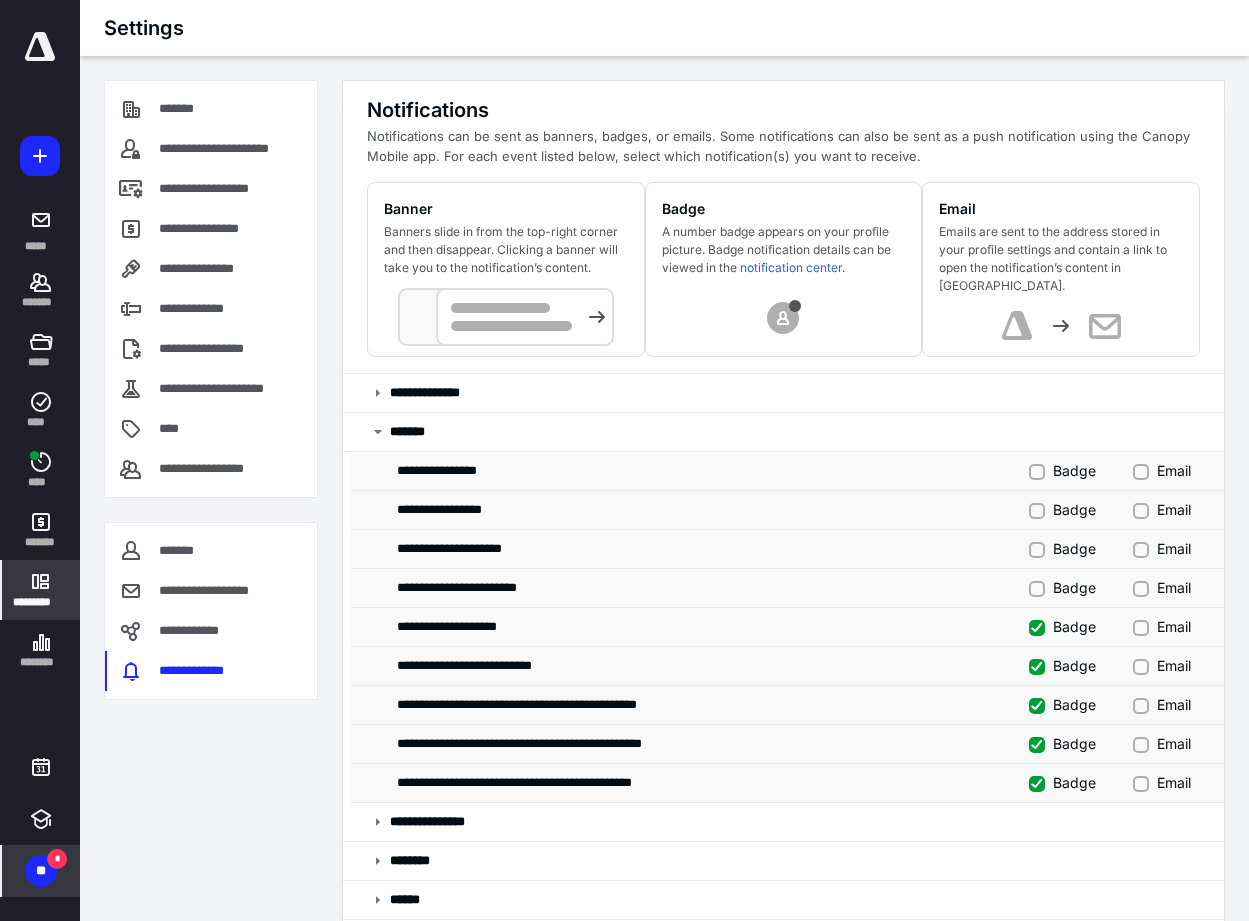 click on "Badge" at bounding box center [1062, 626] 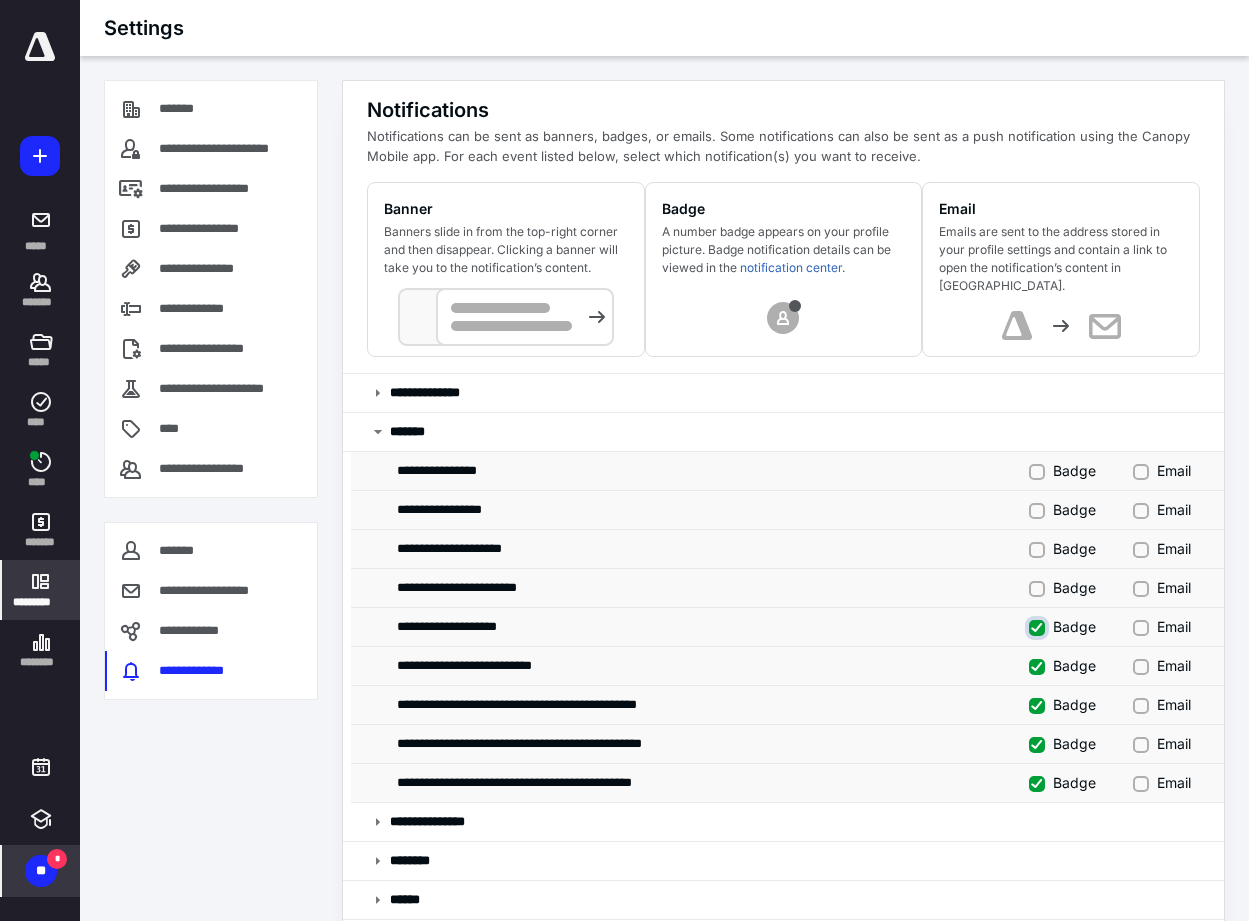 checkbox on "false" 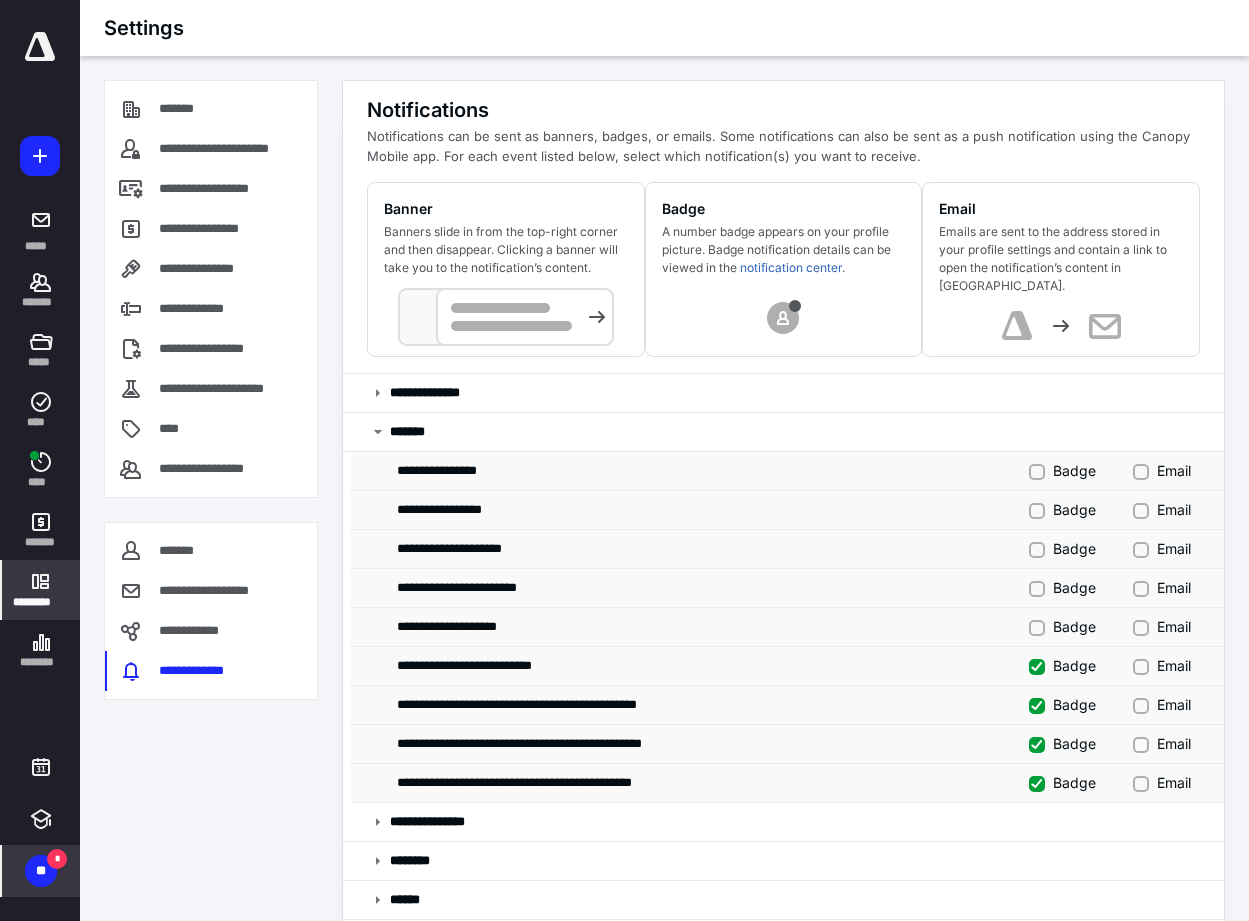 click on "**********" at bounding box center (787, 666) 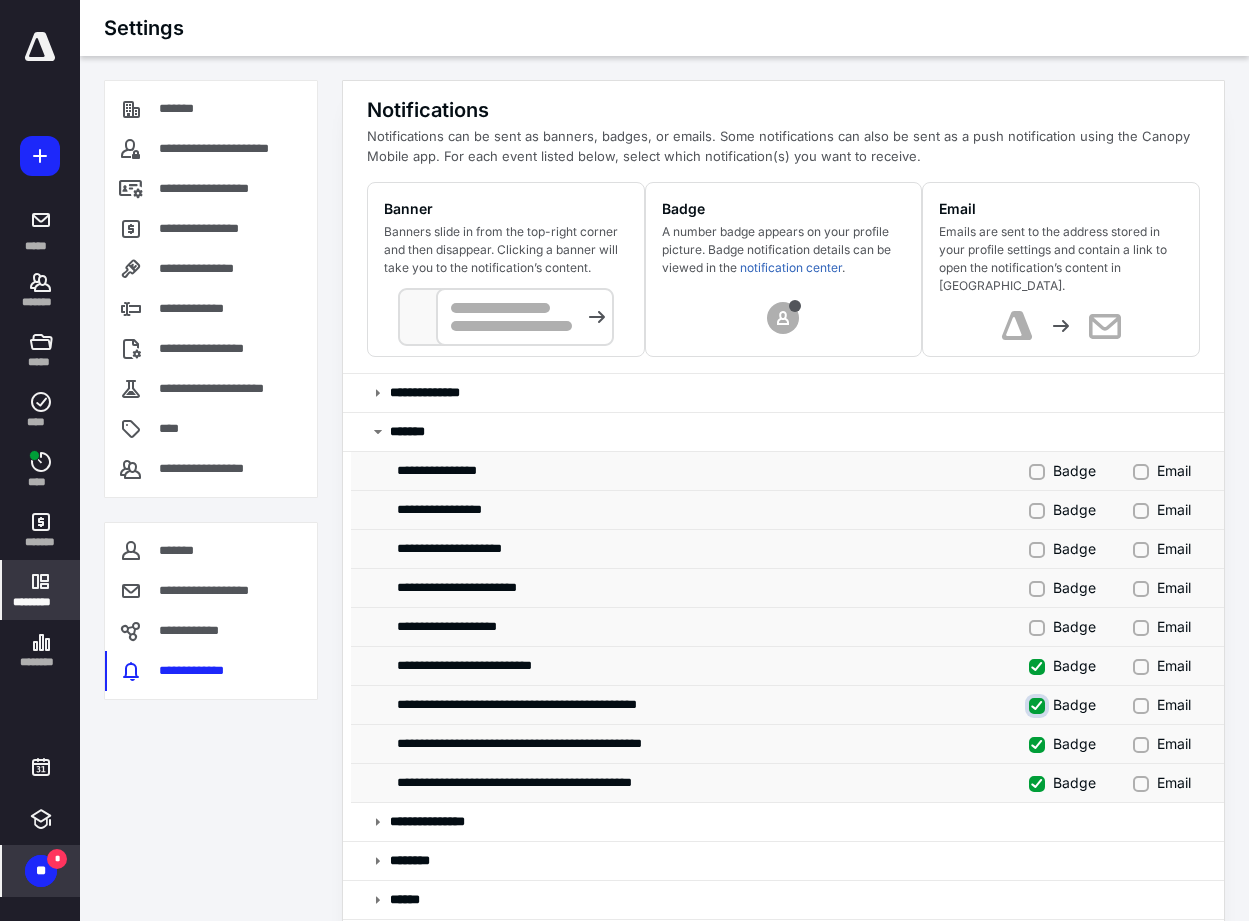 checkbox on "false" 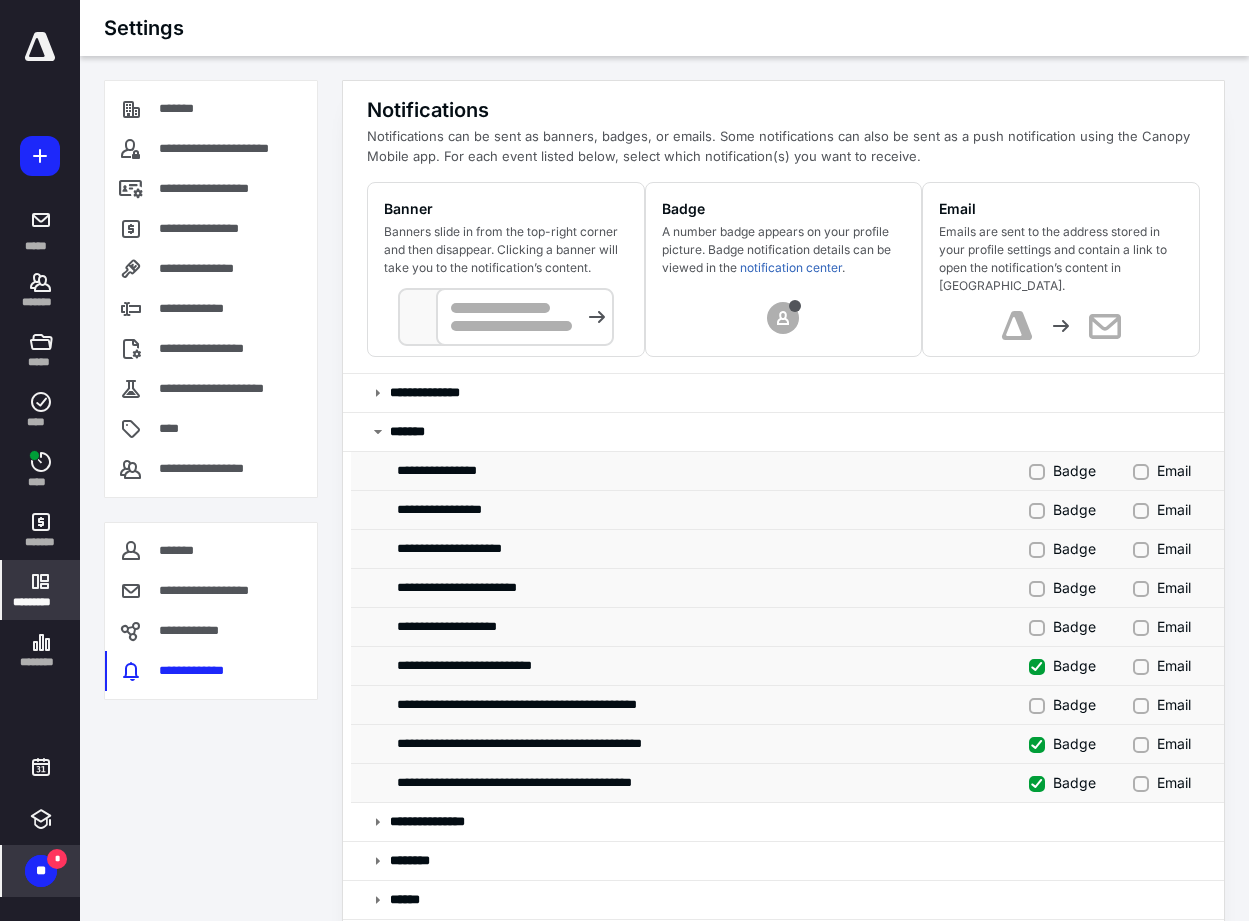 click on "Badge" at bounding box center [1062, 743] 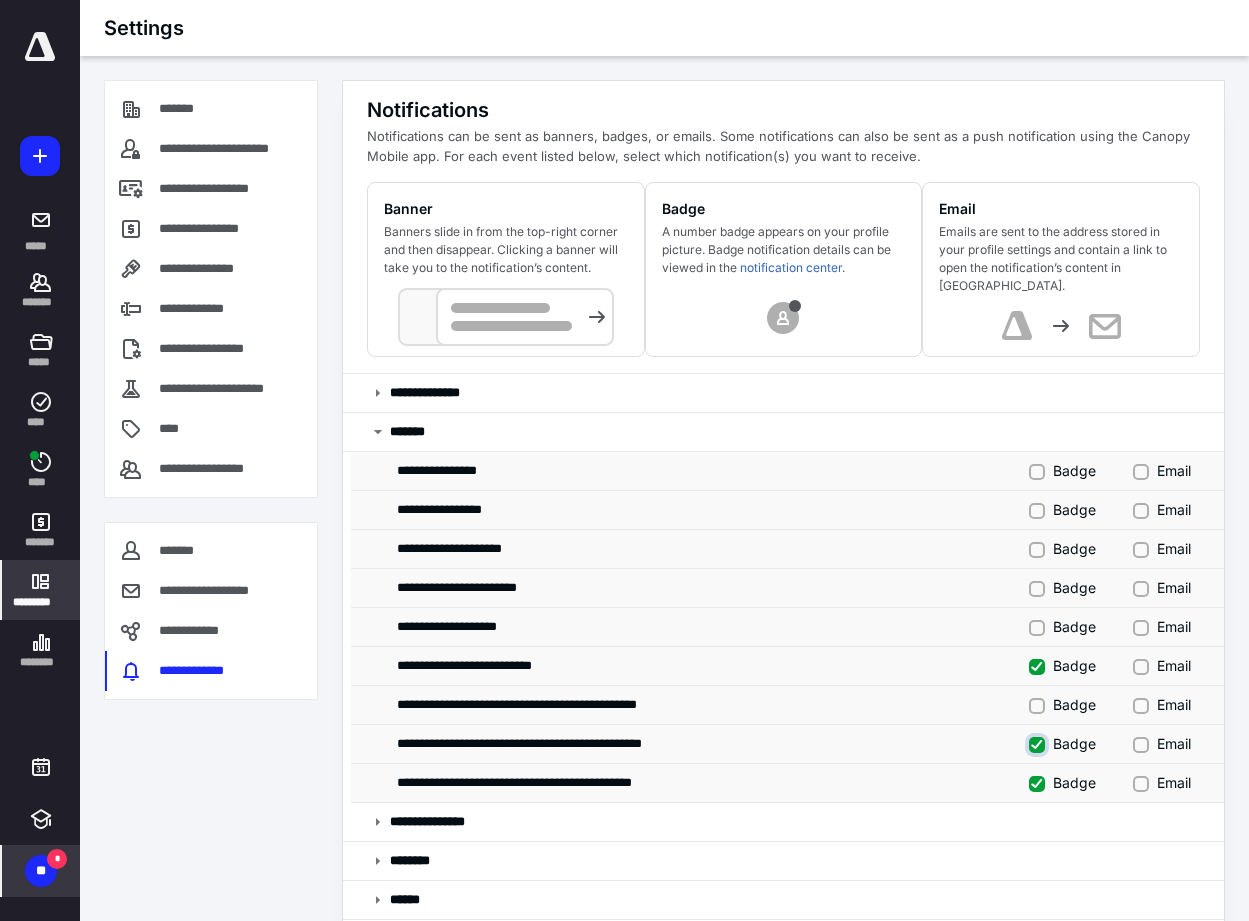 checkbox on "false" 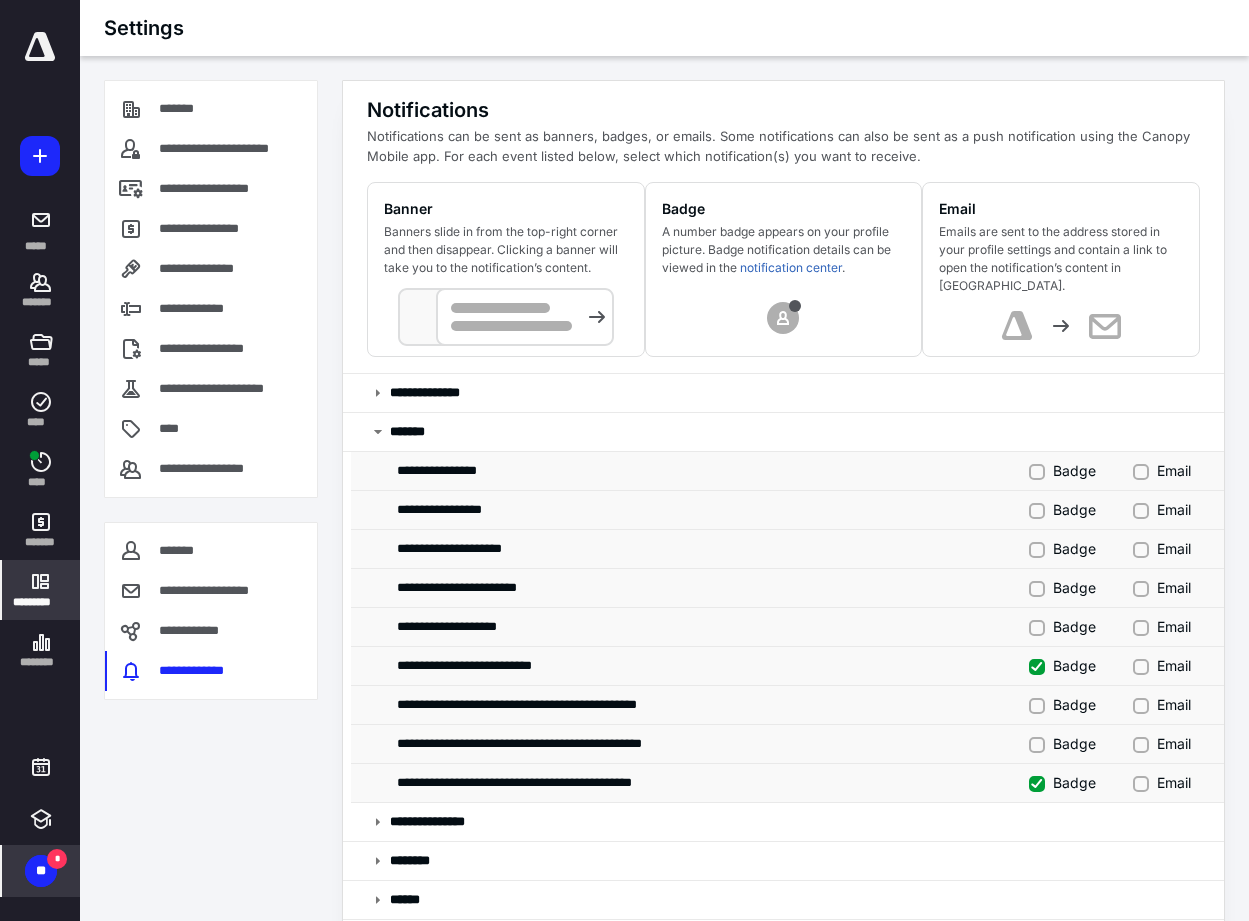 click on "**********" at bounding box center [787, 783] 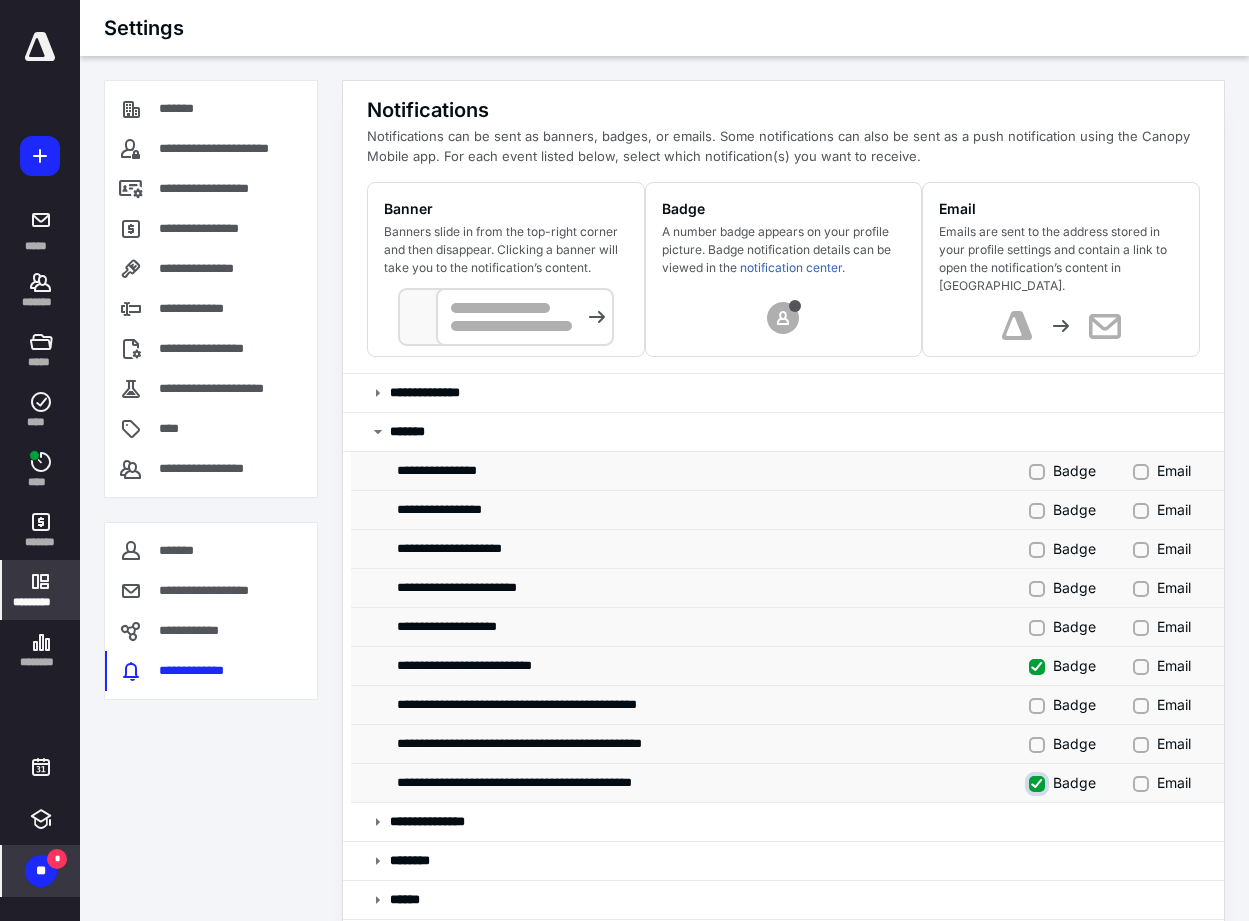 click on "Badge" at bounding box center [1039, 781] 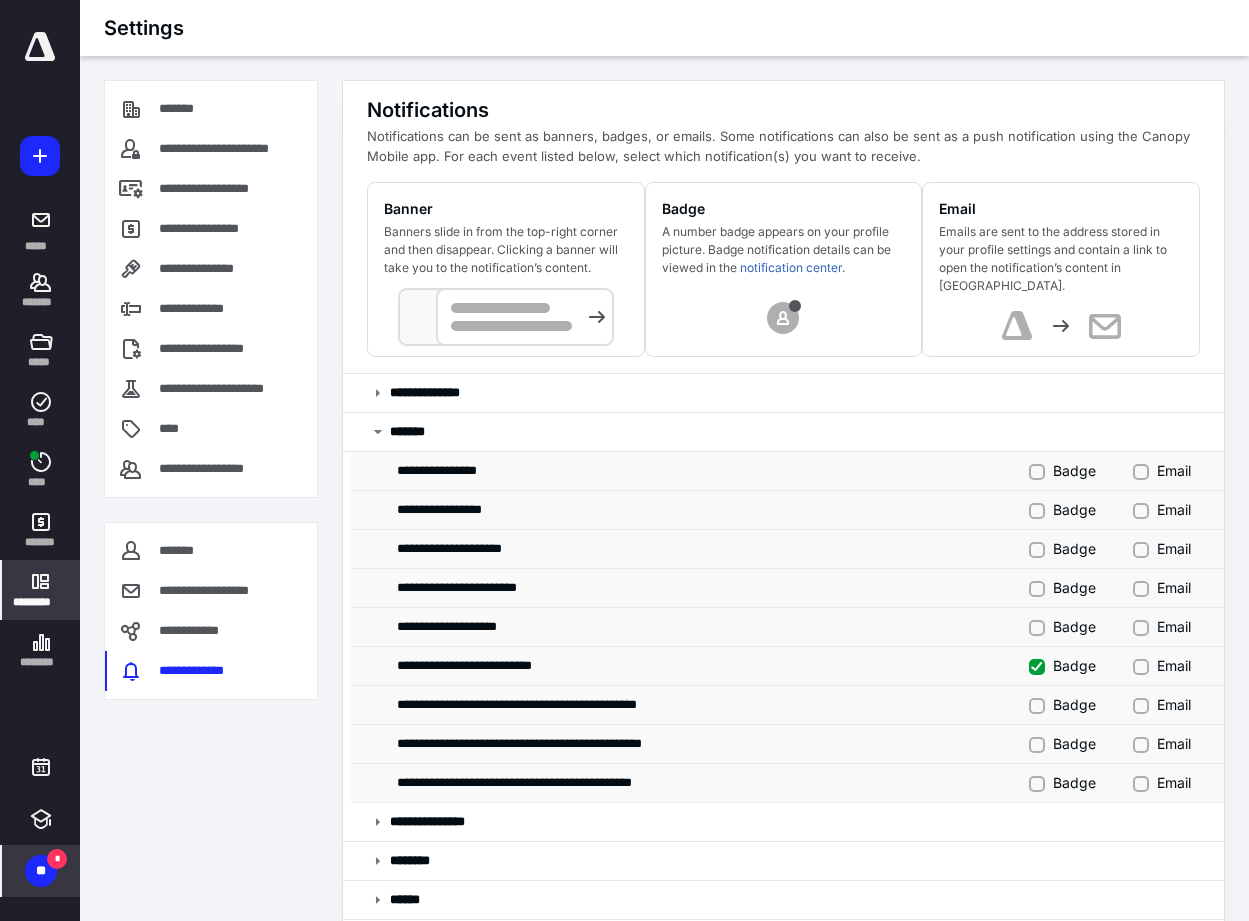 click on "Badge" at bounding box center (1062, 665) 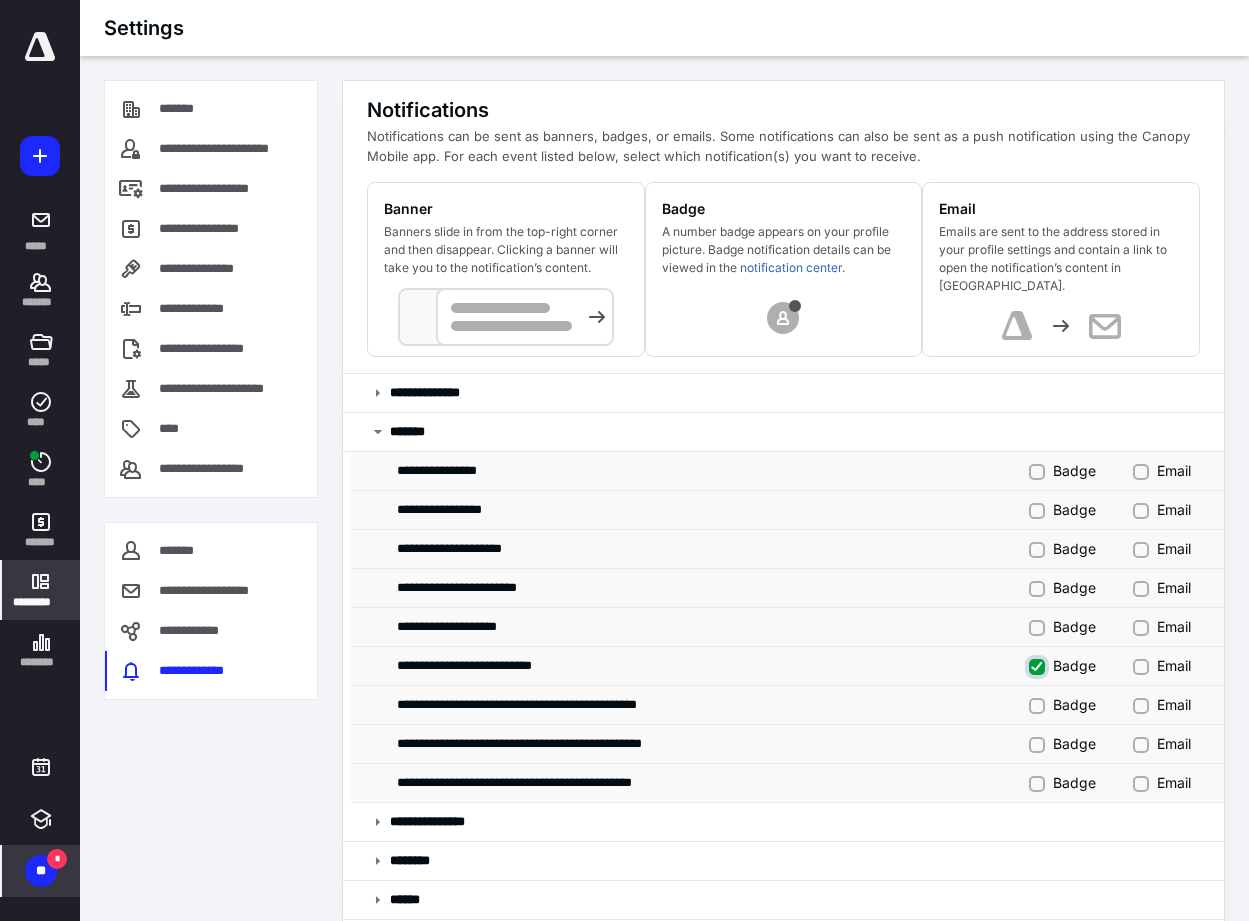 checkbox on "false" 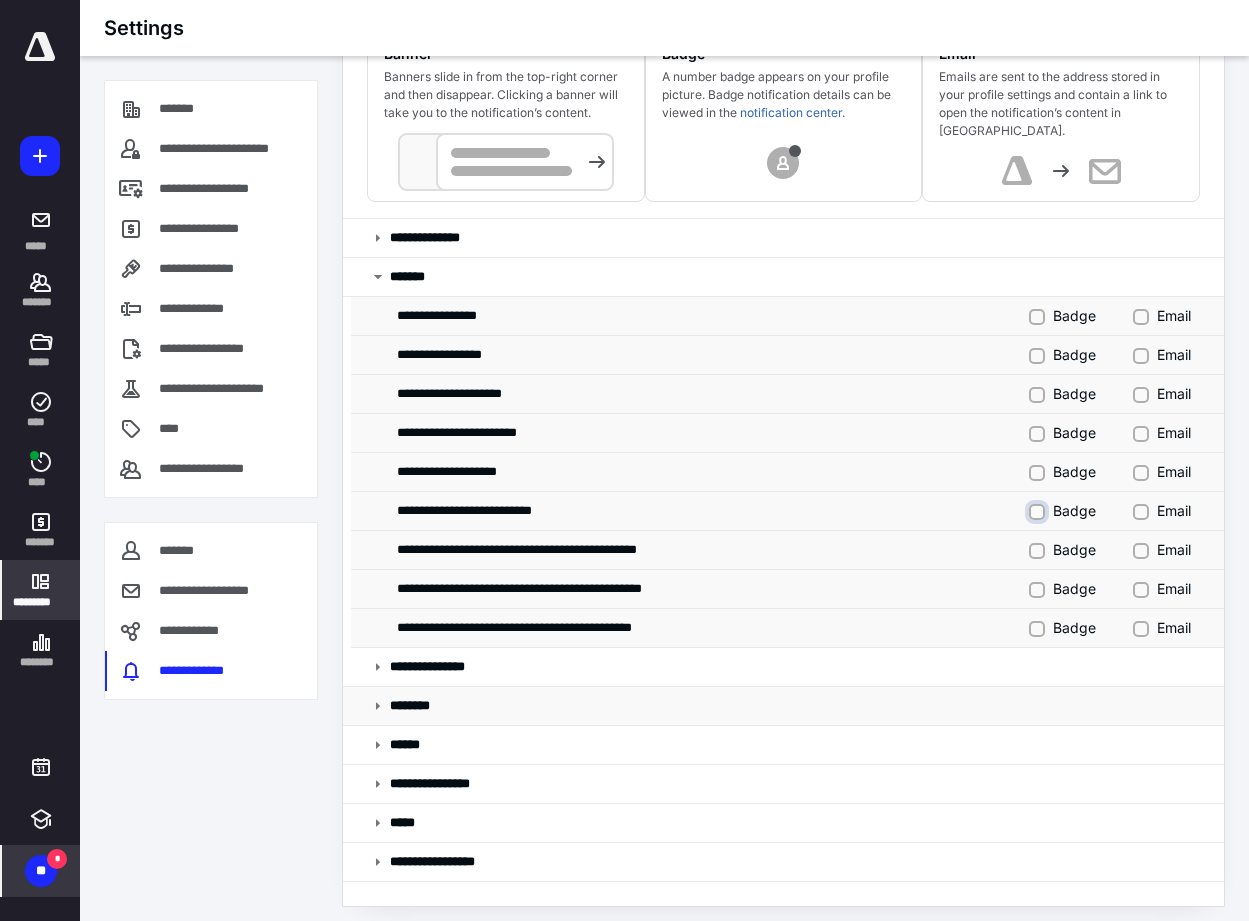 scroll, scrollTop: 165, scrollLeft: 0, axis: vertical 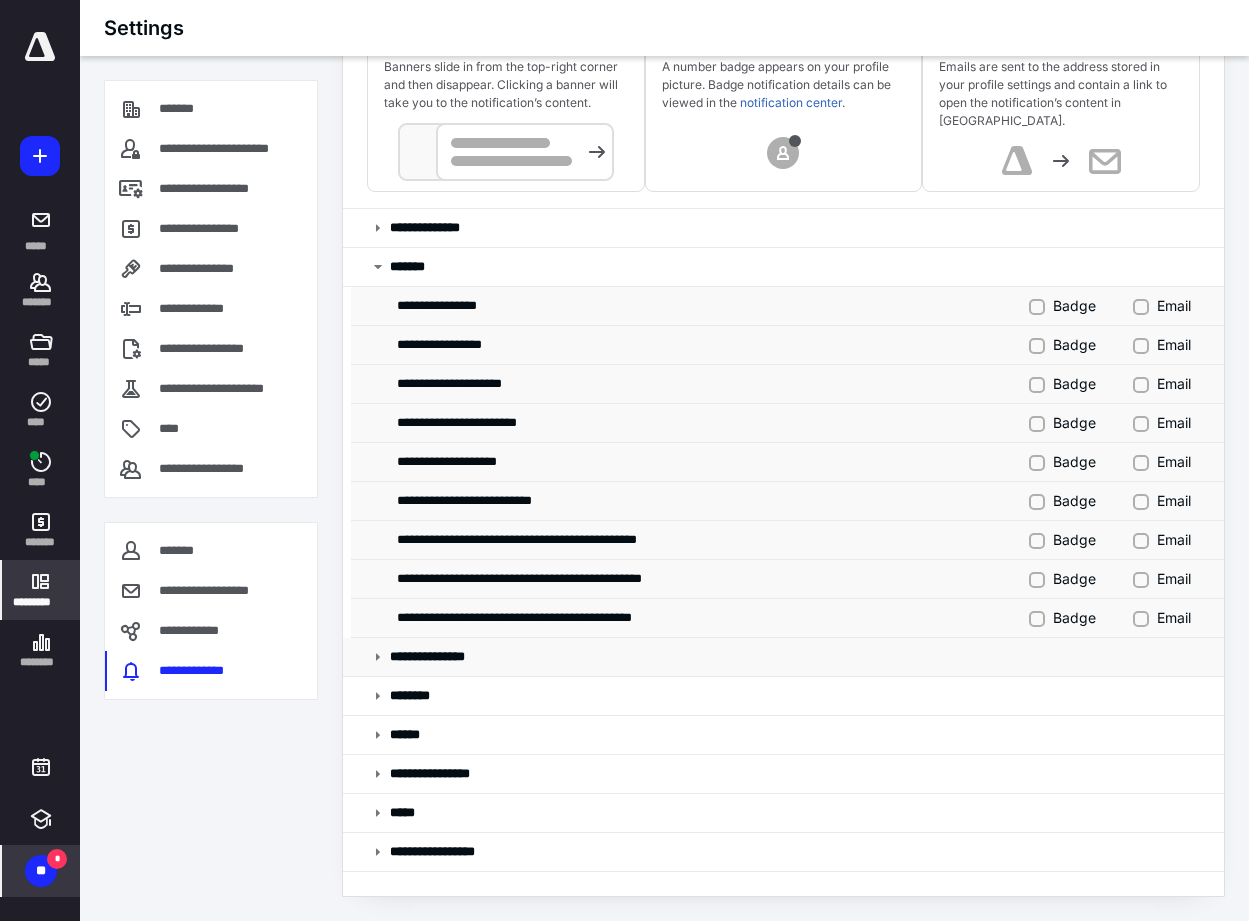 click on "**********" at bounding box center [783, 657] 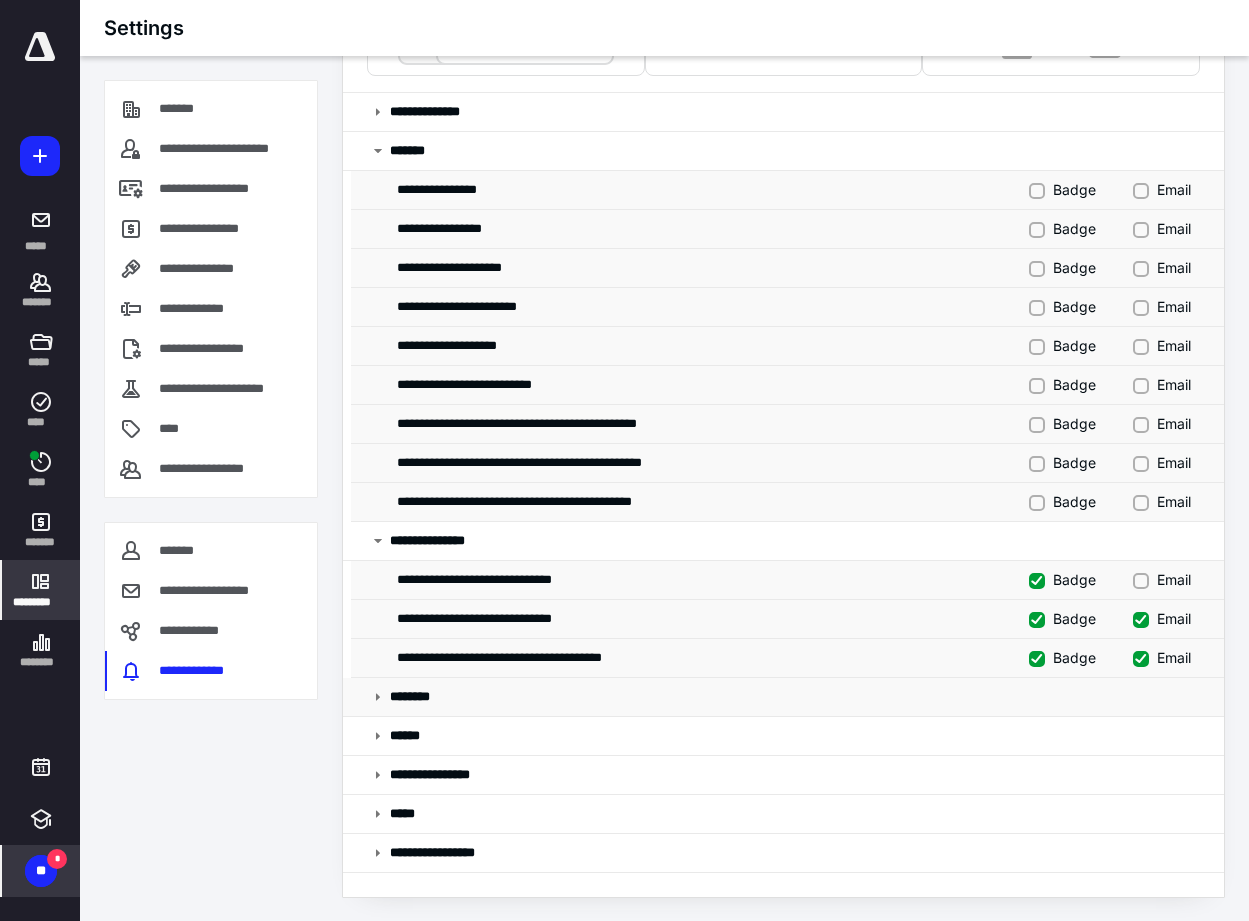scroll, scrollTop: 282, scrollLeft: 0, axis: vertical 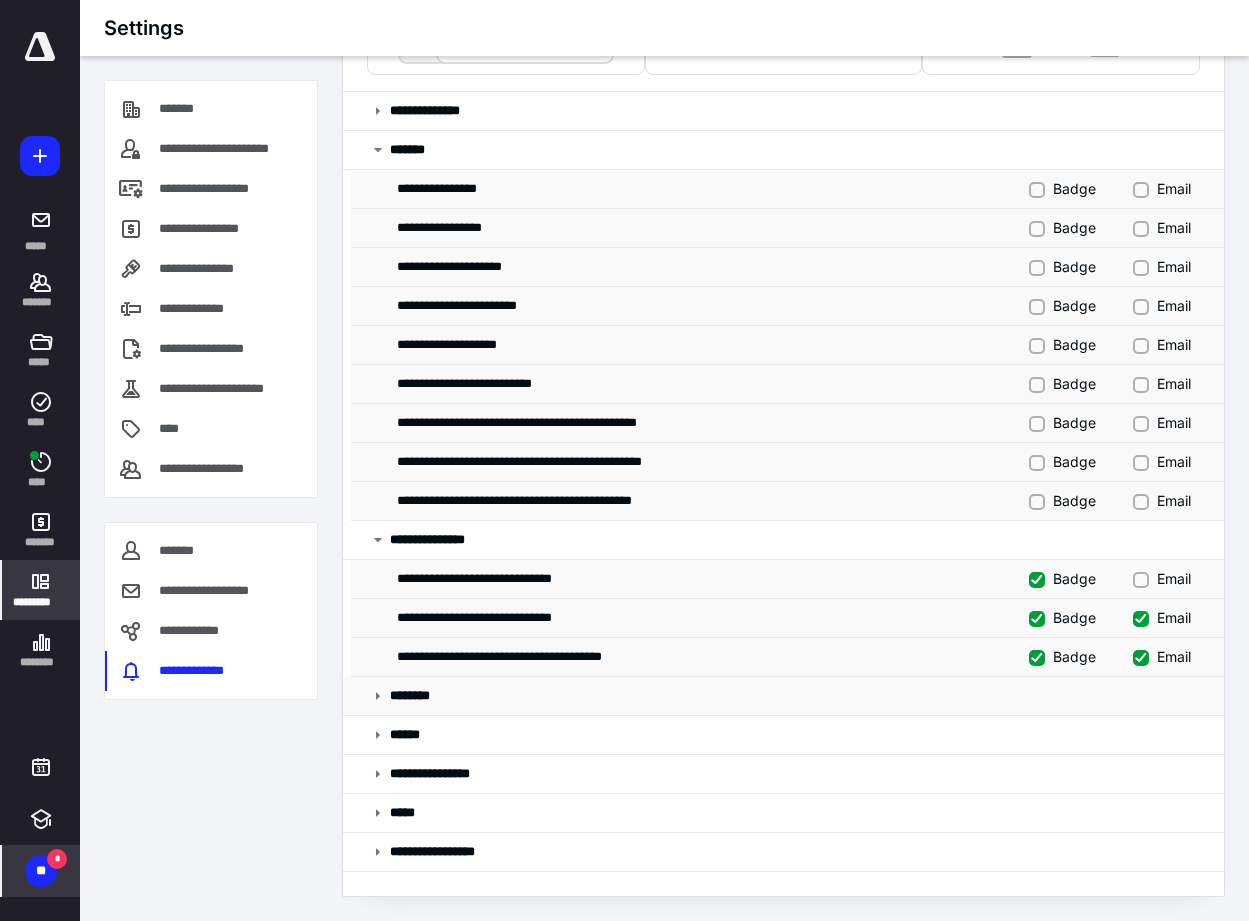 drag, startPoint x: 968, startPoint y: 672, endPoint x: 968, endPoint y: 697, distance: 25 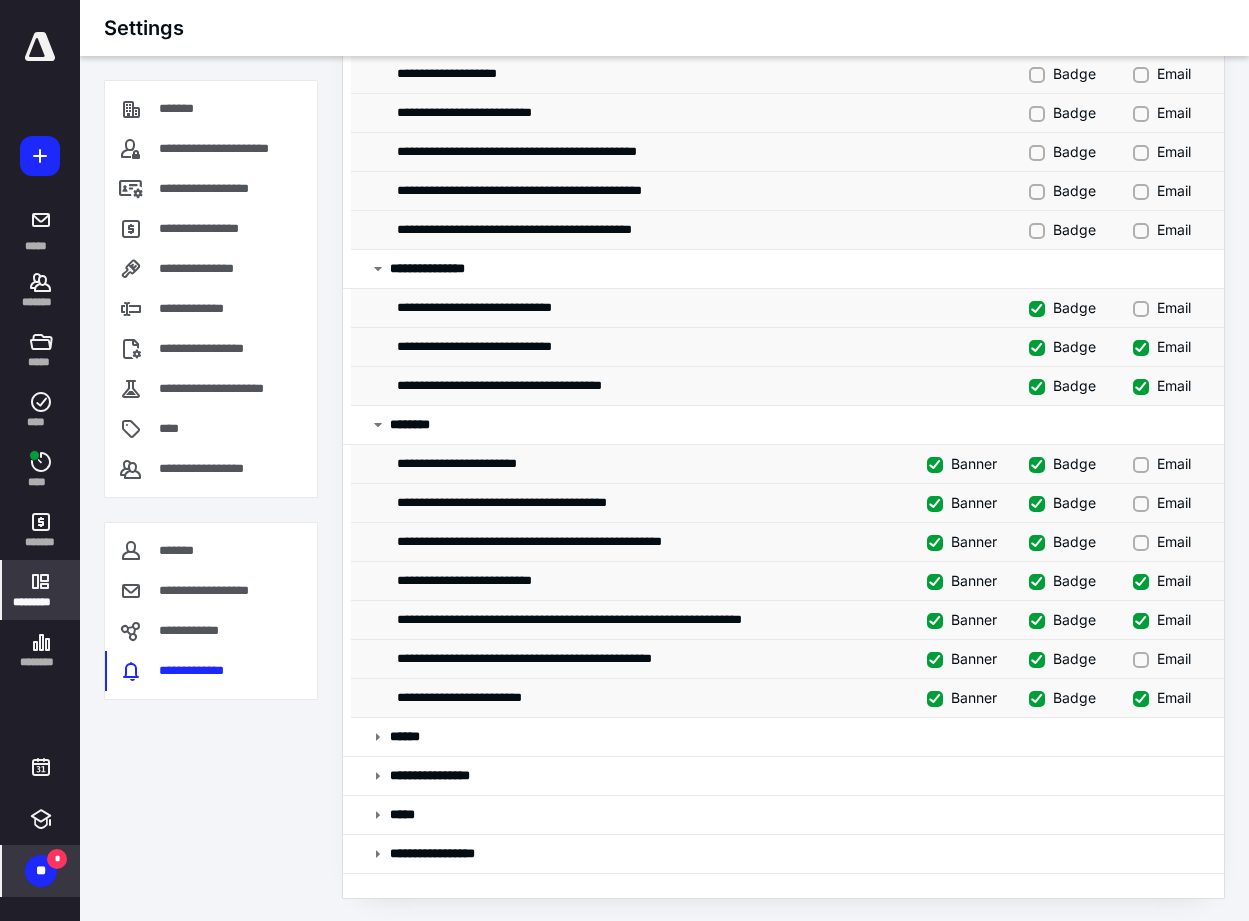 scroll, scrollTop: 555, scrollLeft: 0, axis: vertical 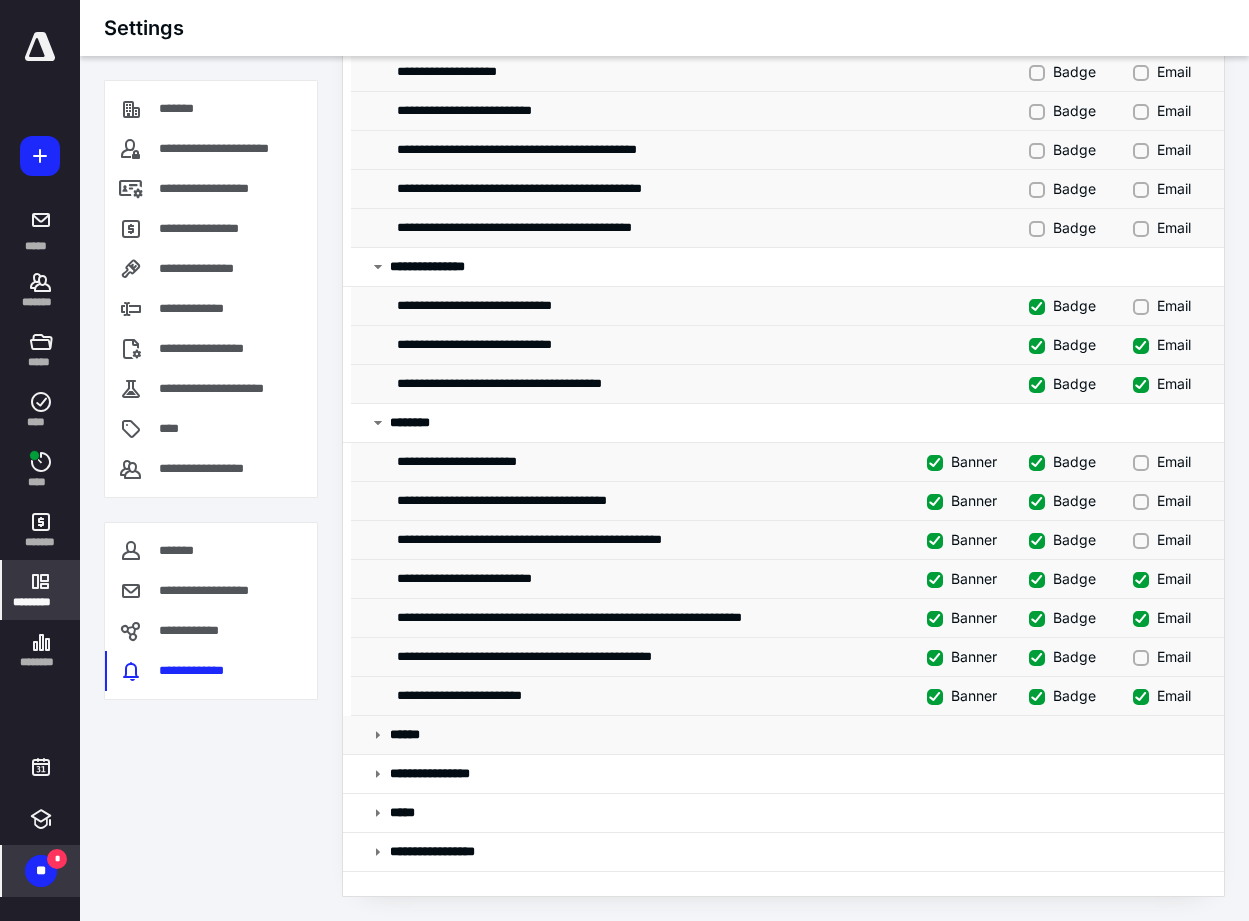 click on "******" at bounding box center [783, 735] 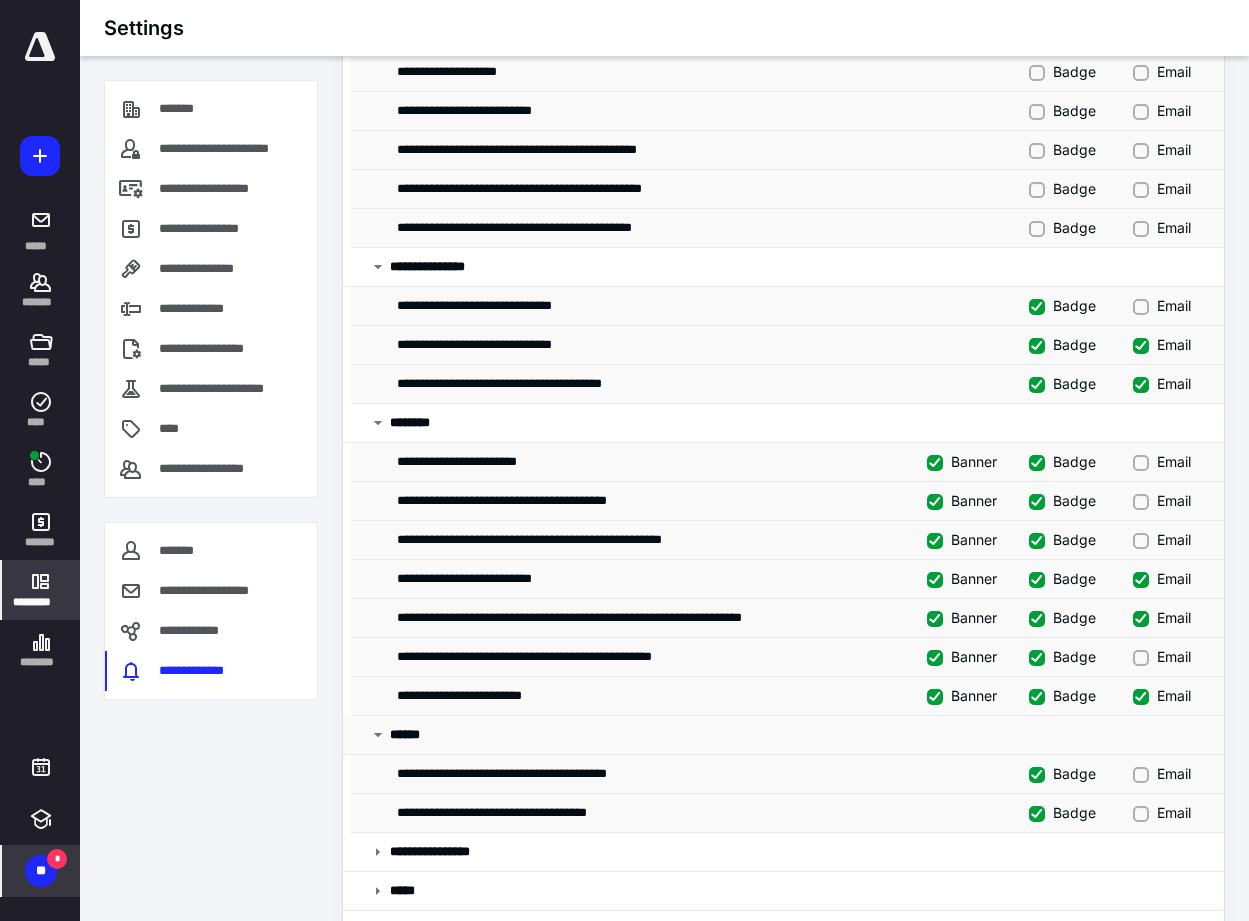 scroll, scrollTop: 633, scrollLeft: 0, axis: vertical 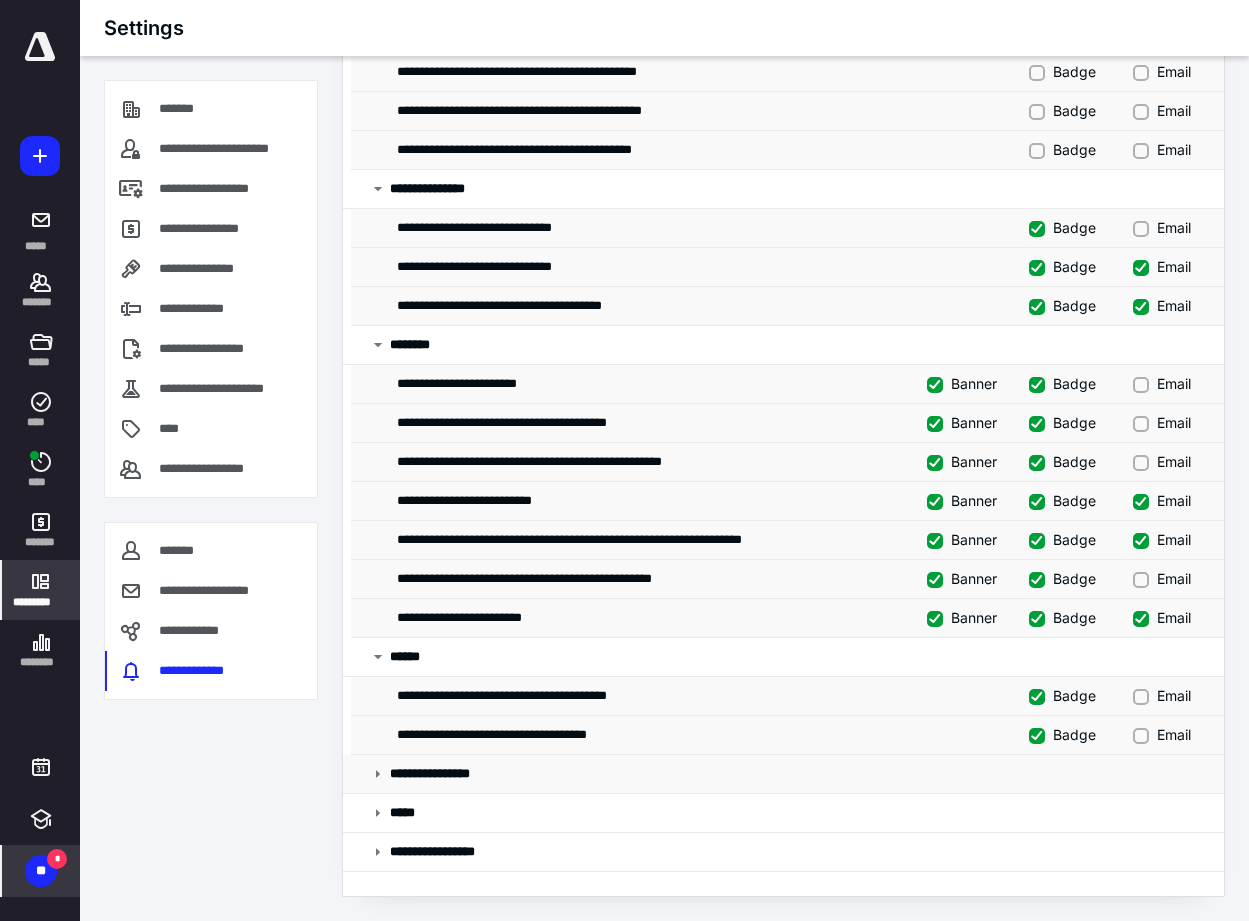 click on "**********" at bounding box center [783, 774] 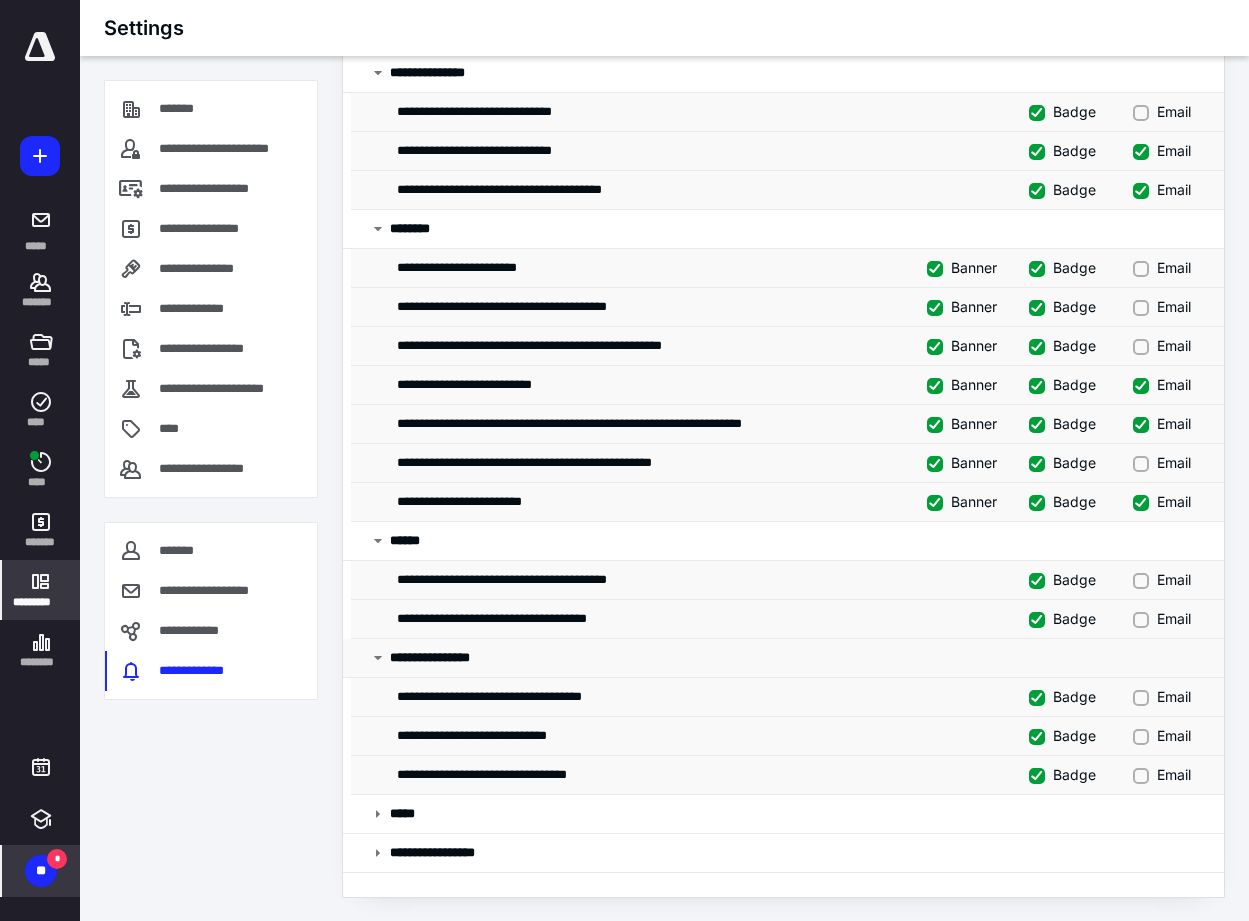 scroll, scrollTop: 750, scrollLeft: 0, axis: vertical 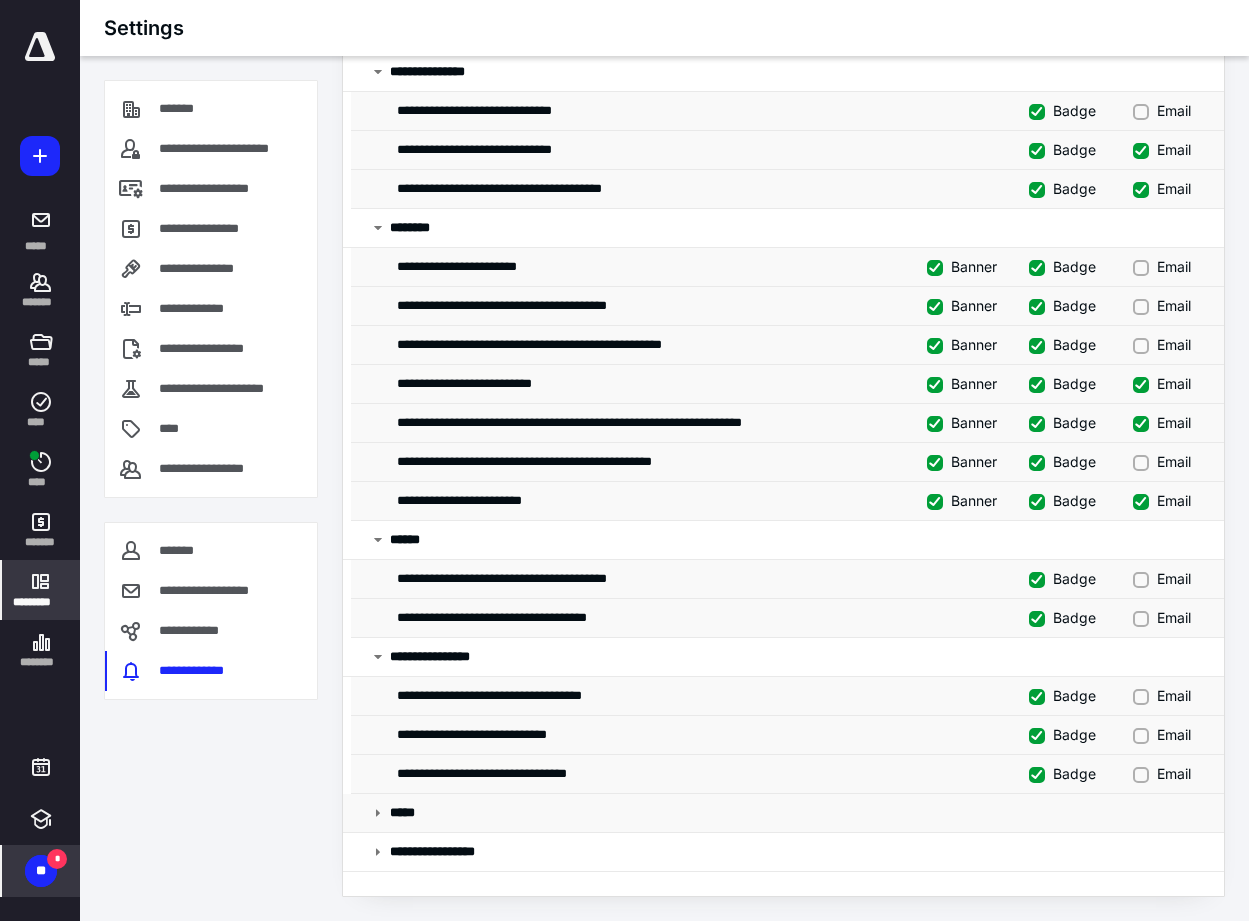 click on "*****" at bounding box center (783, 813) 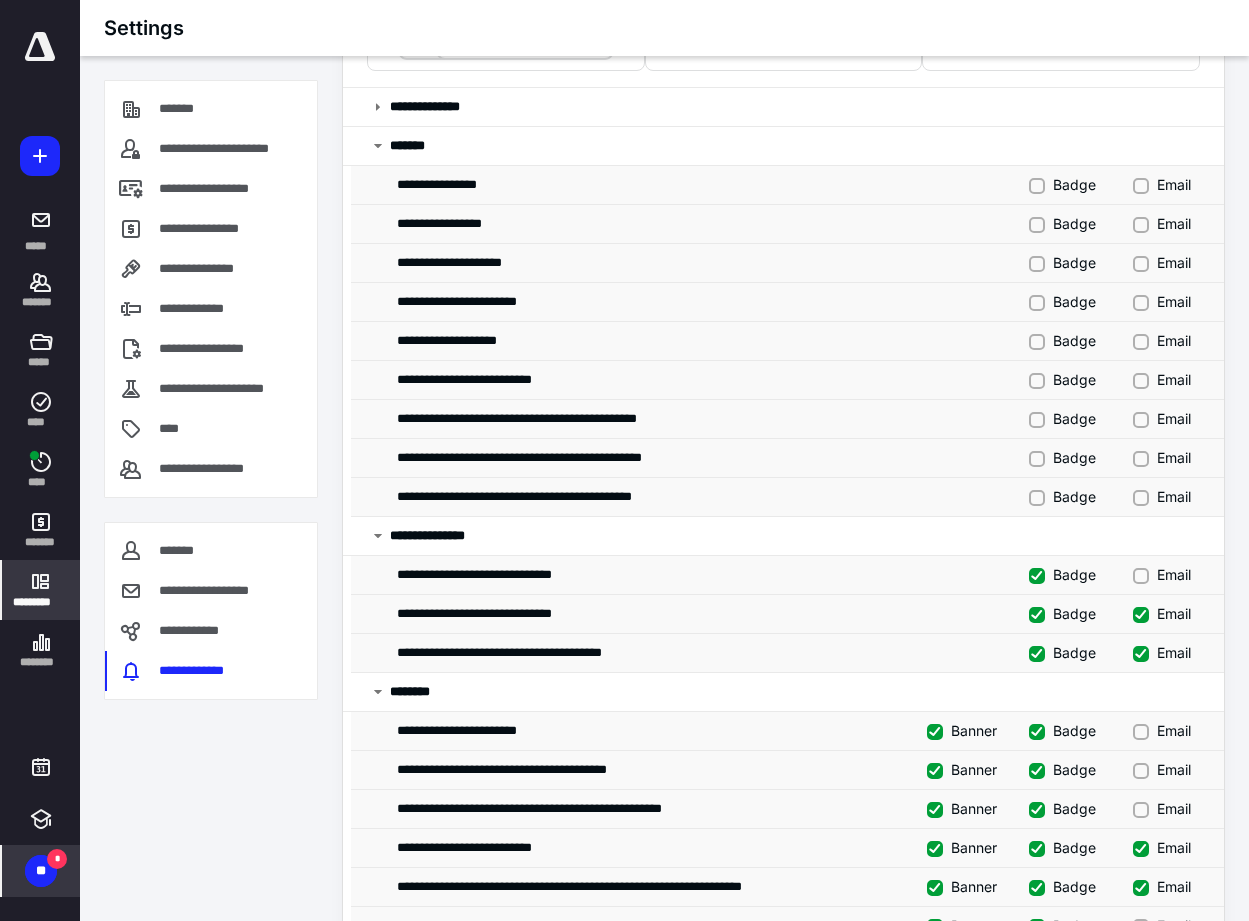 scroll, scrollTop: 0, scrollLeft: 0, axis: both 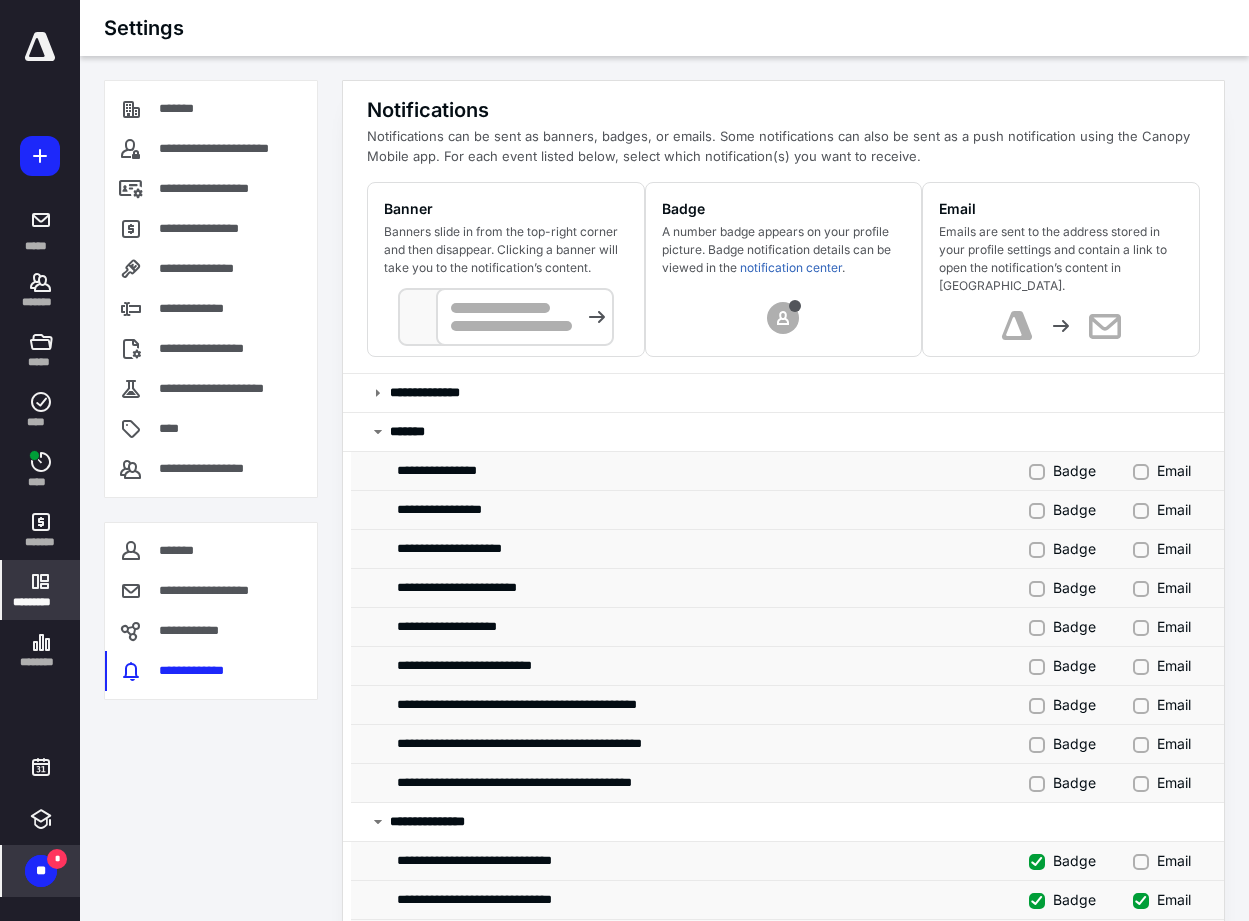 click on "**" at bounding box center (41, 871) 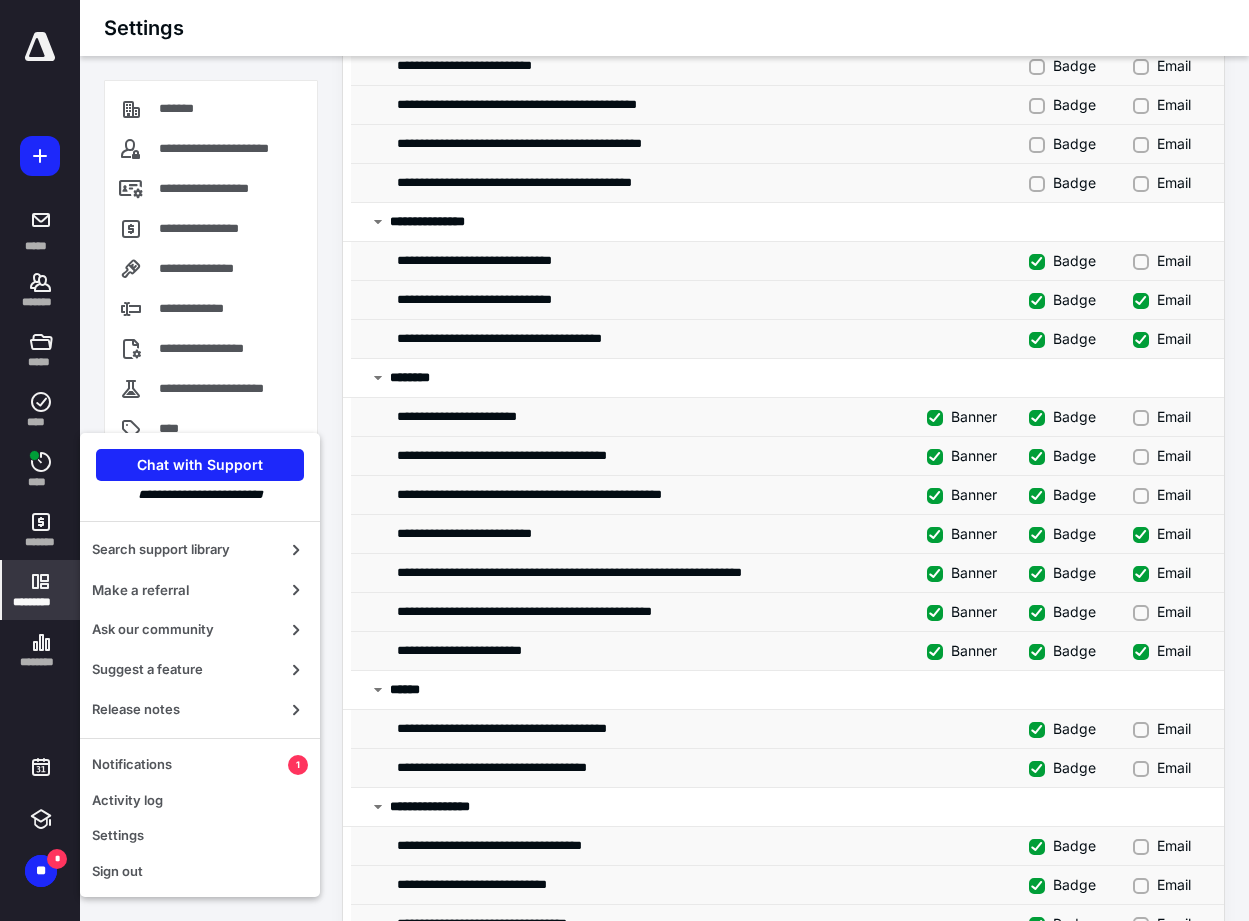 scroll, scrollTop: 1140, scrollLeft: 0, axis: vertical 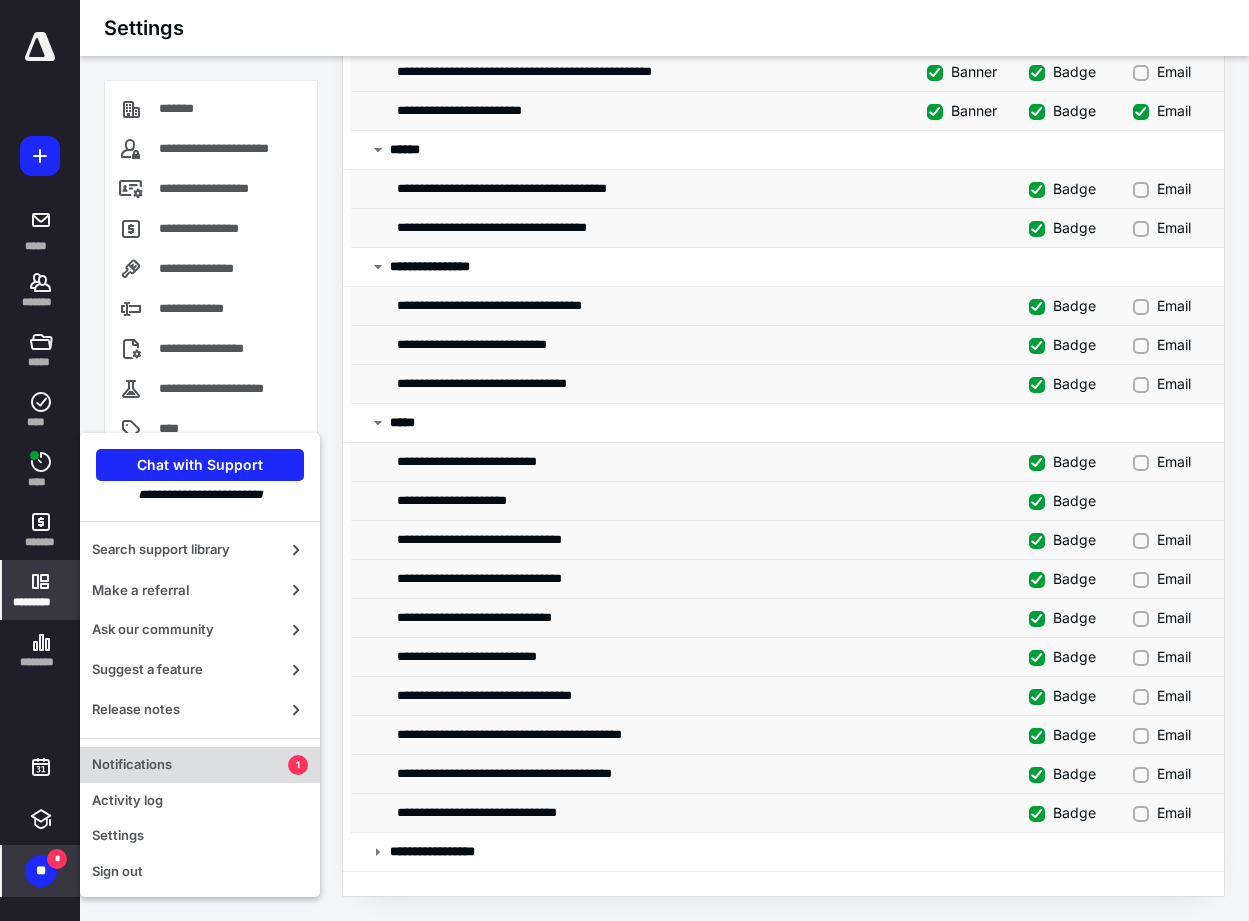 click on "Notifications" at bounding box center (190, 765) 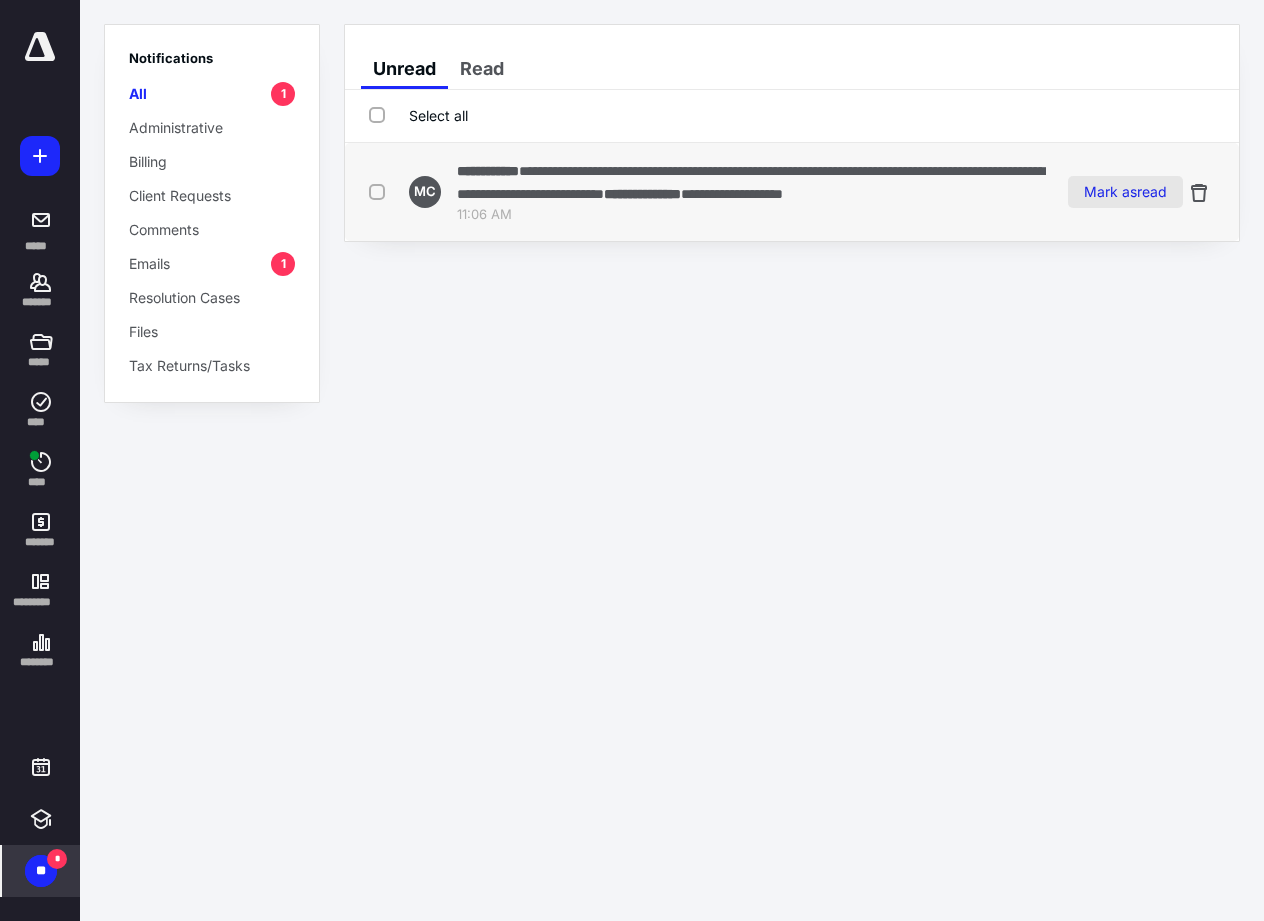click on "Mark as  read" at bounding box center [1125, 192] 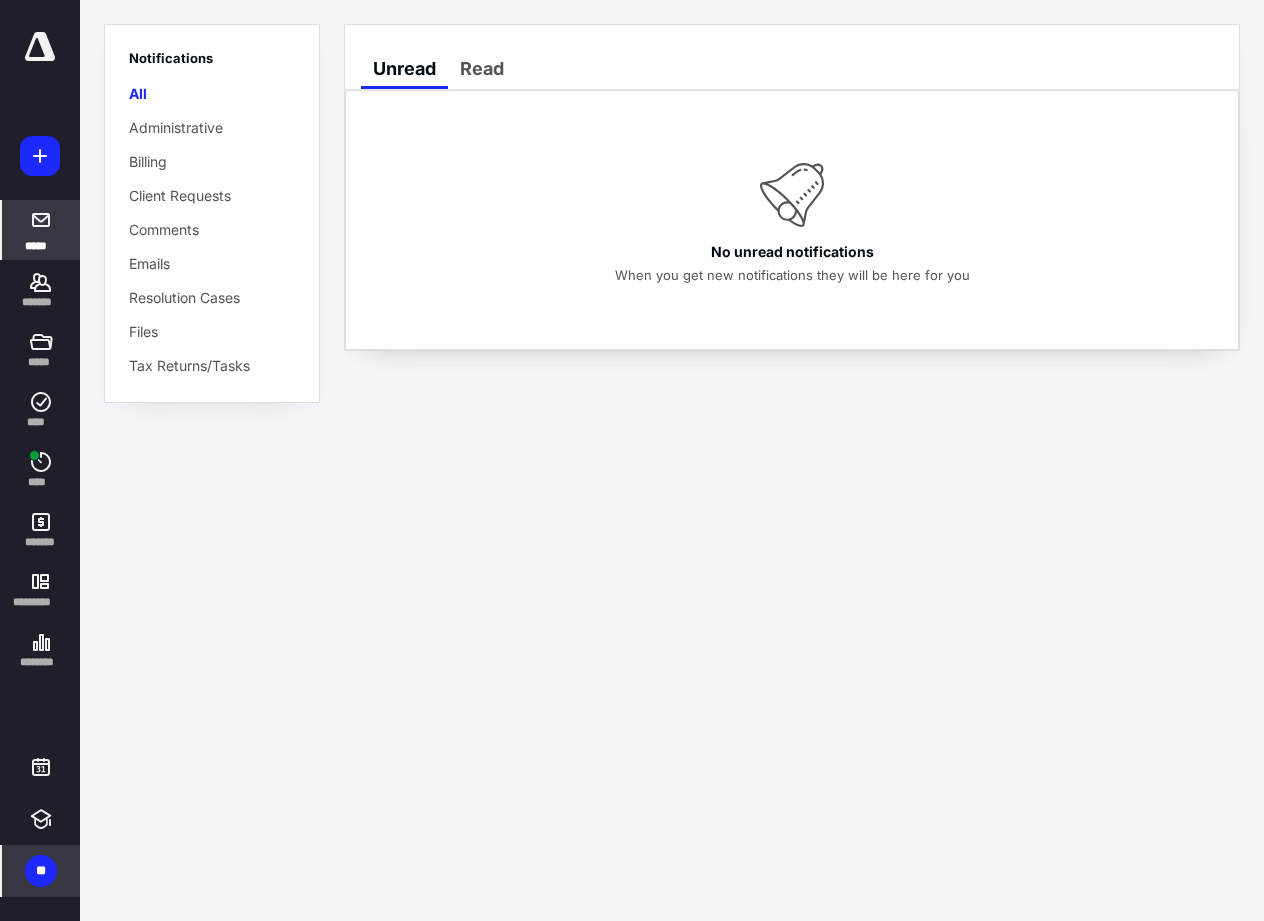 click 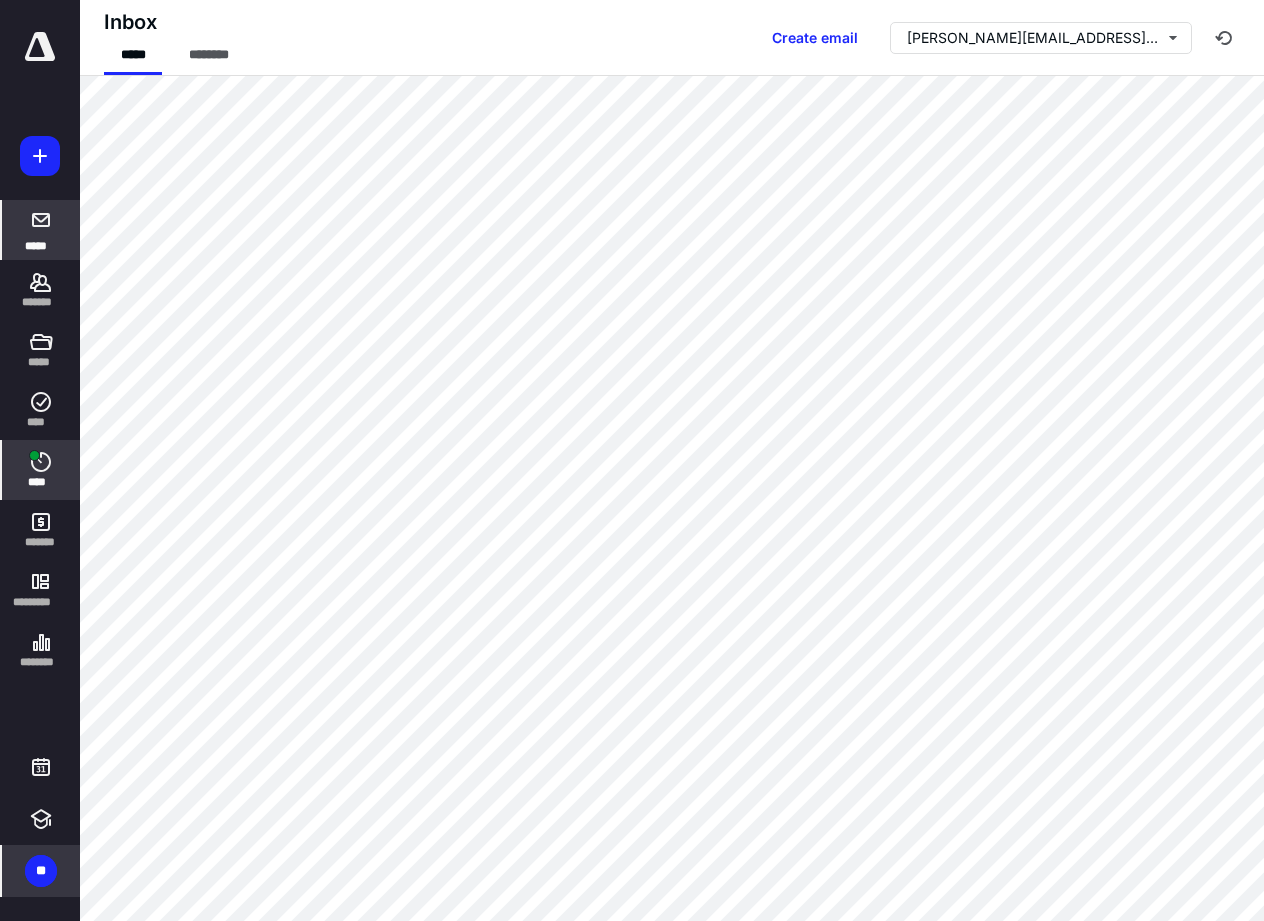click 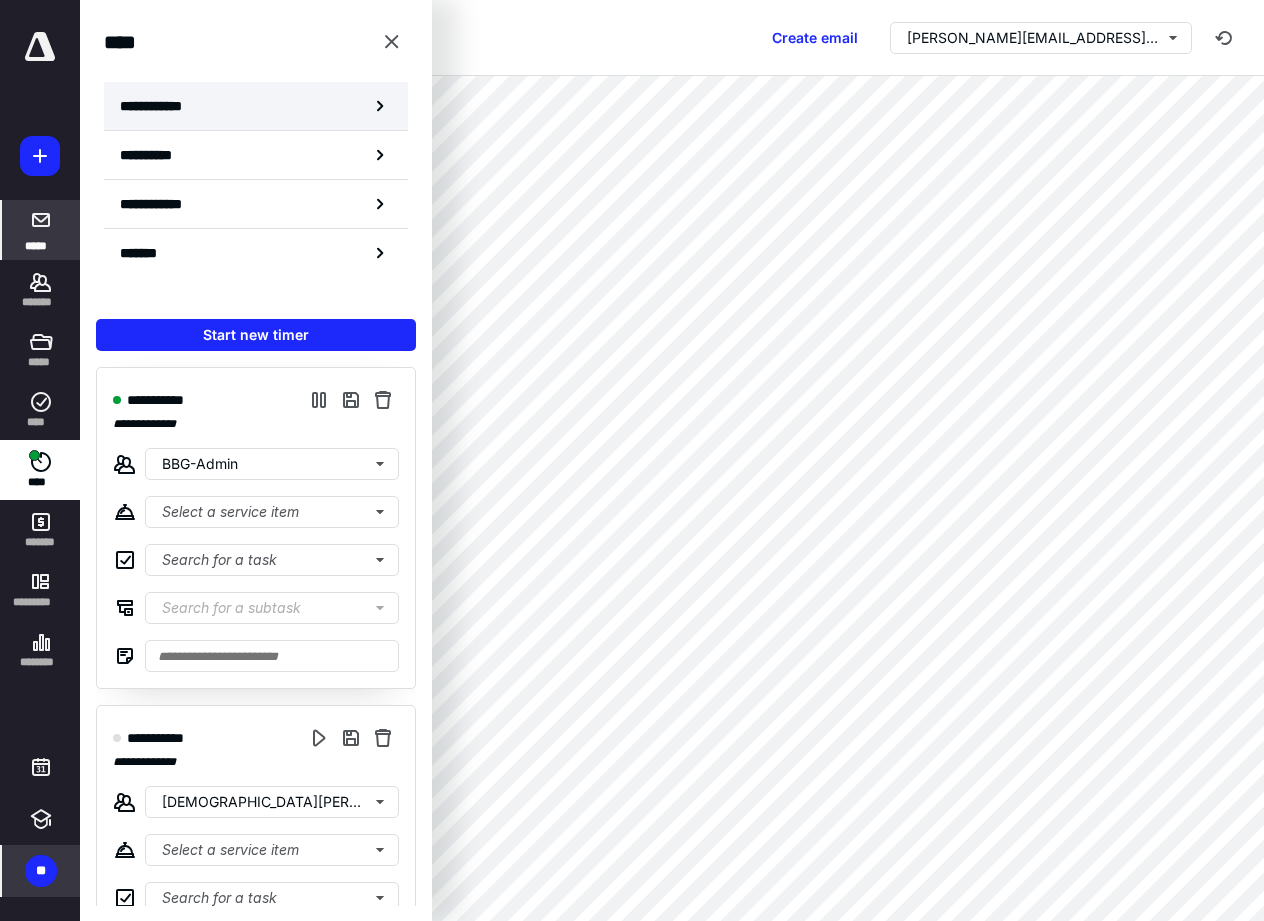 click on "**********" at bounding box center [256, 106] 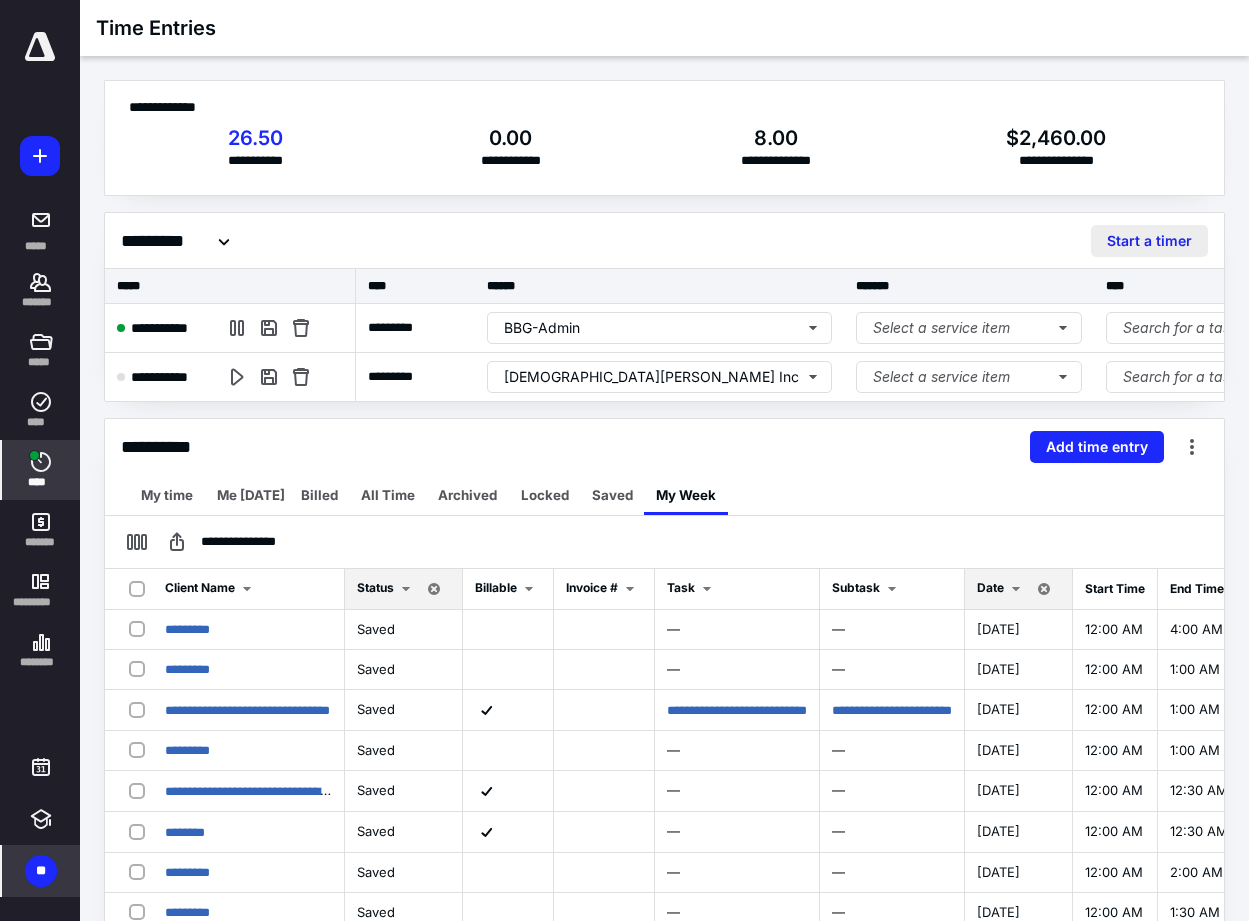 click on "Start a timer" at bounding box center (1149, 241) 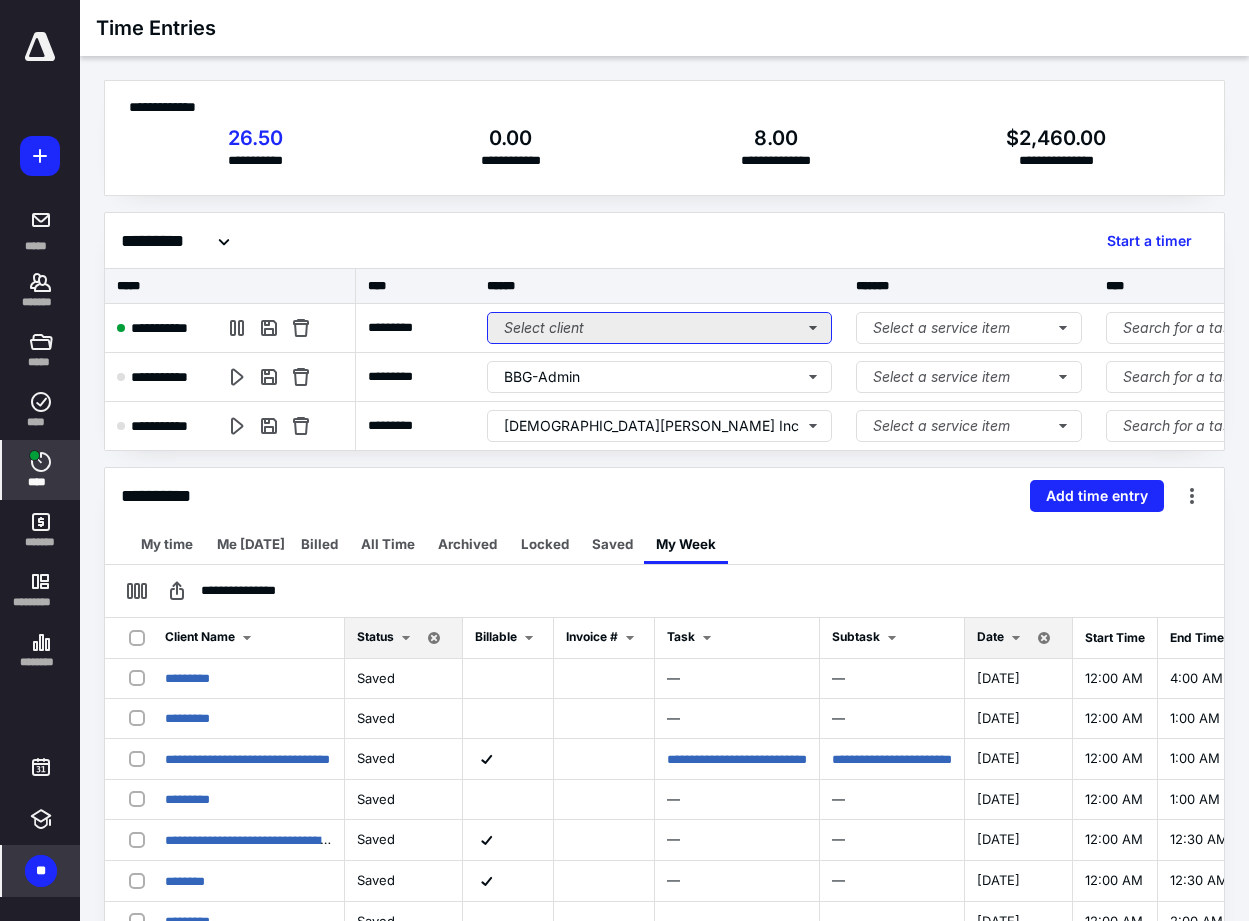 click on "Select client" at bounding box center [659, 328] 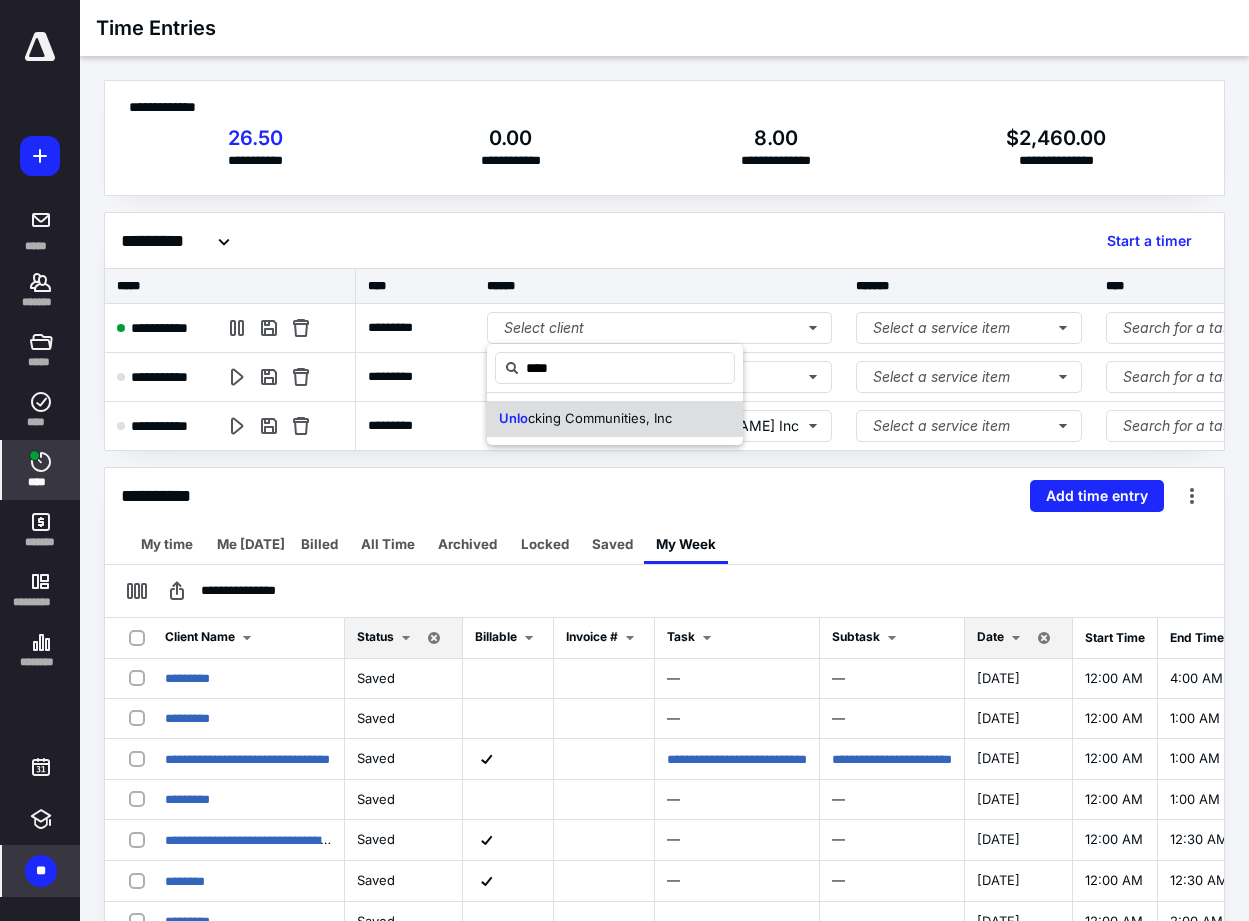 click on "Unlo cking Communities, Inc" at bounding box center (615, 419) 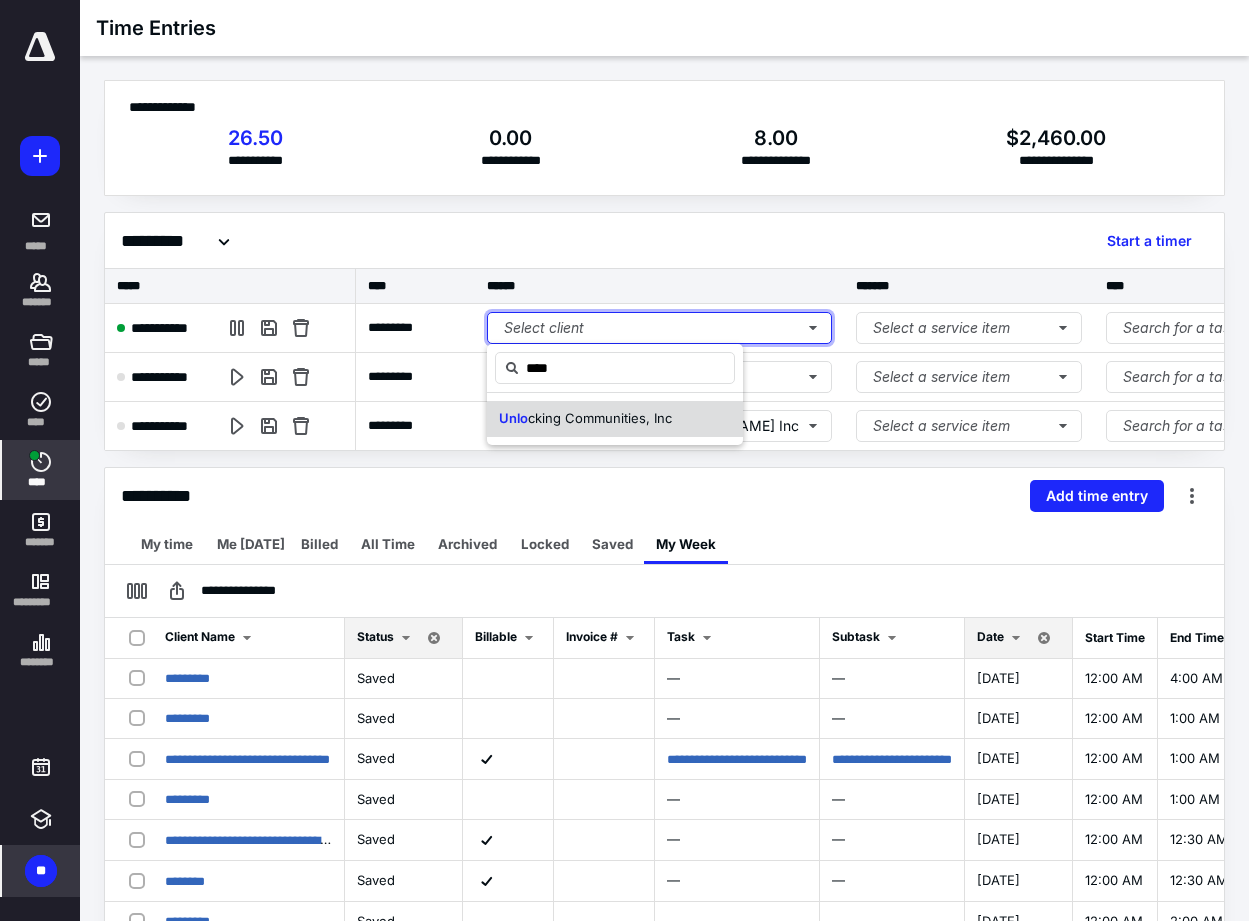 type 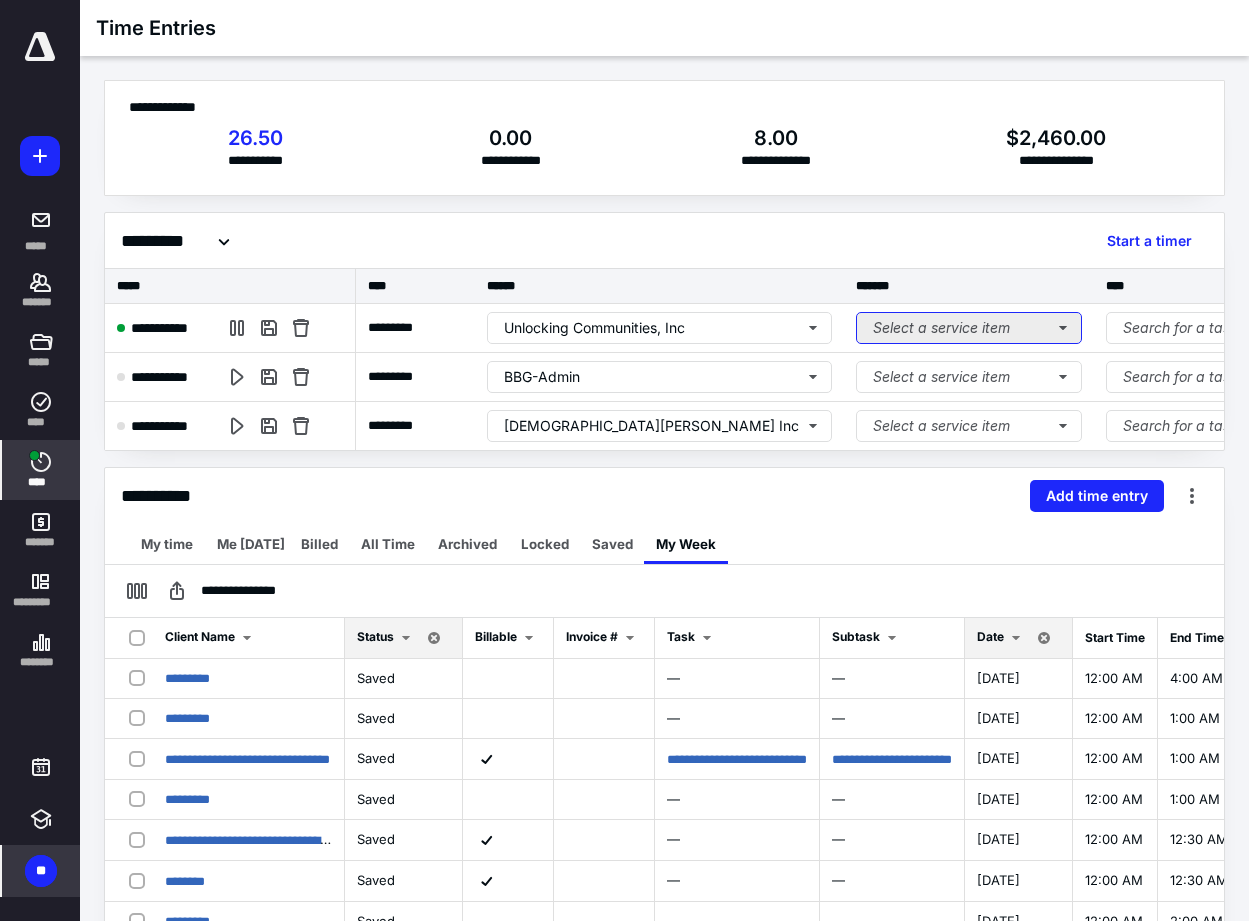 click on "Select a service item" at bounding box center (969, 328) 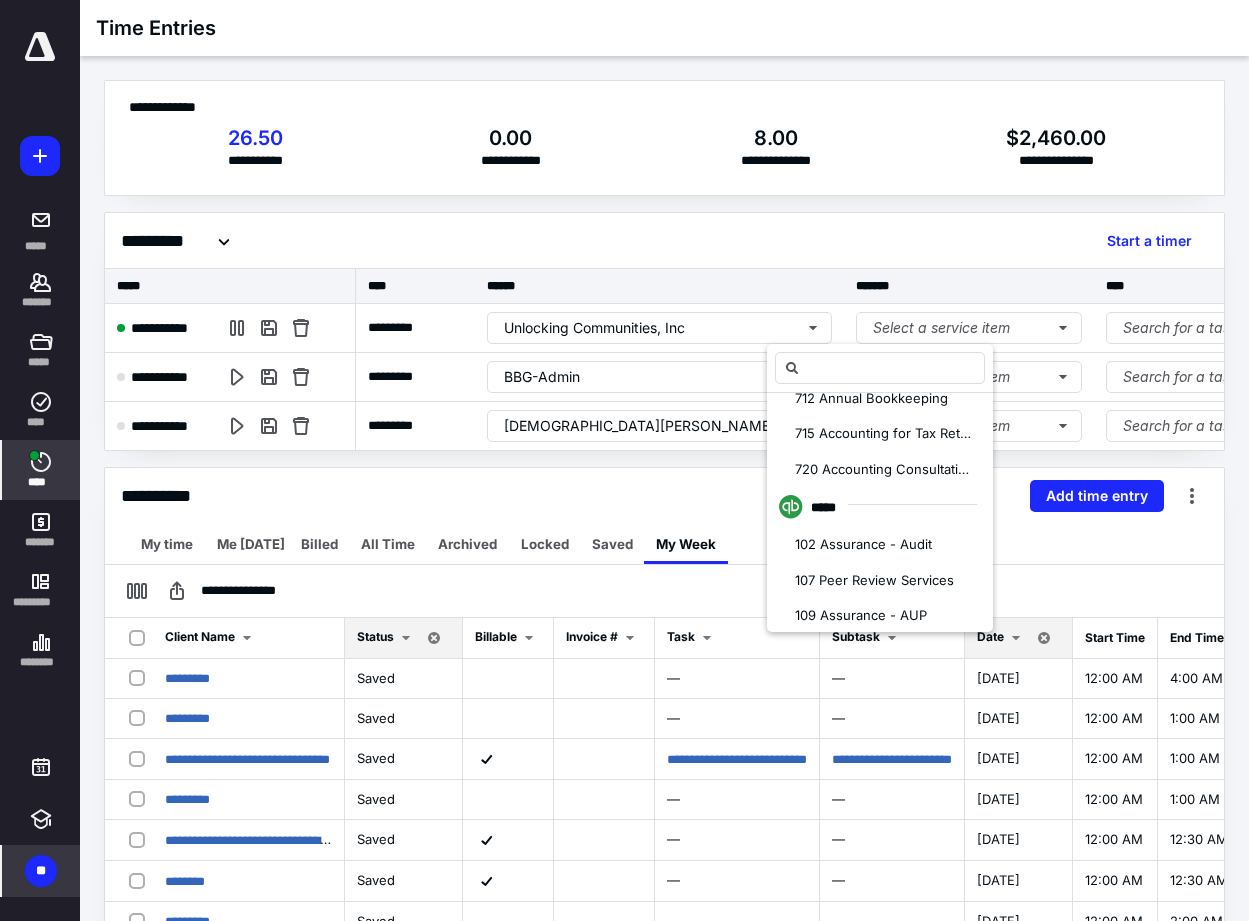 scroll, scrollTop: 300, scrollLeft: 0, axis: vertical 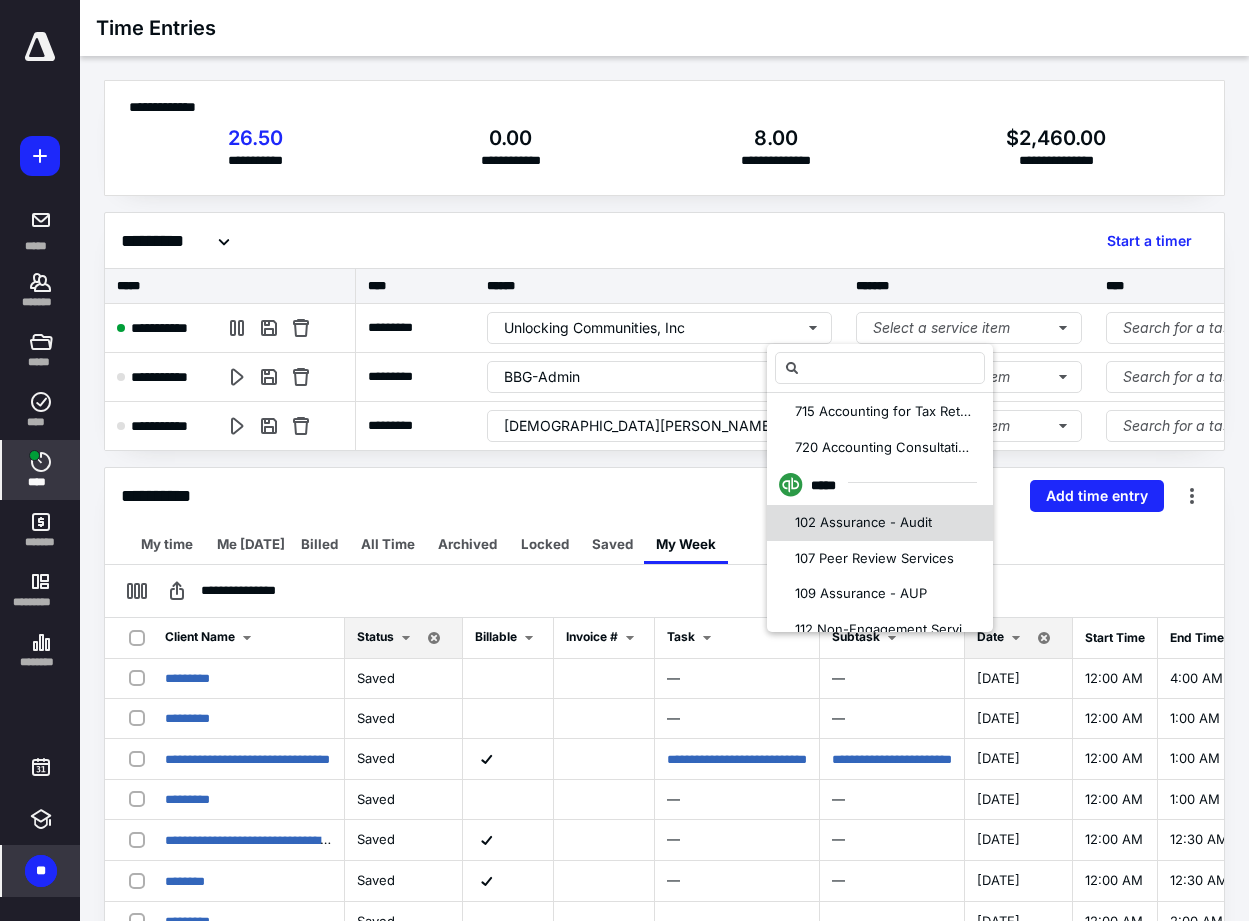 click on "102 Assurance - Audit" at bounding box center [880, 523] 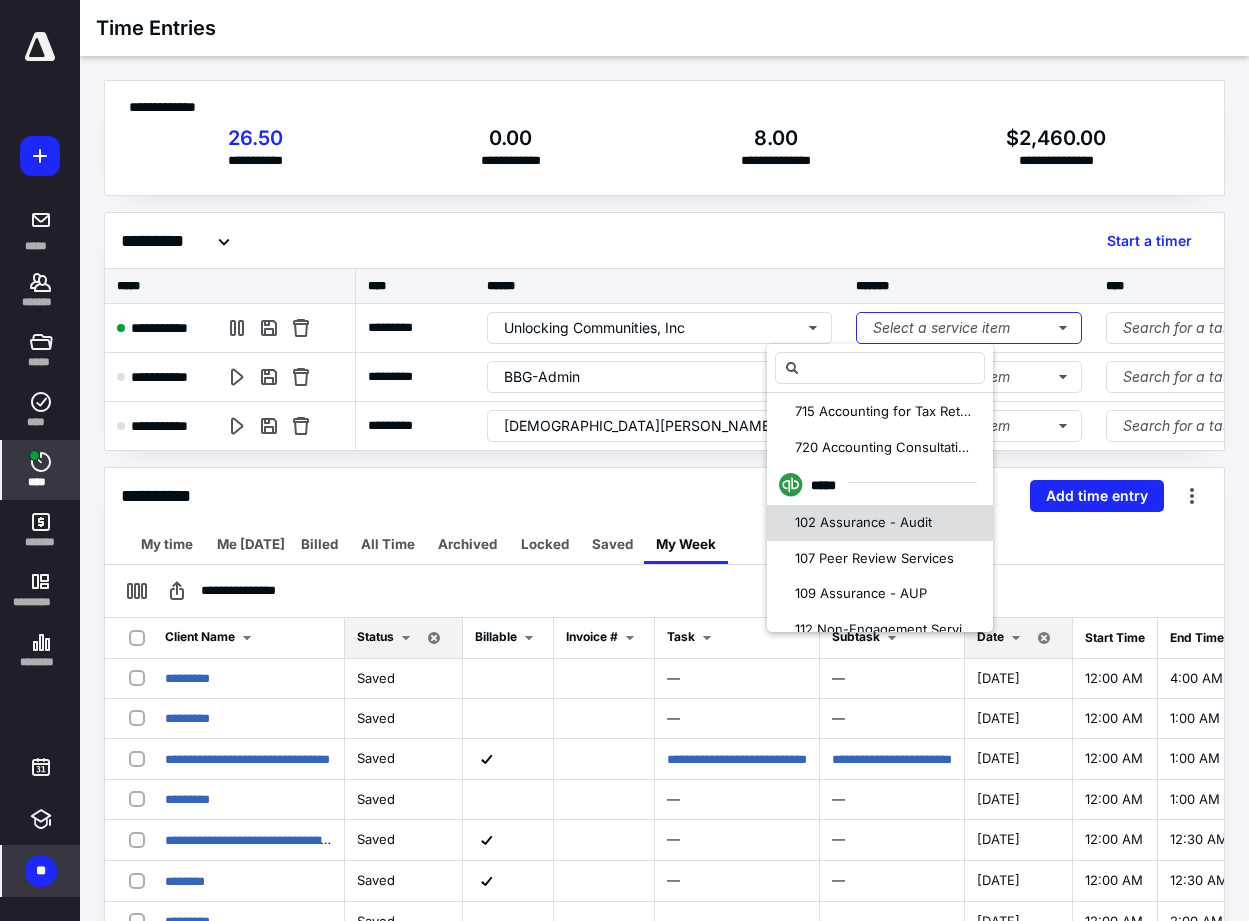 scroll, scrollTop: 0, scrollLeft: 0, axis: both 